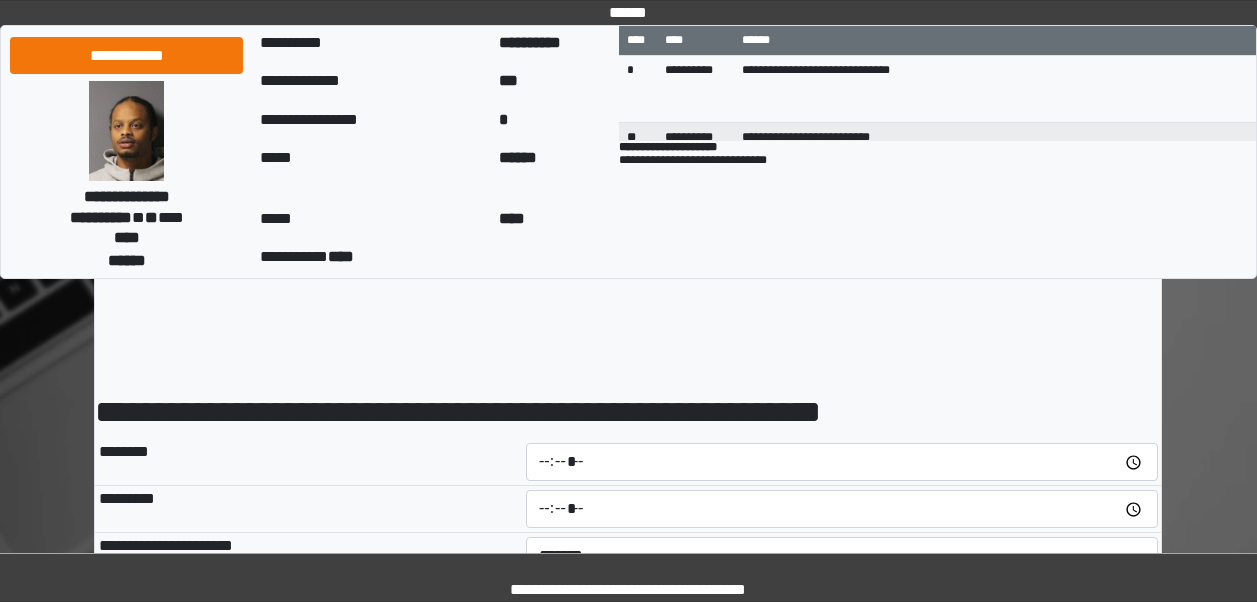 scroll, scrollTop: 267, scrollLeft: 0, axis: vertical 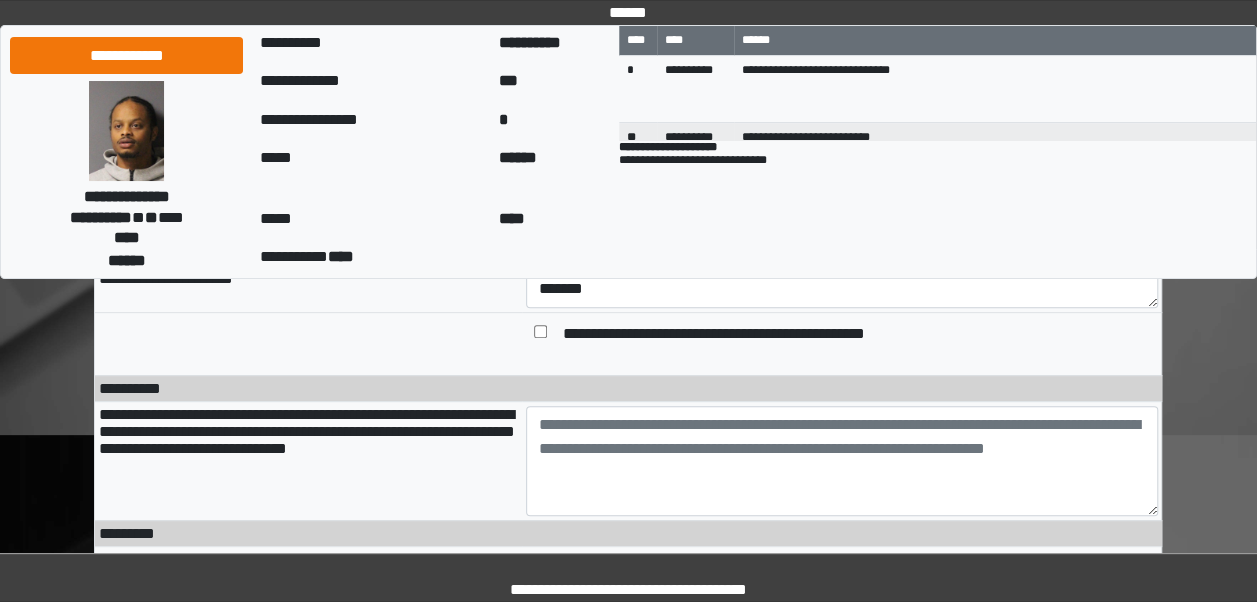 click at bounding box center [126, 131] 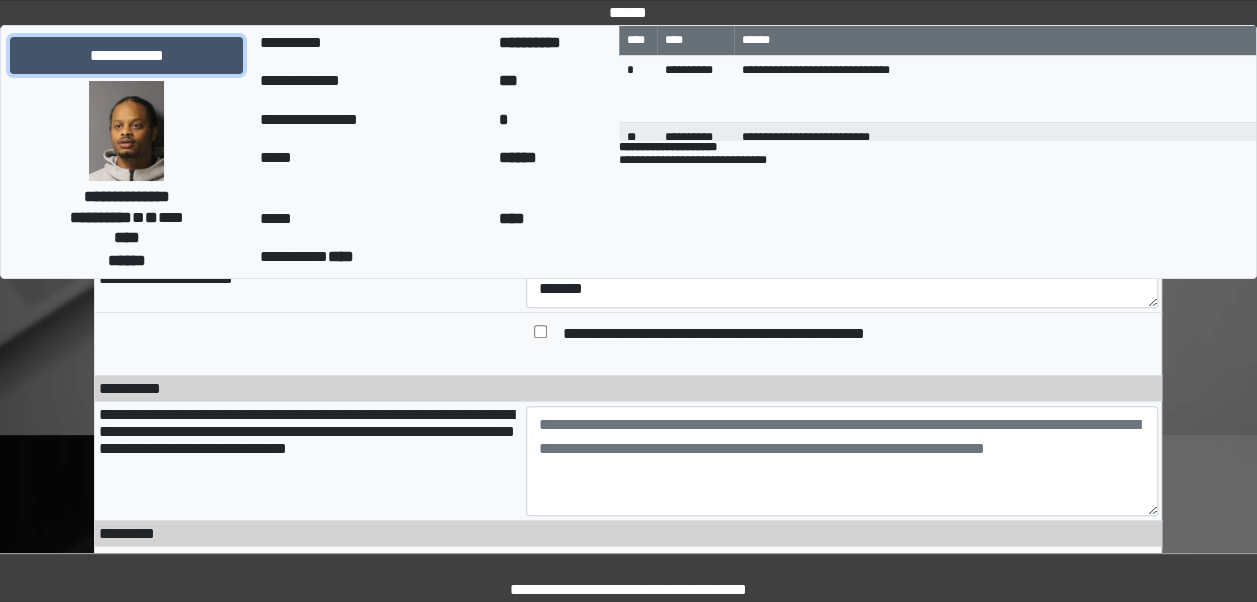 click on "**********" at bounding box center (126, 55) 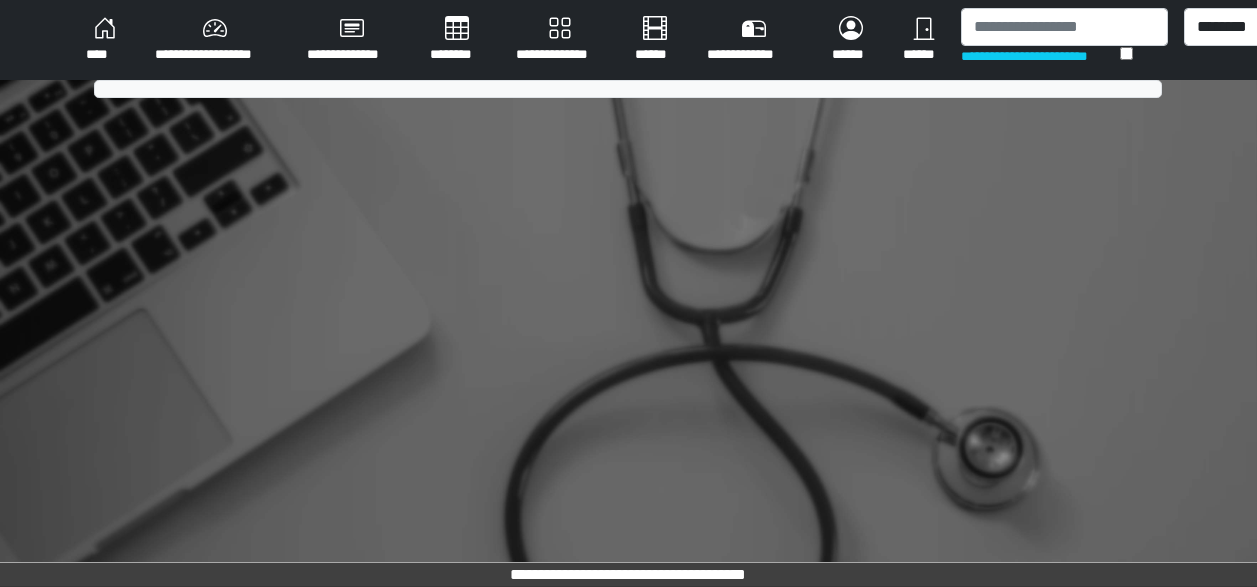 scroll, scrollTop: 0, scrollLeft: 0, axis: both 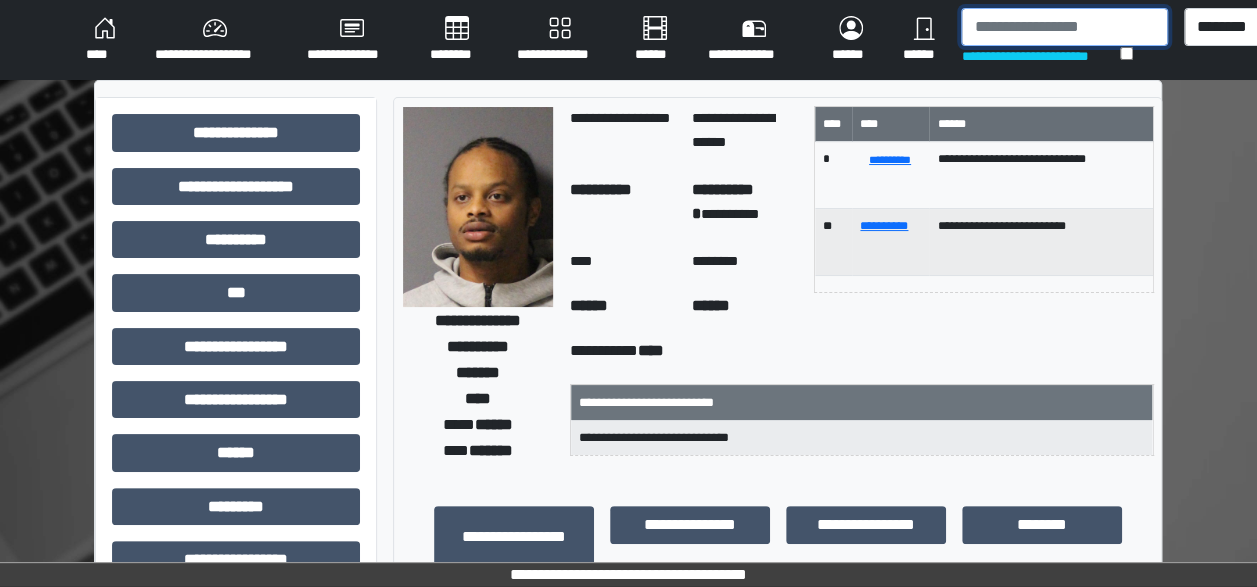 click at bounding box center [1064, 27] 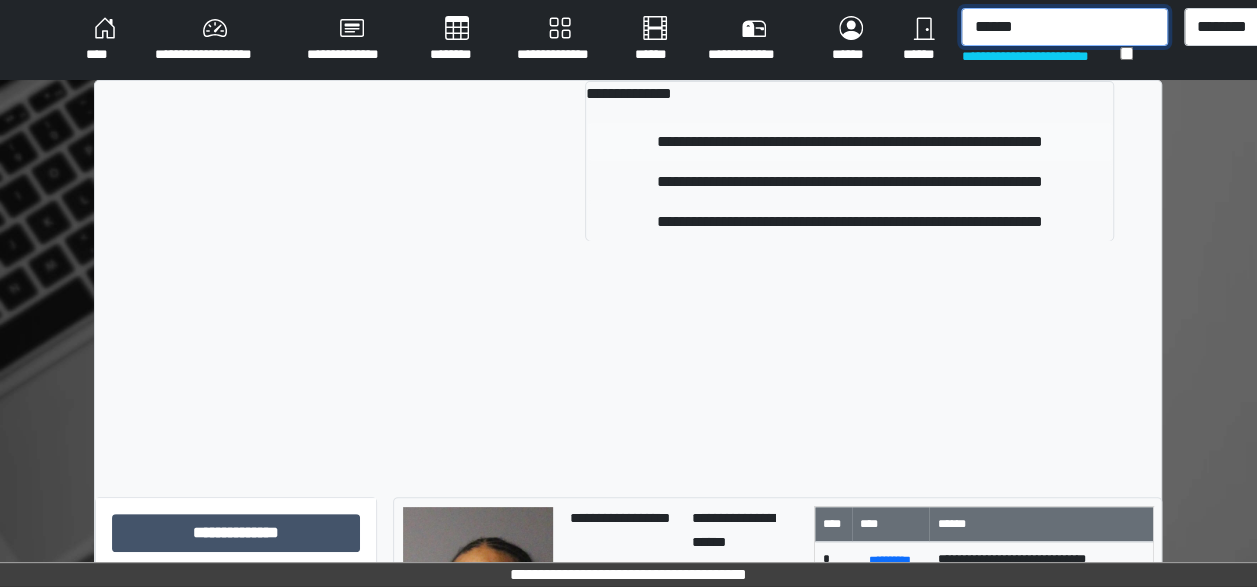type on "******" 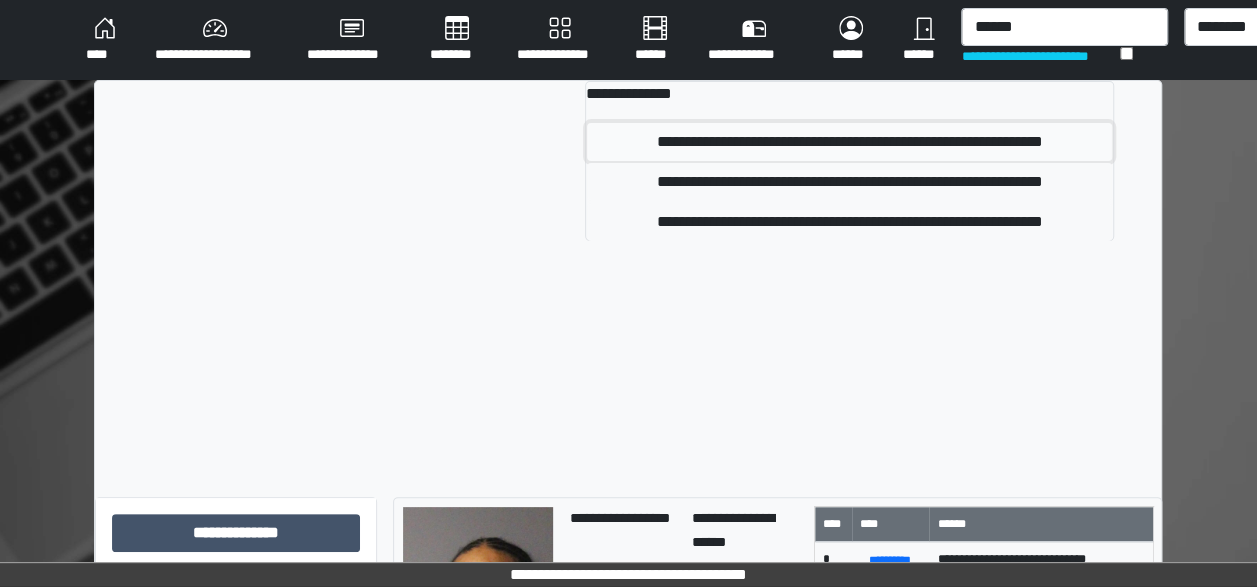 click on "**********" at bounding box center (849, 142) 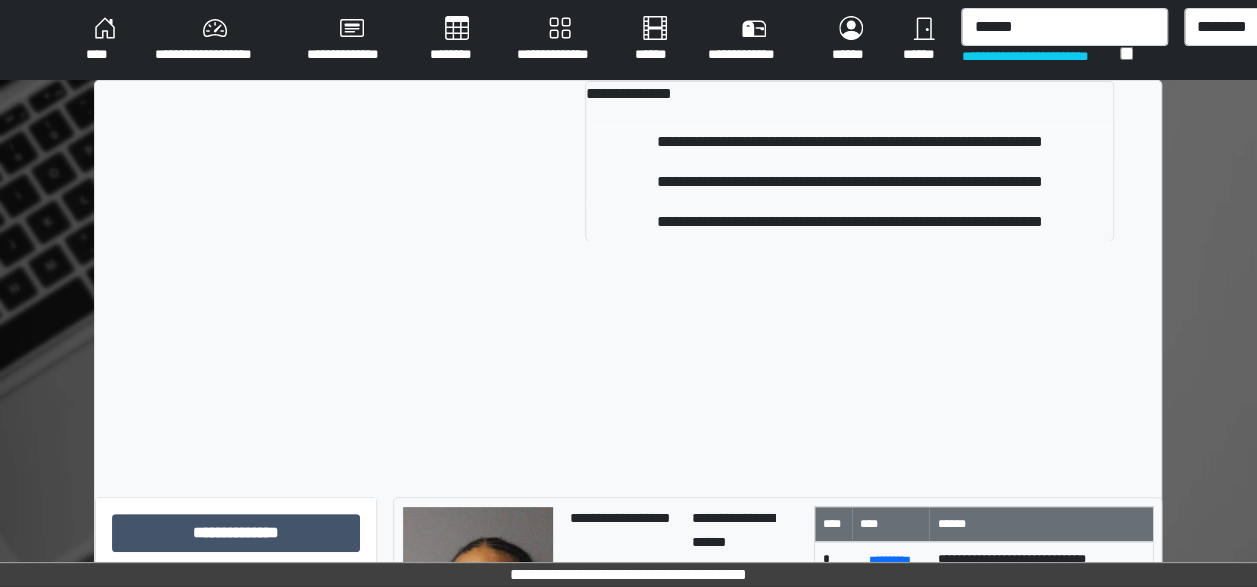 type 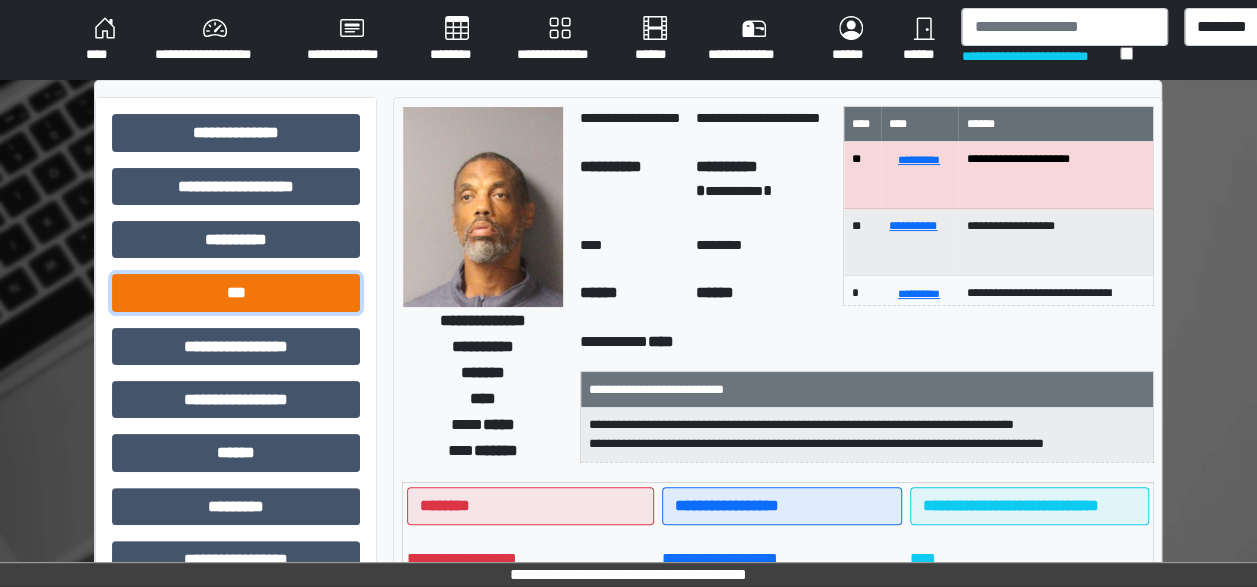 click on "***" at bounding box center (236, 292) 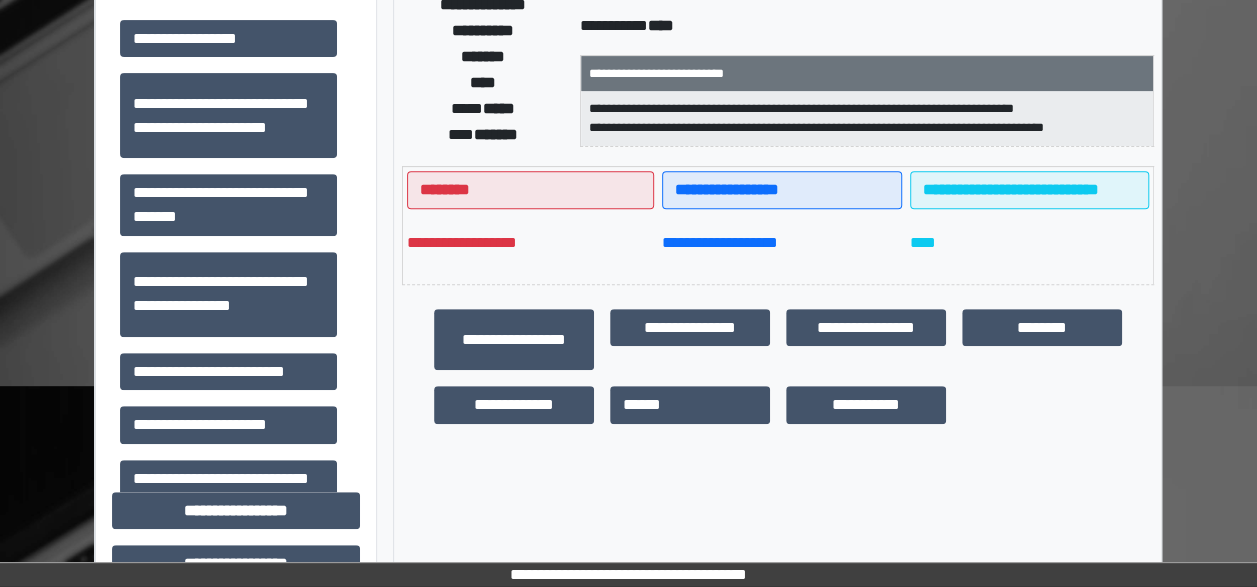 scroll, scrollTop: 344, scrollLeft: 0, axis: vertical 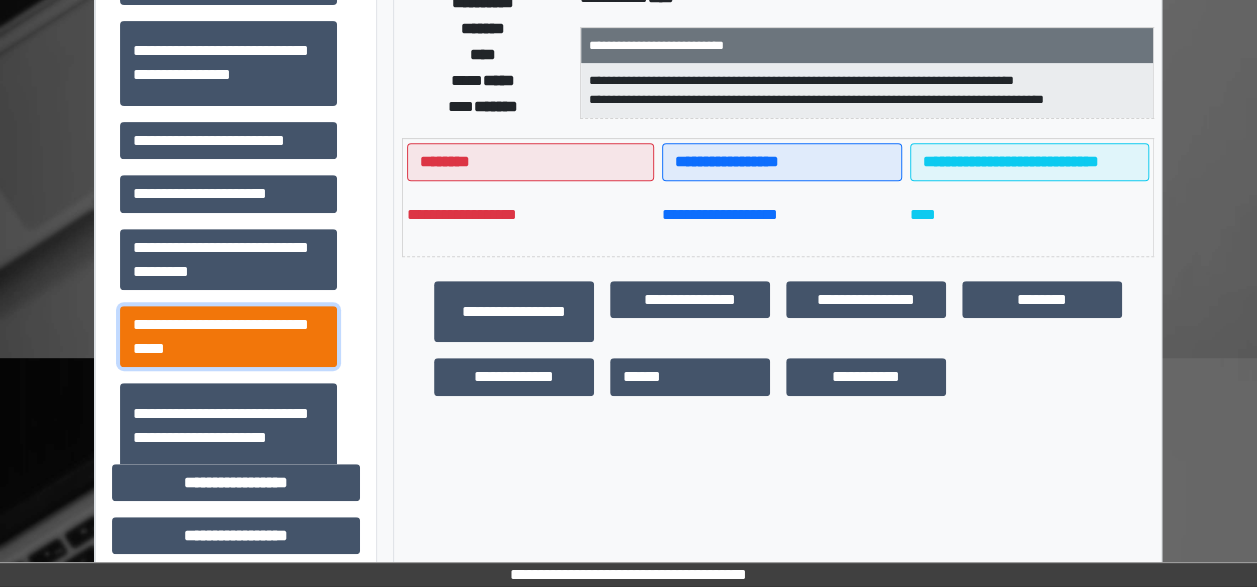 click on "**********" at bounding box center [228, 336] 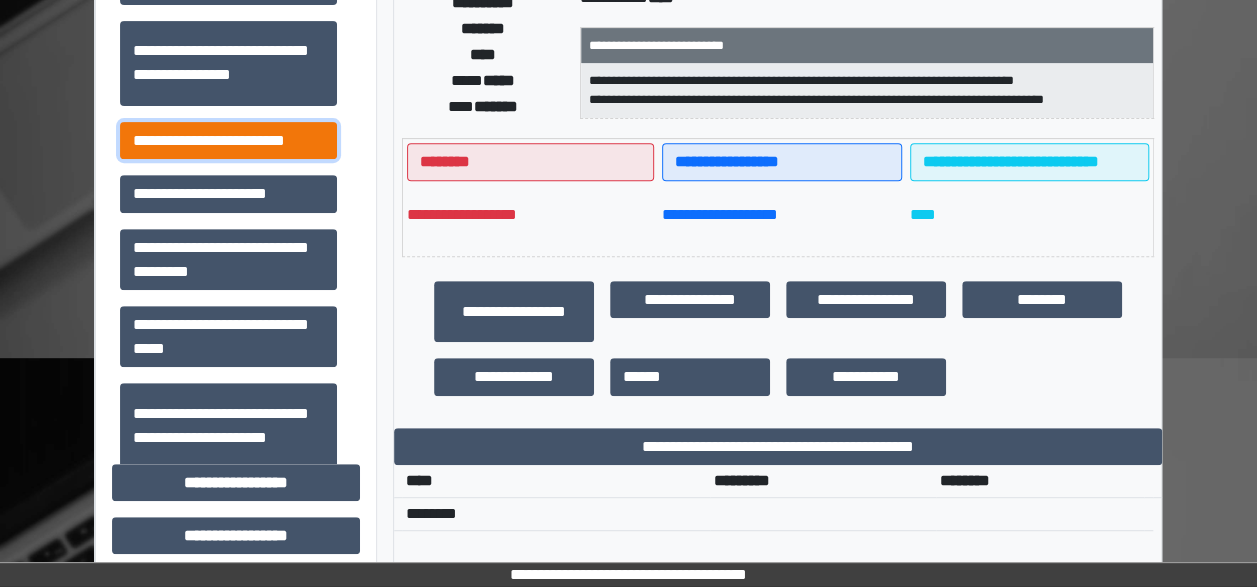 click on "**********" at bounding box center [228, 140] 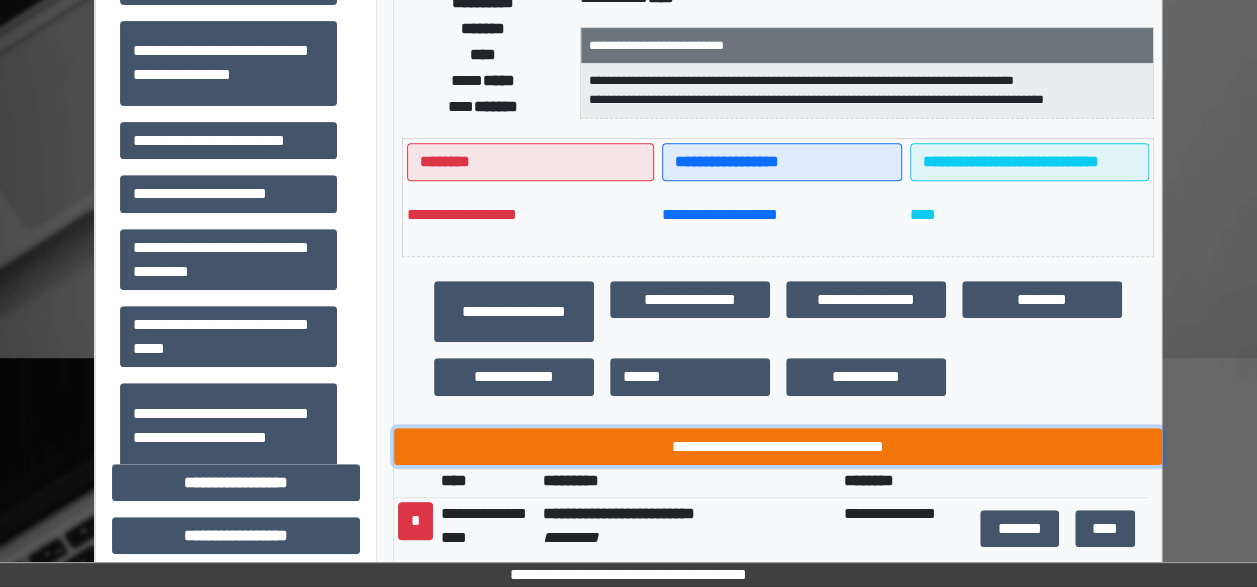 click on "**********" at bounding box center [778, 446] 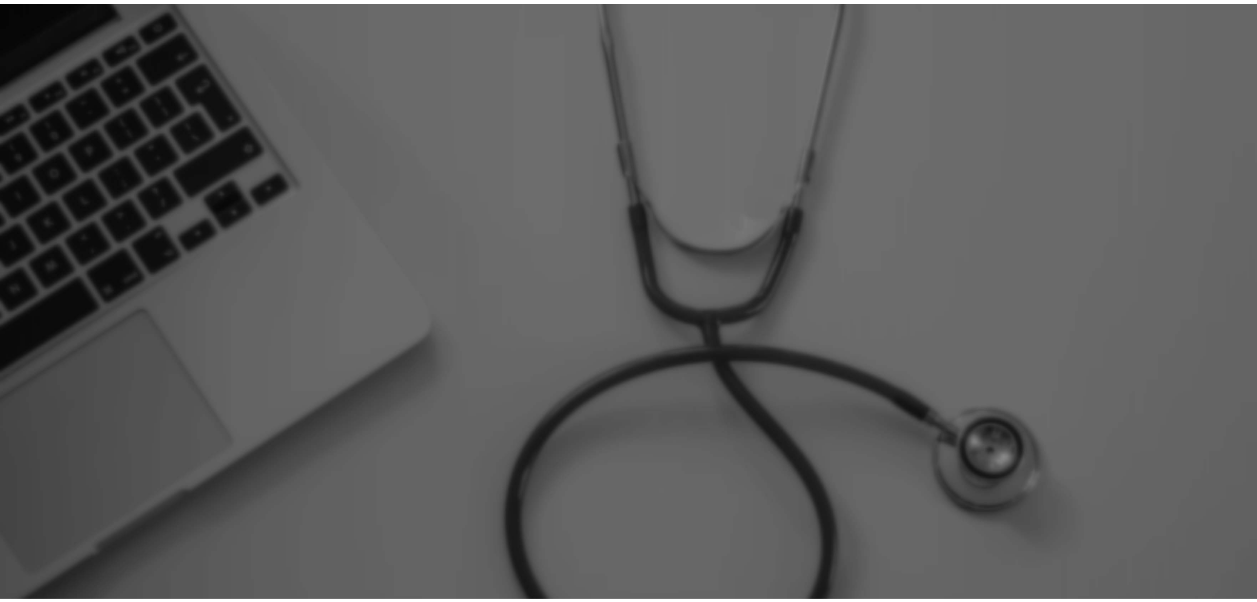scroll, scrollTop: 0, scrollLeft: 0, axis: both 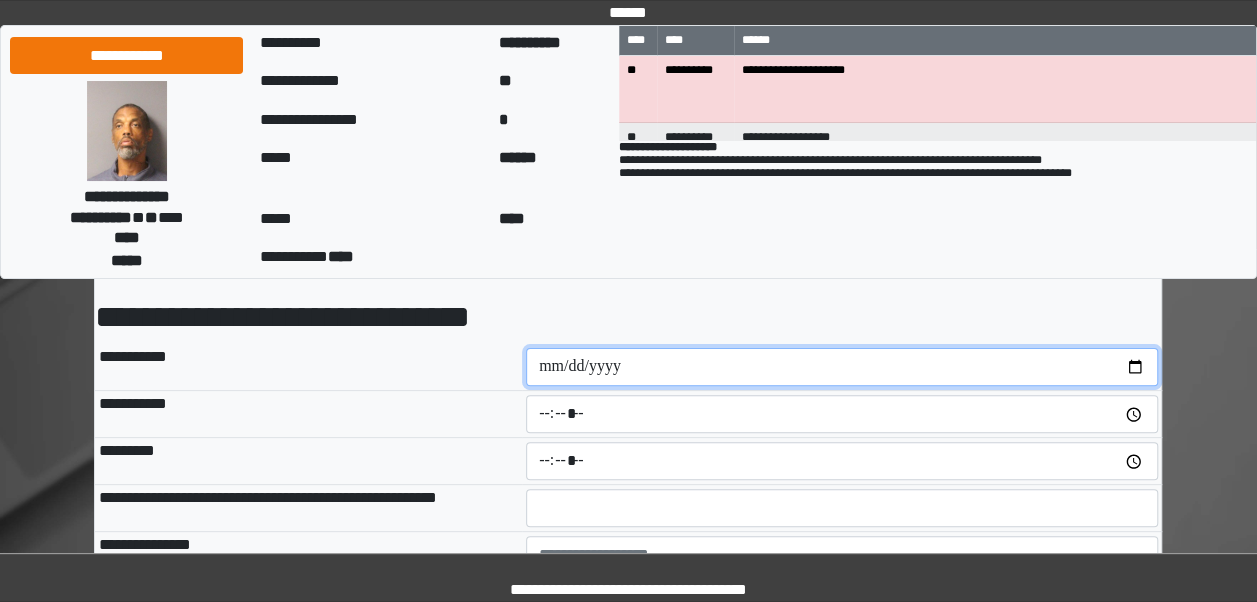 click at bounding box center (842, 367) 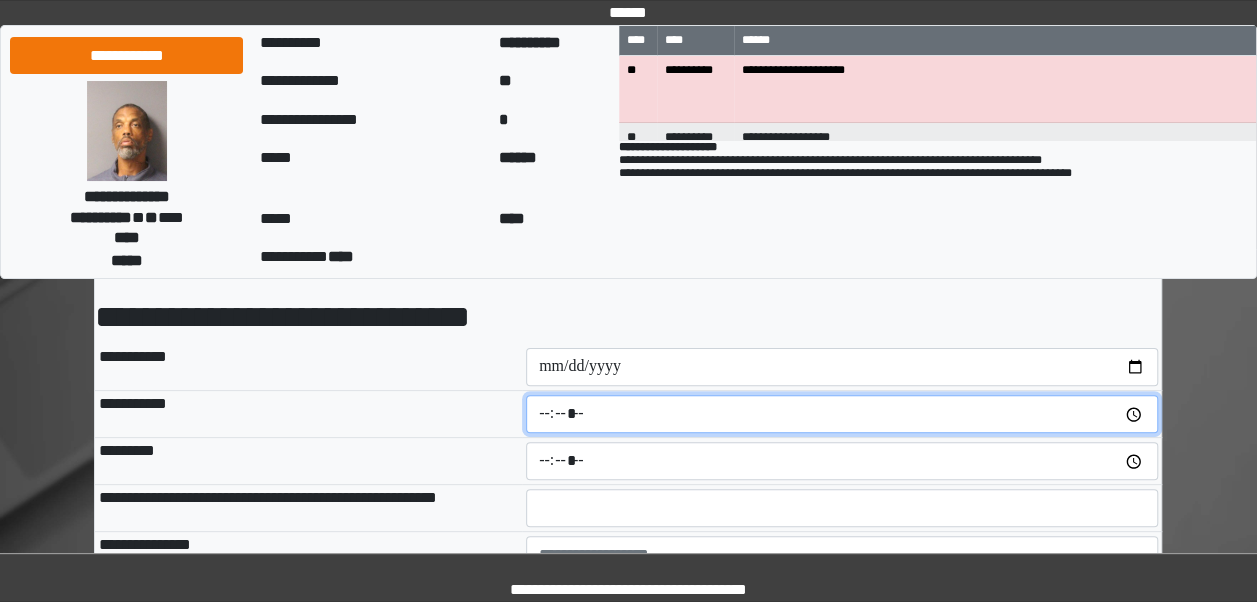 click at bounding box center (842, 414) 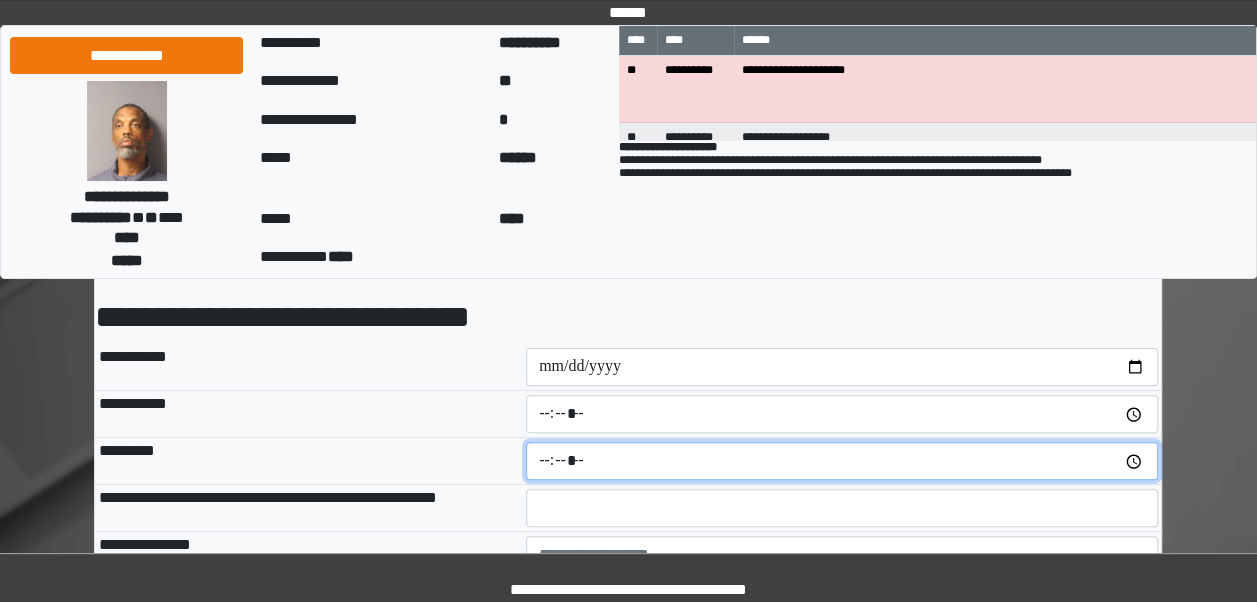 click at bounding box center (842, 461) 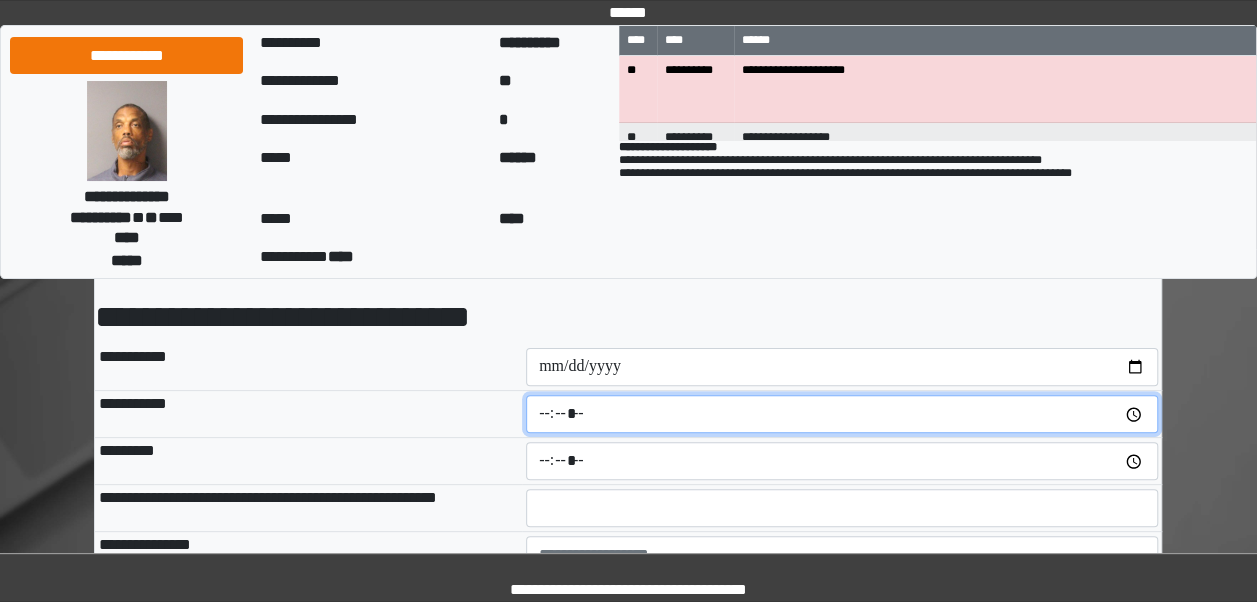 click on "*****" at bounding box center [842, 414] 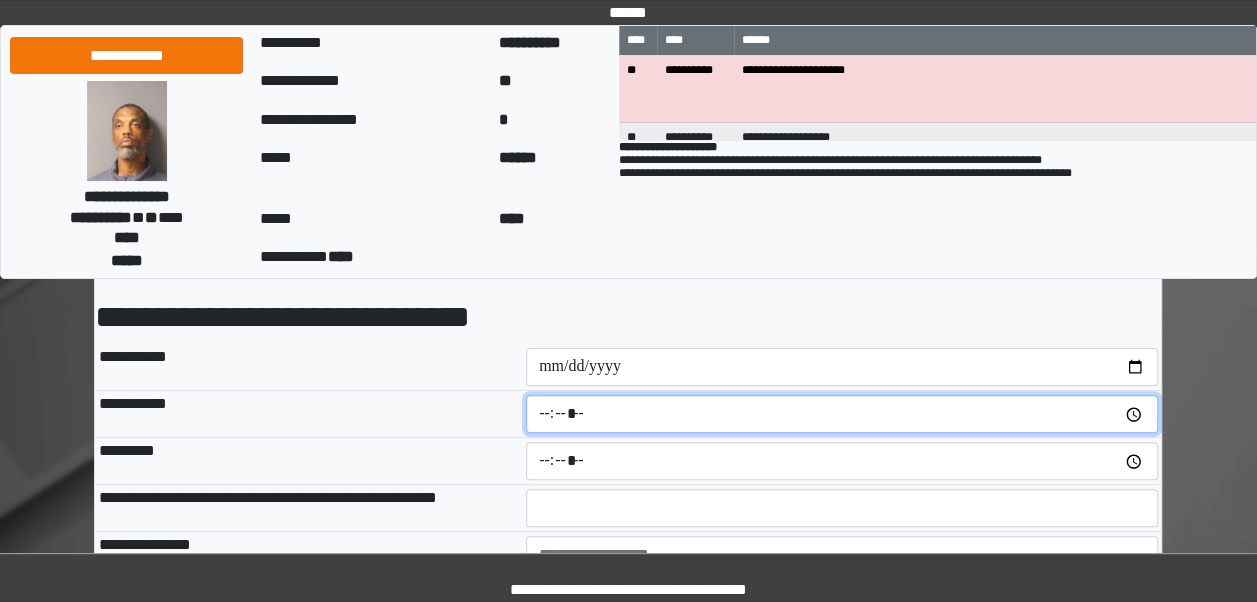 type on "*****" 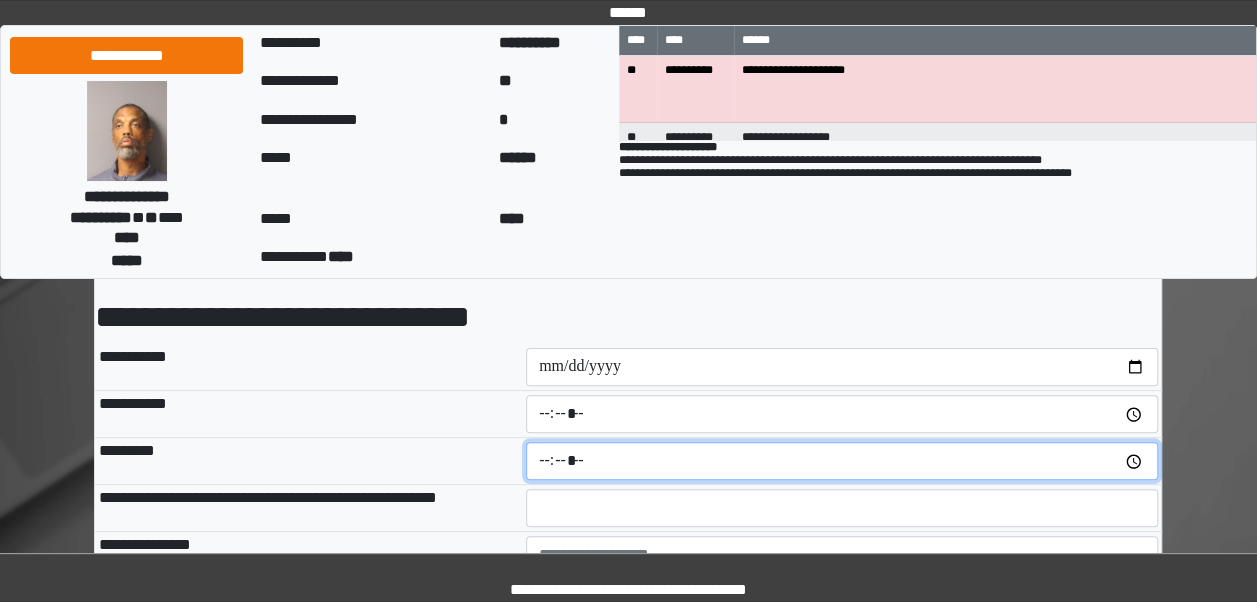 click at bounding box center [842, 461] 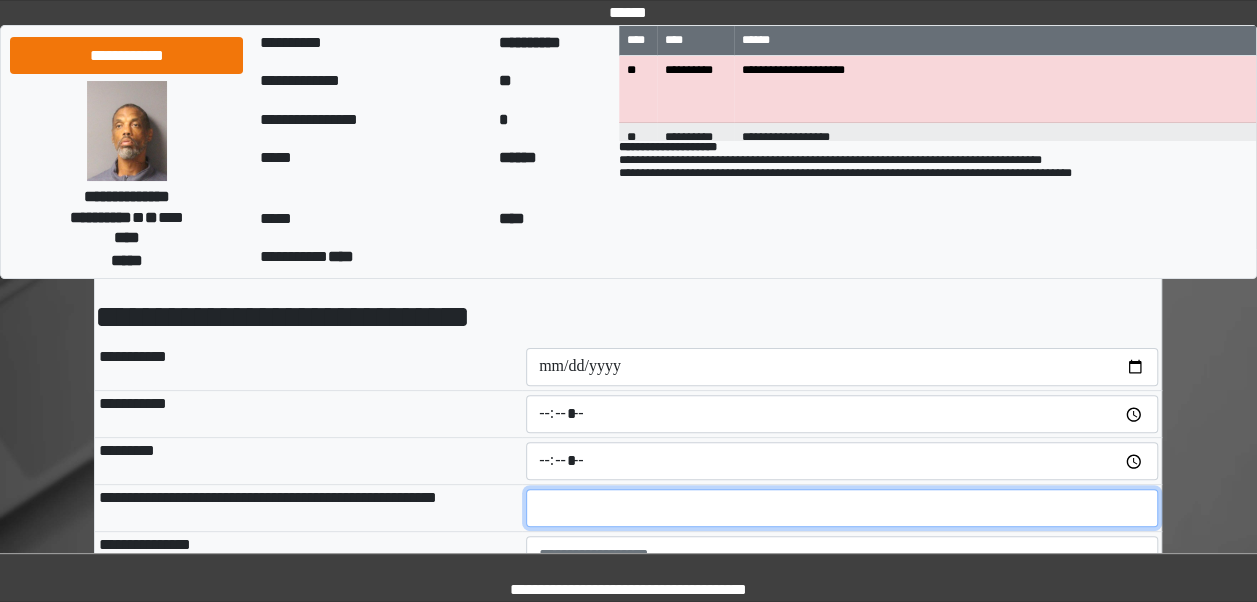 click at bounding box center [842, 508] 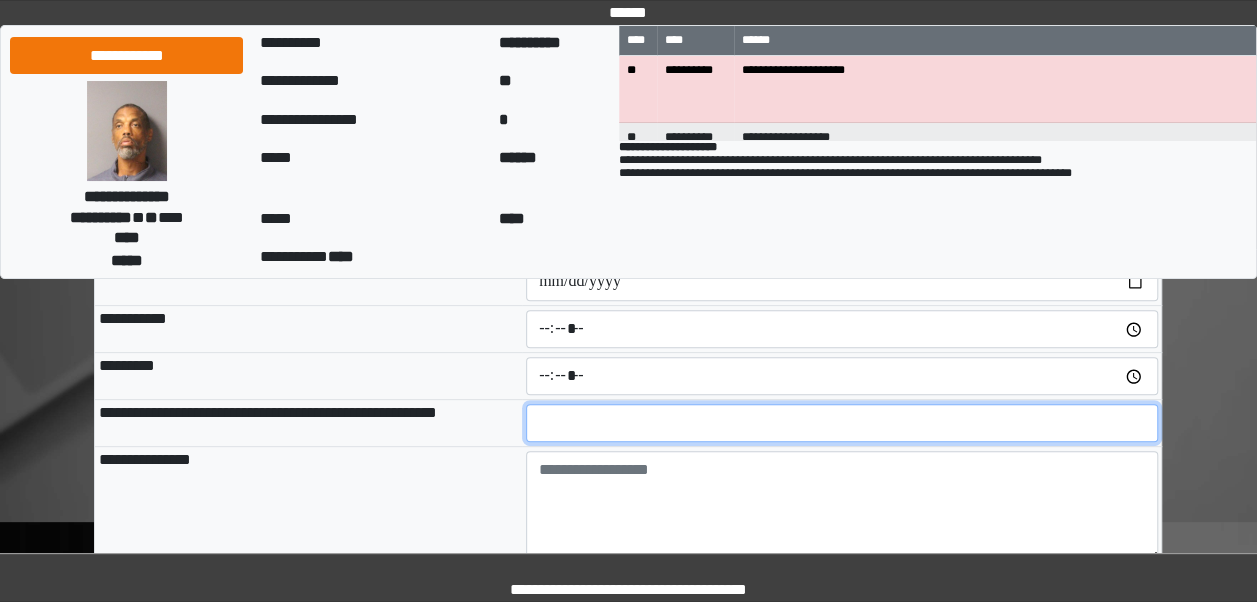 scroll, scrollTop: 182, scrollLeft: 0, axis: vertical 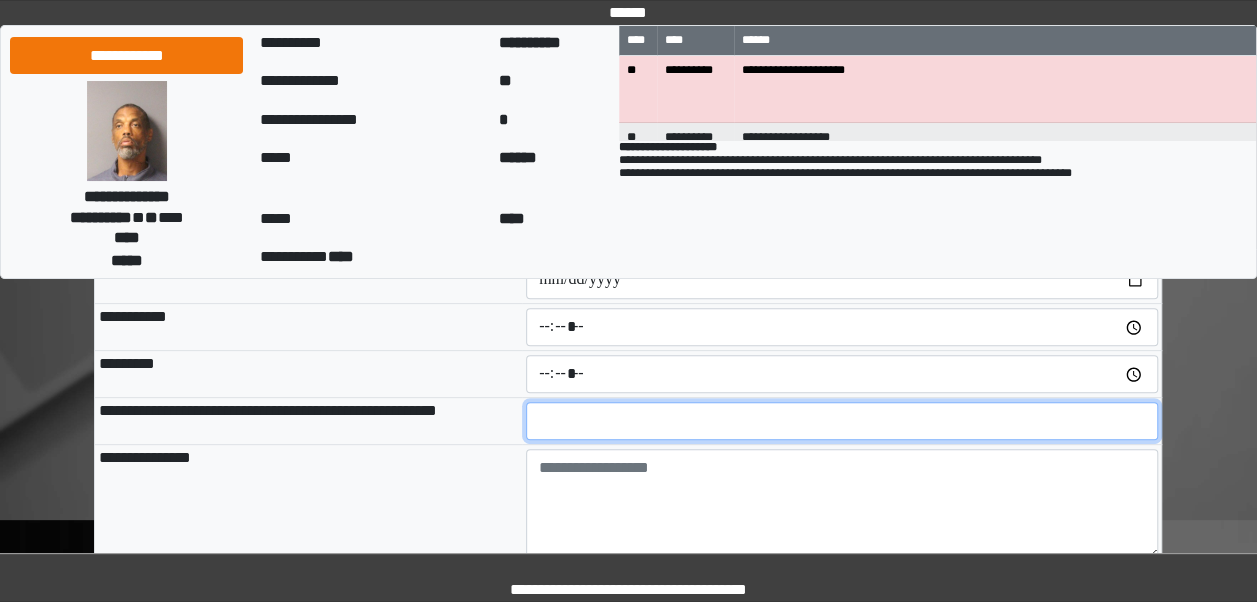 type on "**" 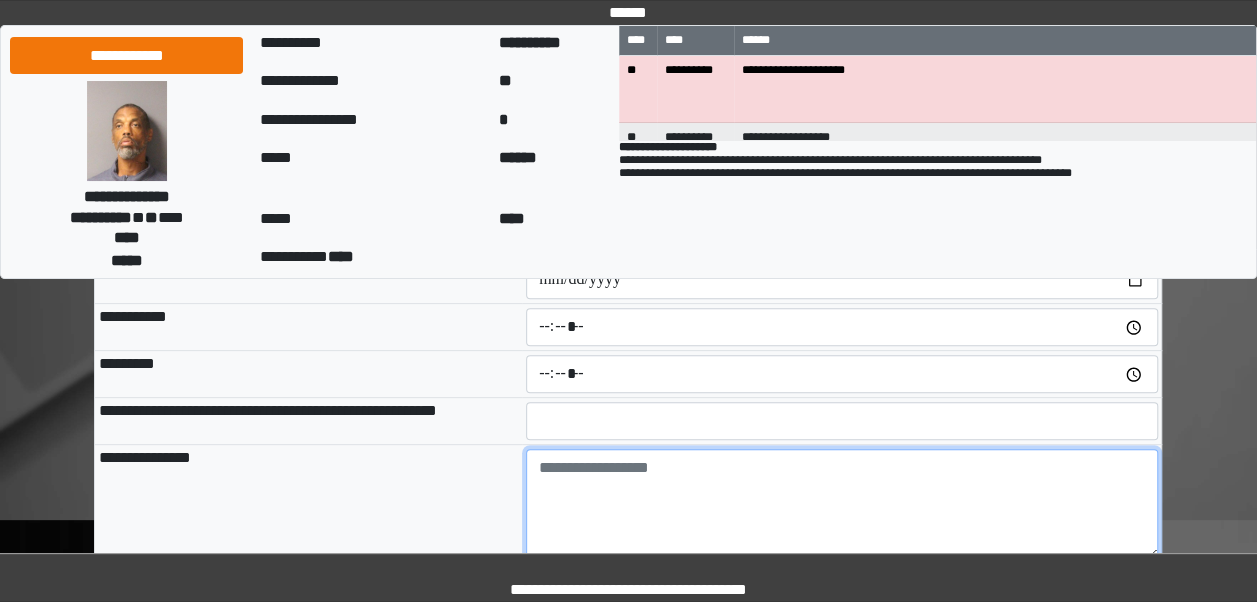 click at bounding box center (842, 504) 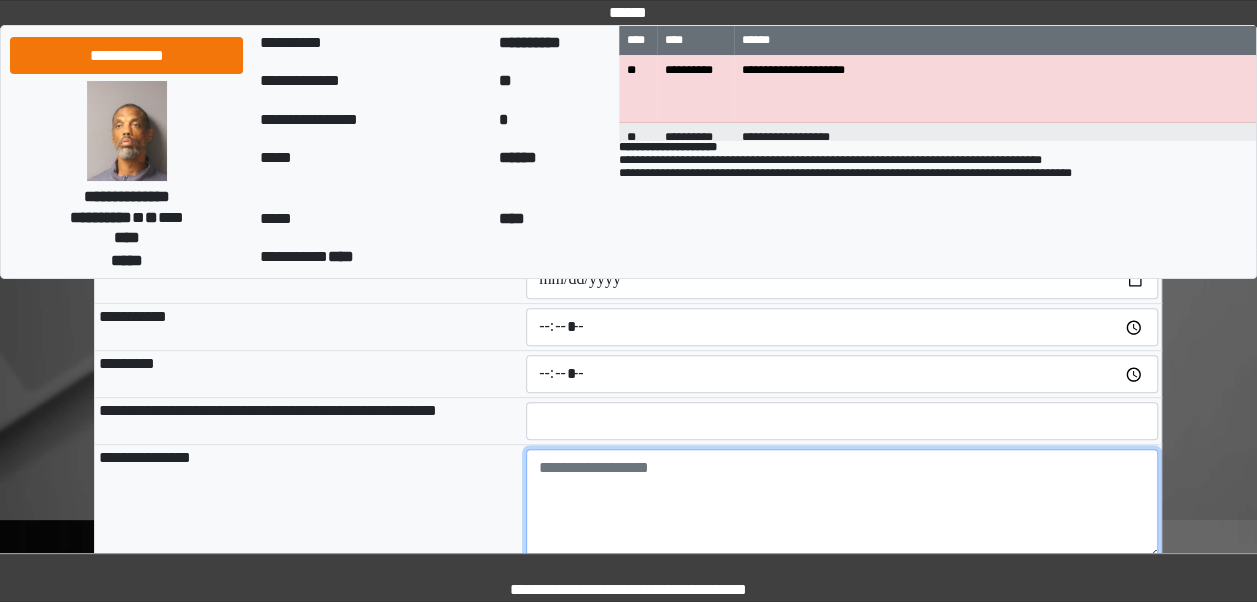 type on "**********" 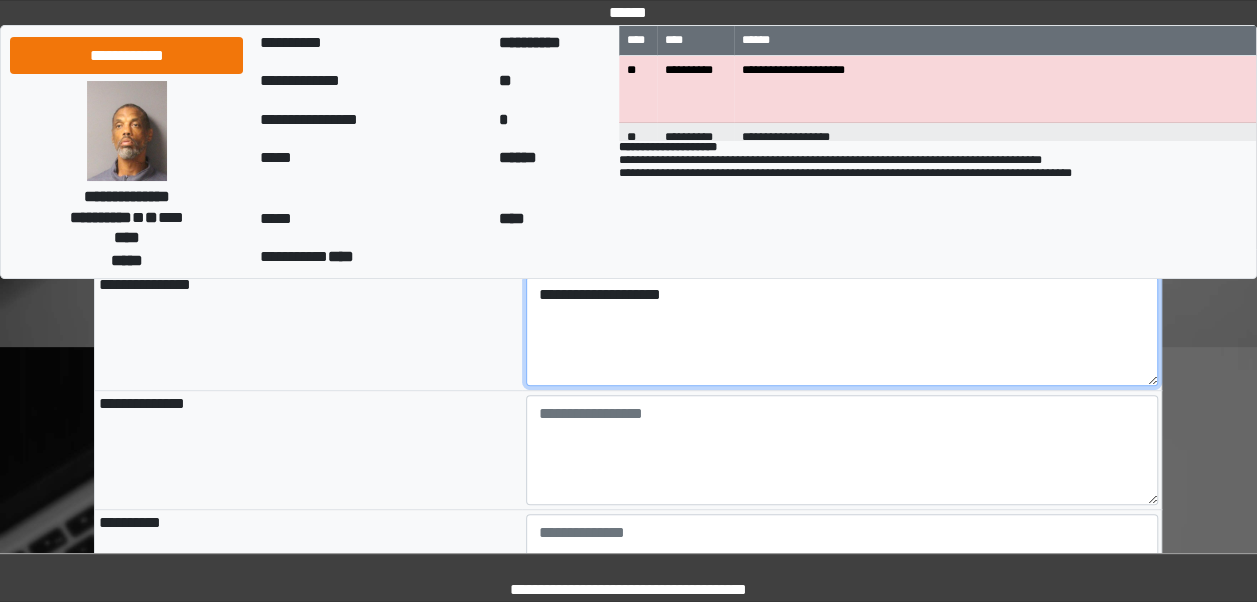 scroll, scrollTop: 378, scrollLeft: 0, axis: vertical 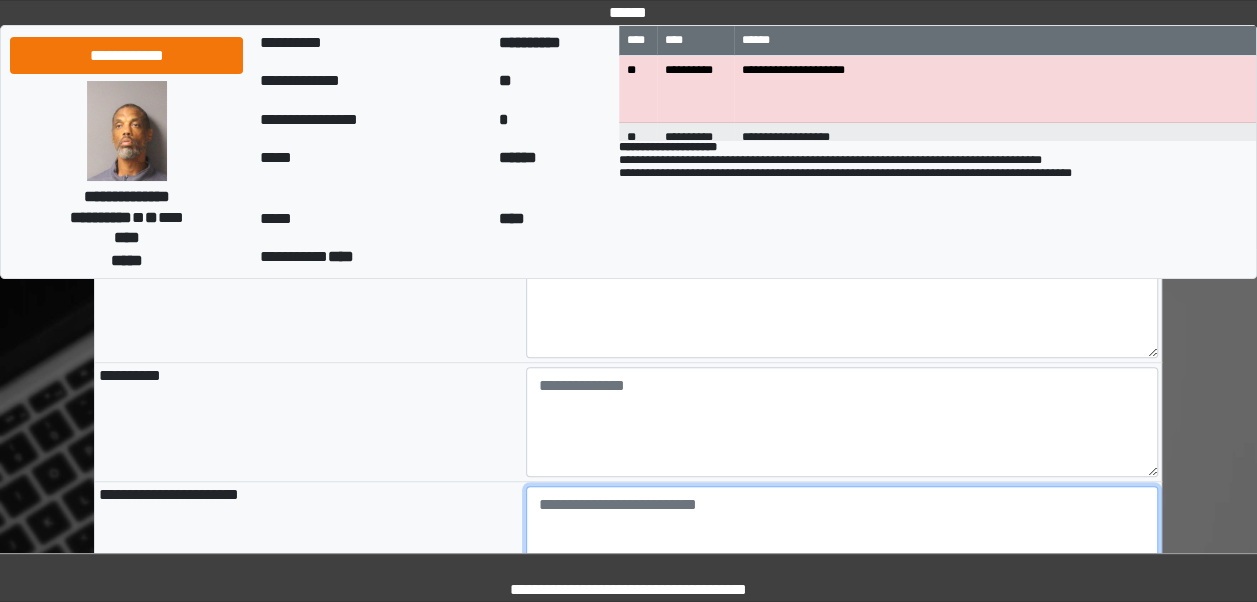 click at bounding box center (842, 541) 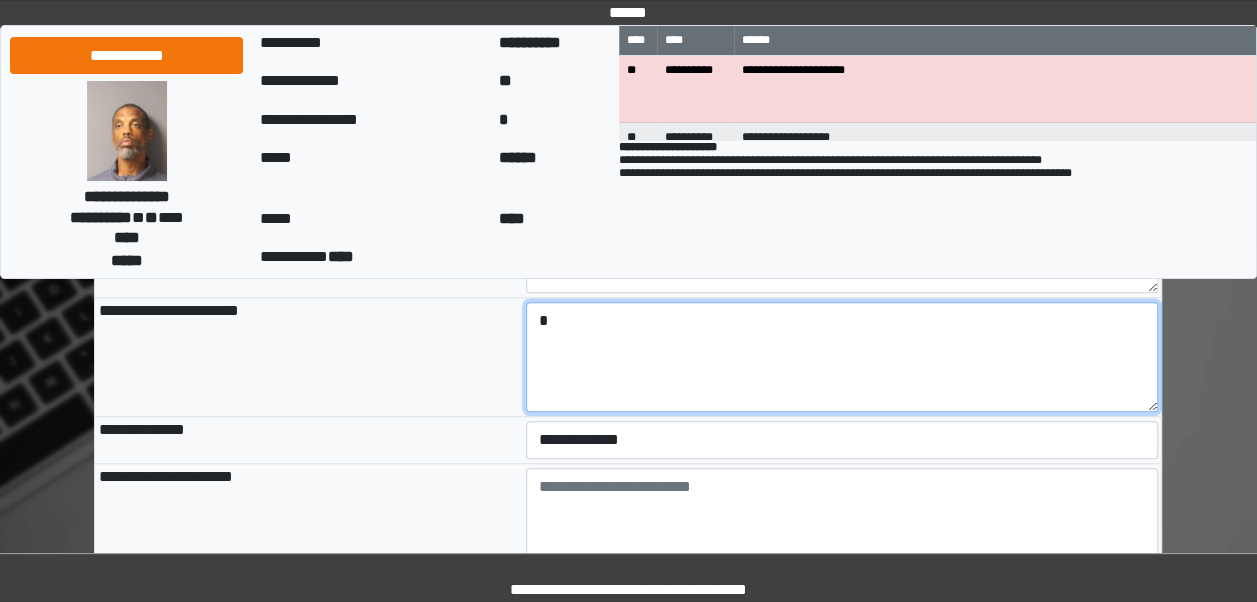 scroll, scrollTop: 698, scrollLeft: 0, axis: vertical 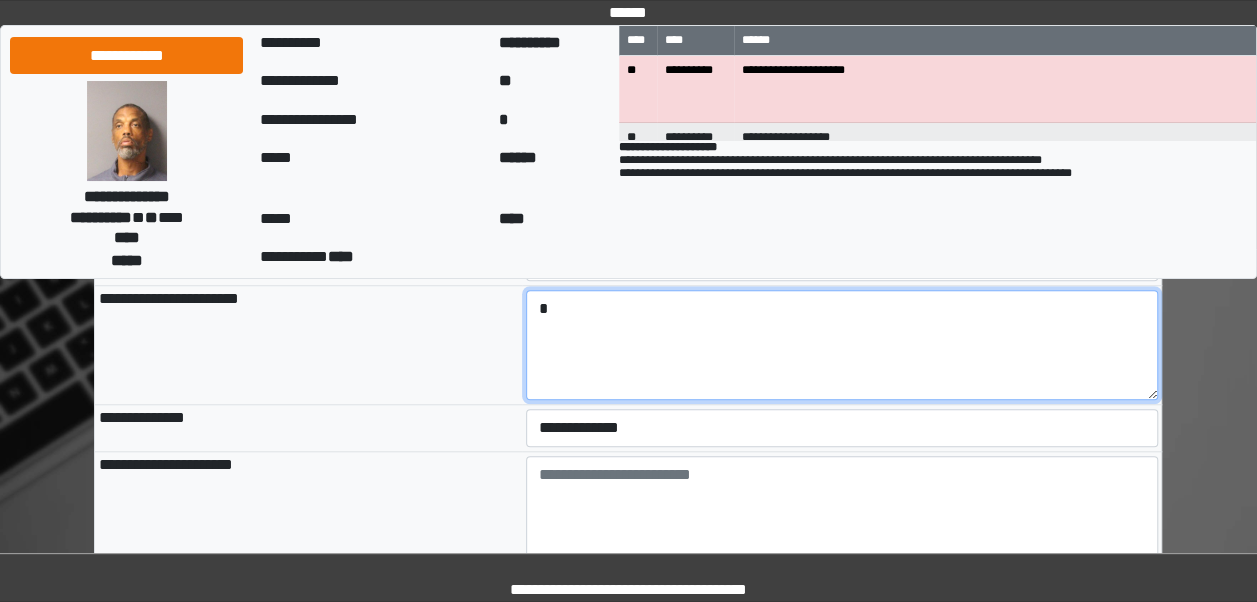 type on "*" 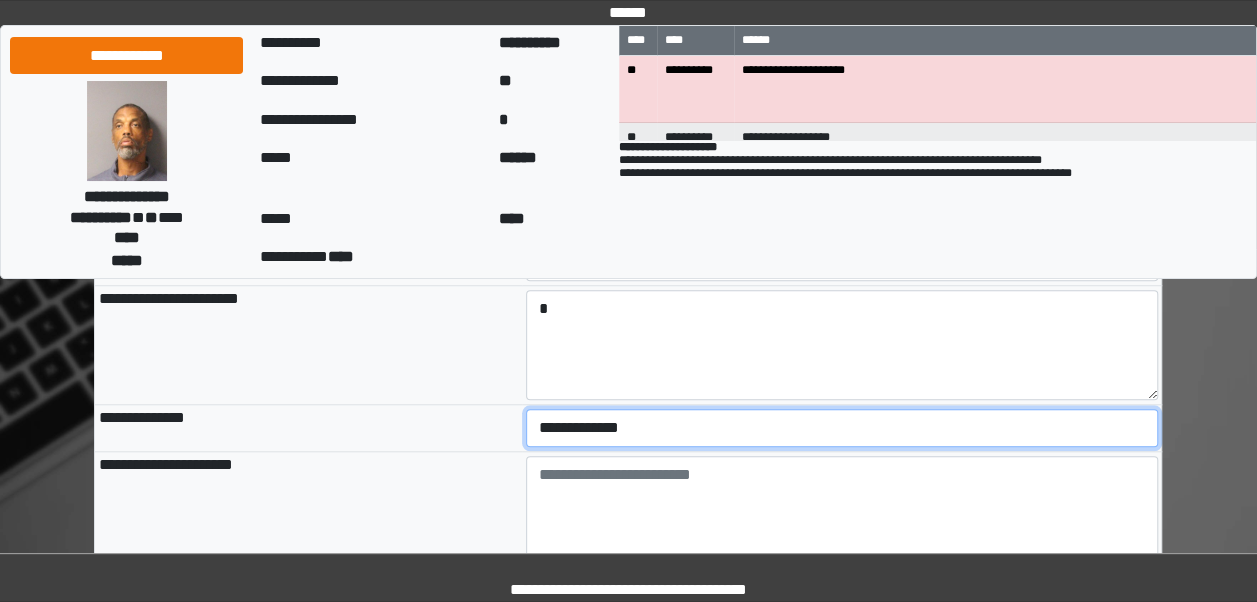 click on "**********" at bounding box center [842, 428] 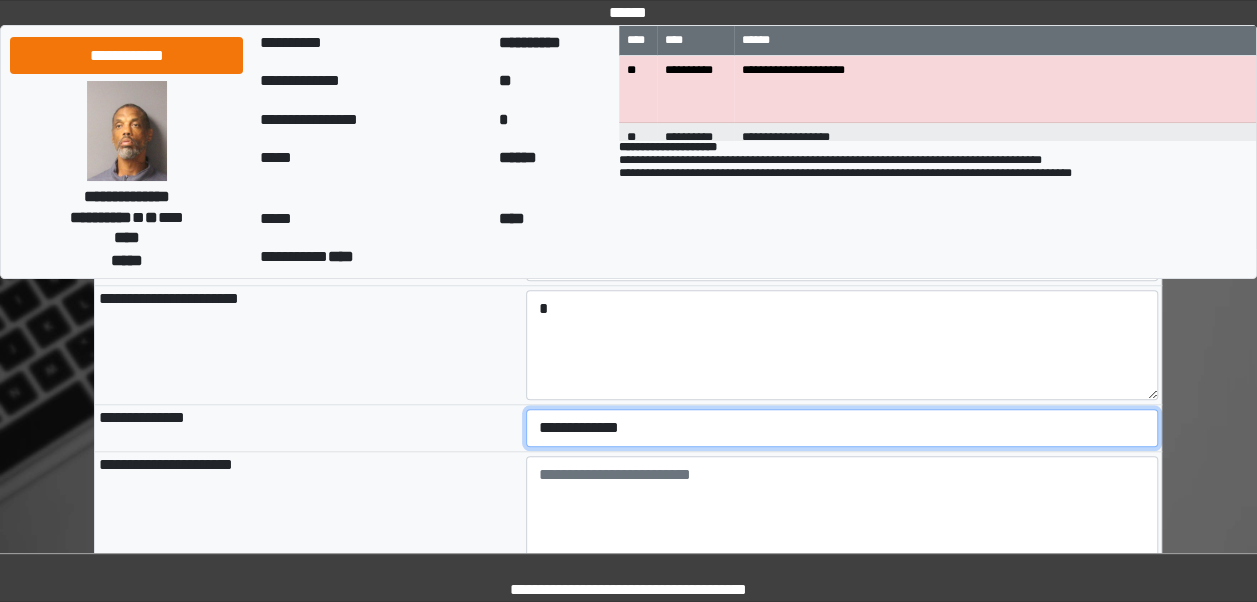 select on "***" 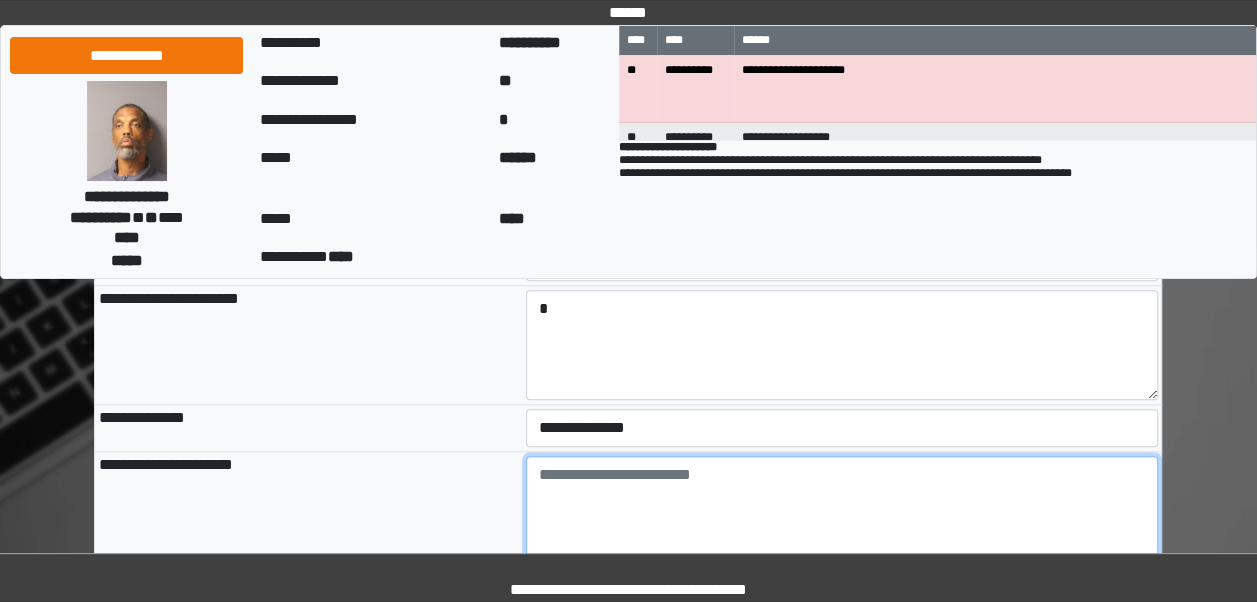 click at bounding box center (842, 511) 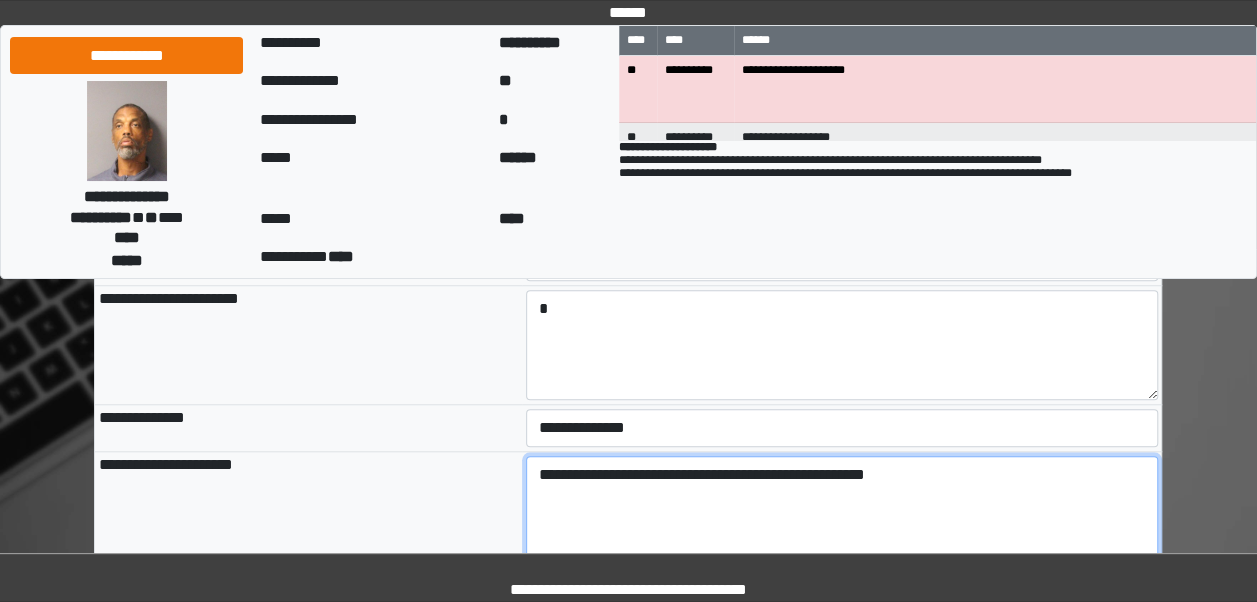 drag, startPoint x: 934, startPoint y: 468, endPoint x: 512, endPoint y: 460, distance: 422.07584 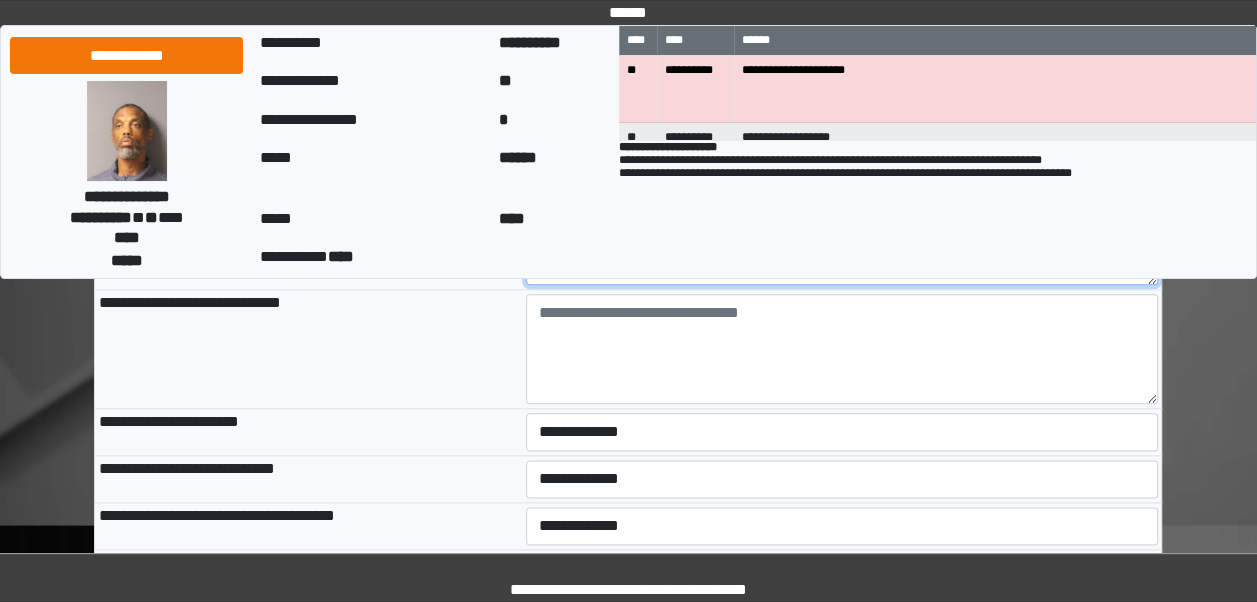 scroll, scrollTop: 1006, scrollLeft: 0, axis: vertical 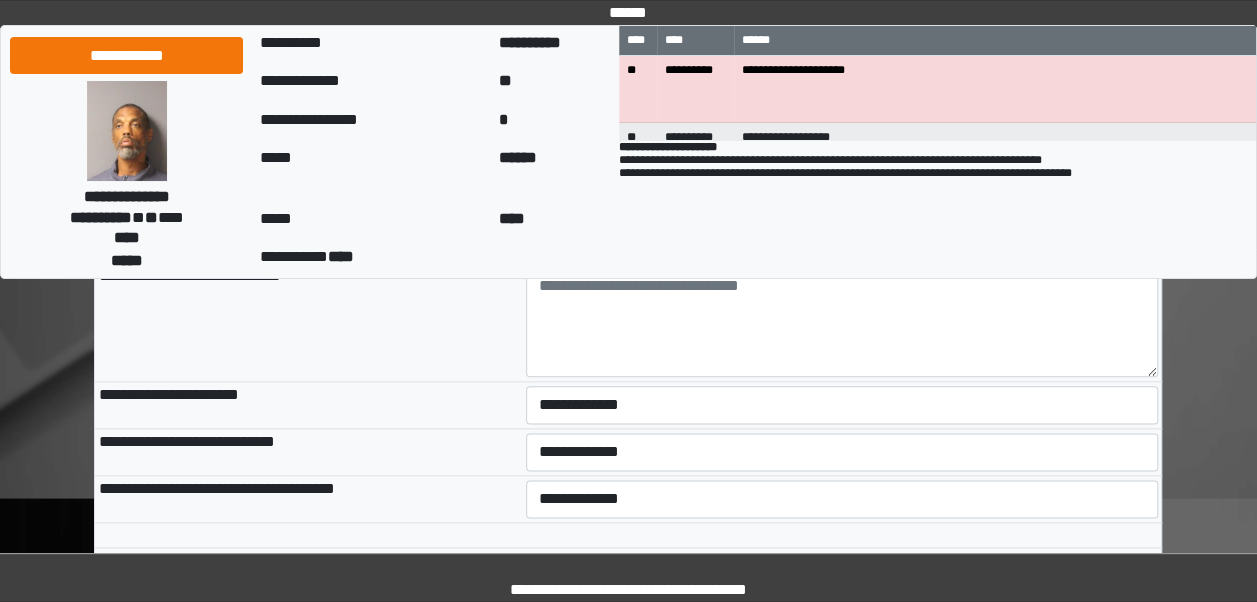 type on "**********" 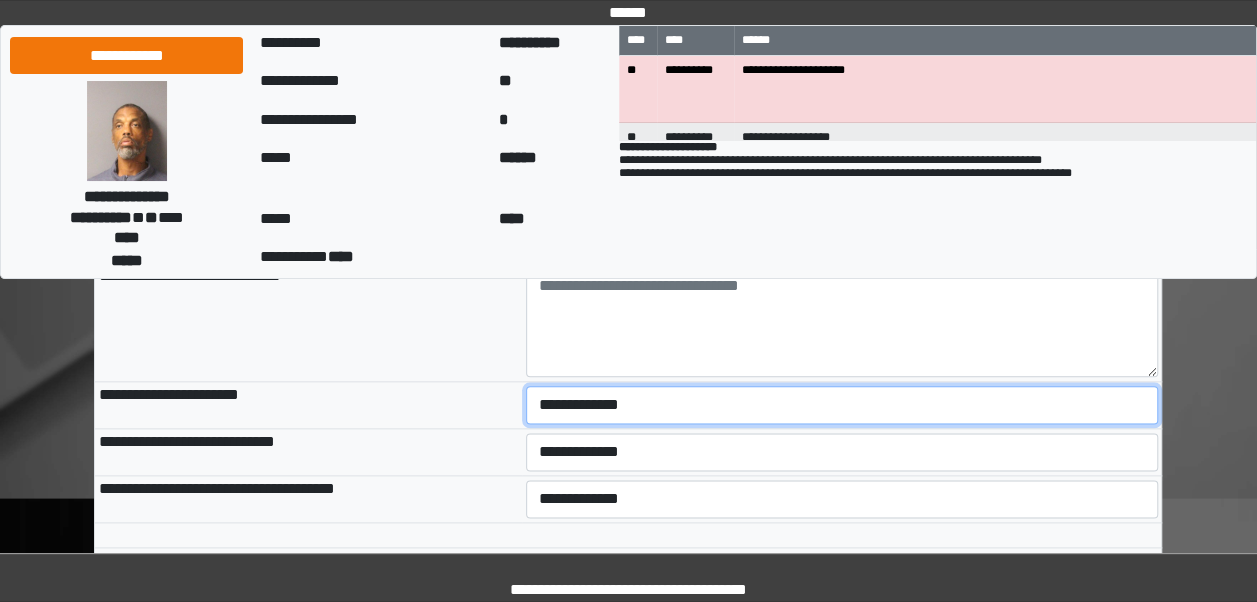 click on "**********" at bounding box center (842, 405) 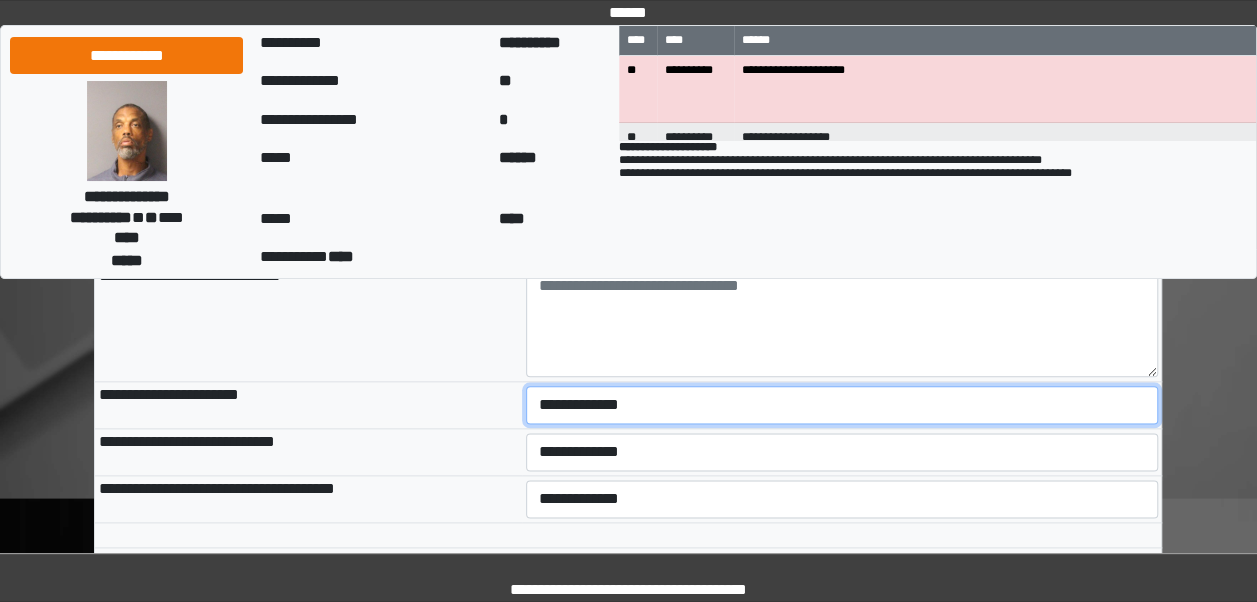 select on "***" 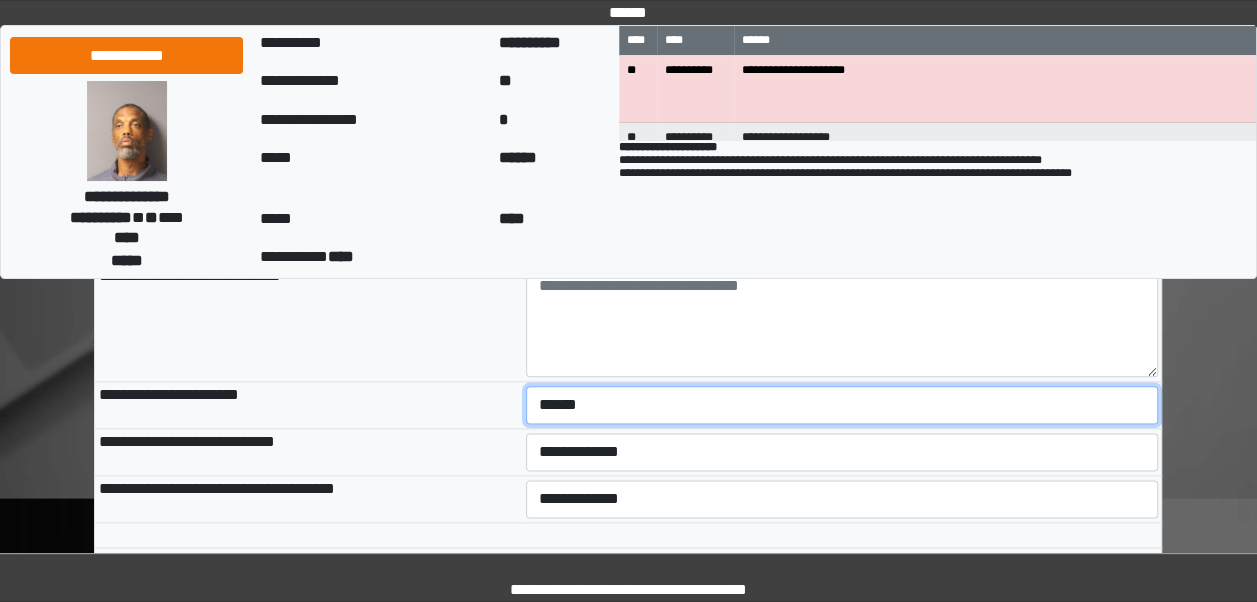 click on "**********" at bounding box center [842, 405] 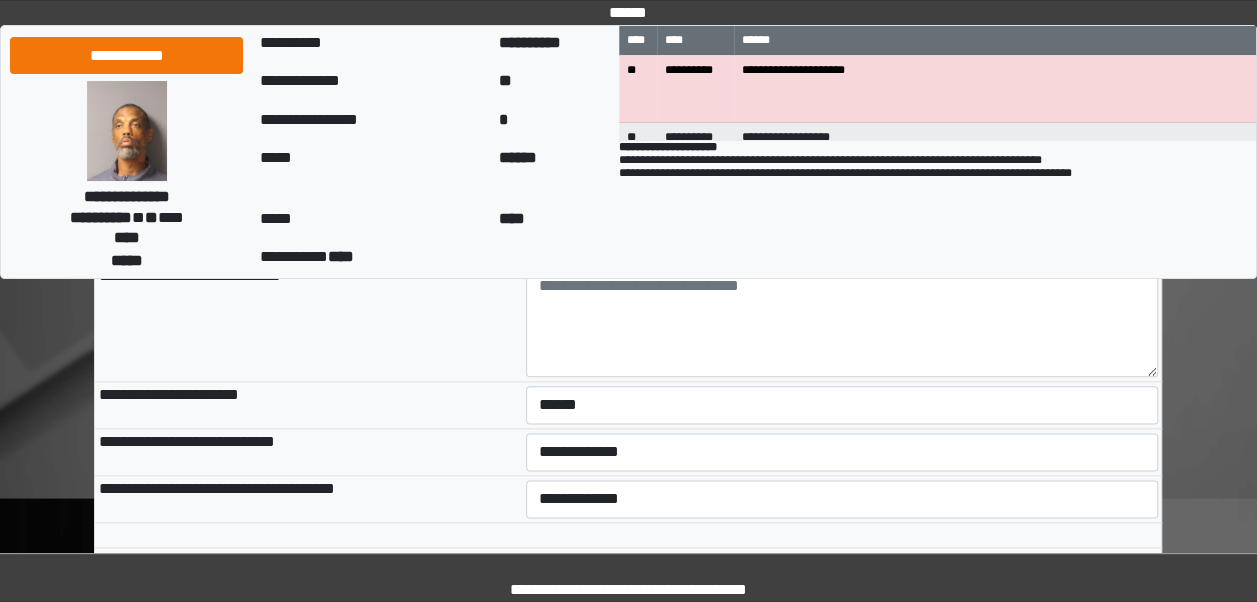 click on "**********" at bounding box center (842, 499) 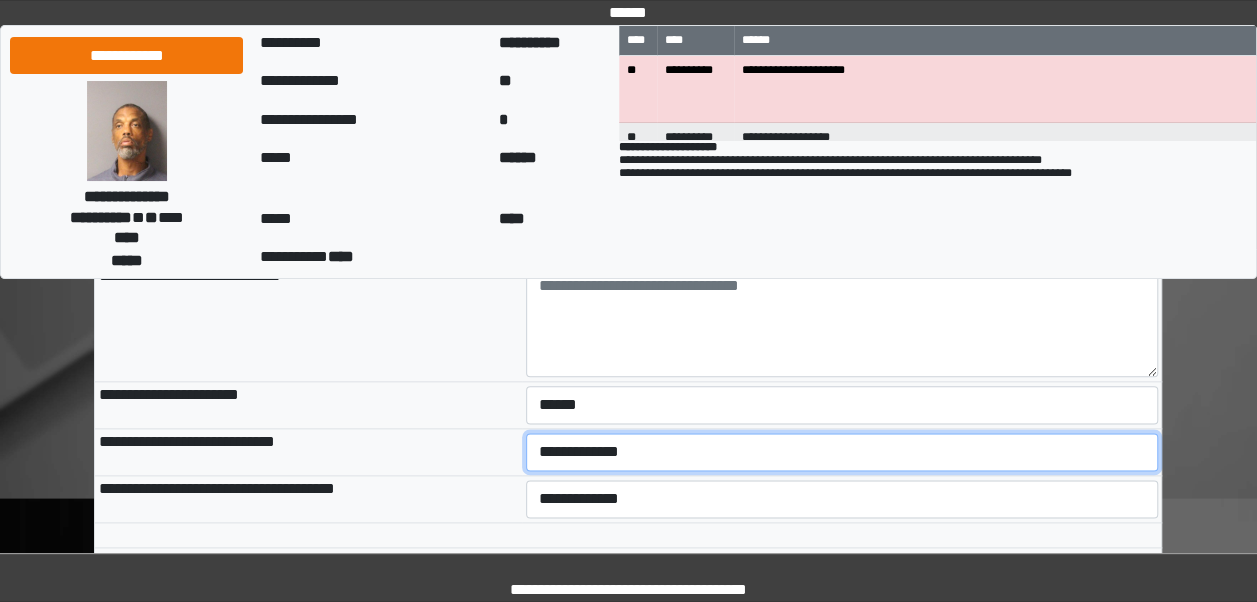 click on "**********" at bounding box center [842, 452] 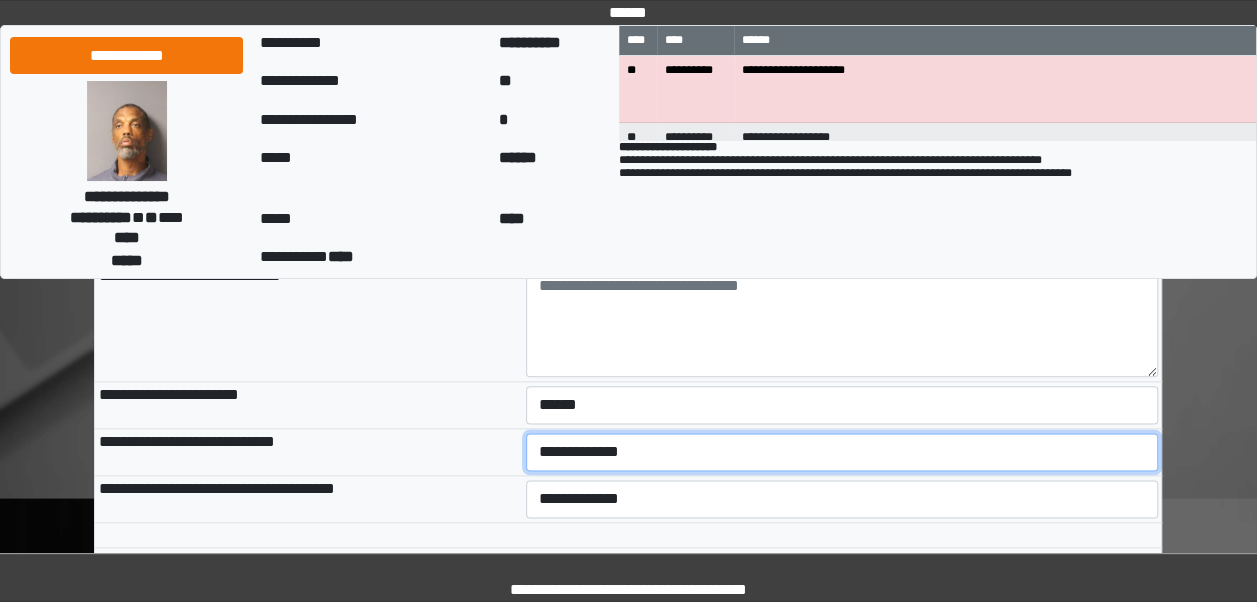 select on "***" 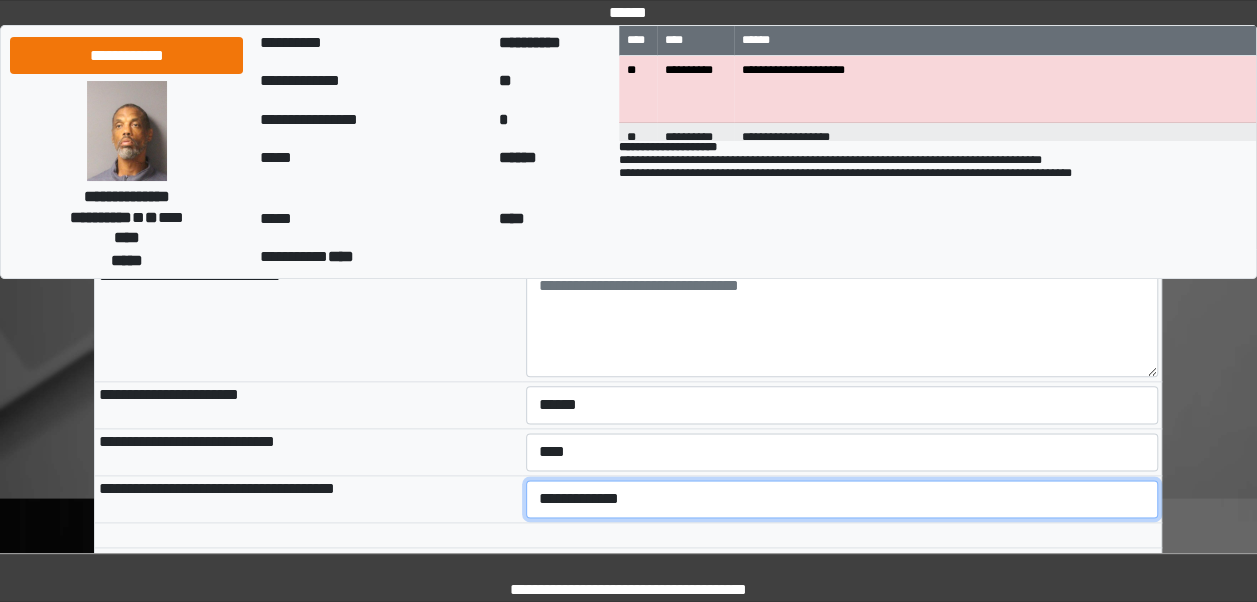 click on "**********" at bounding box center (842, 499) 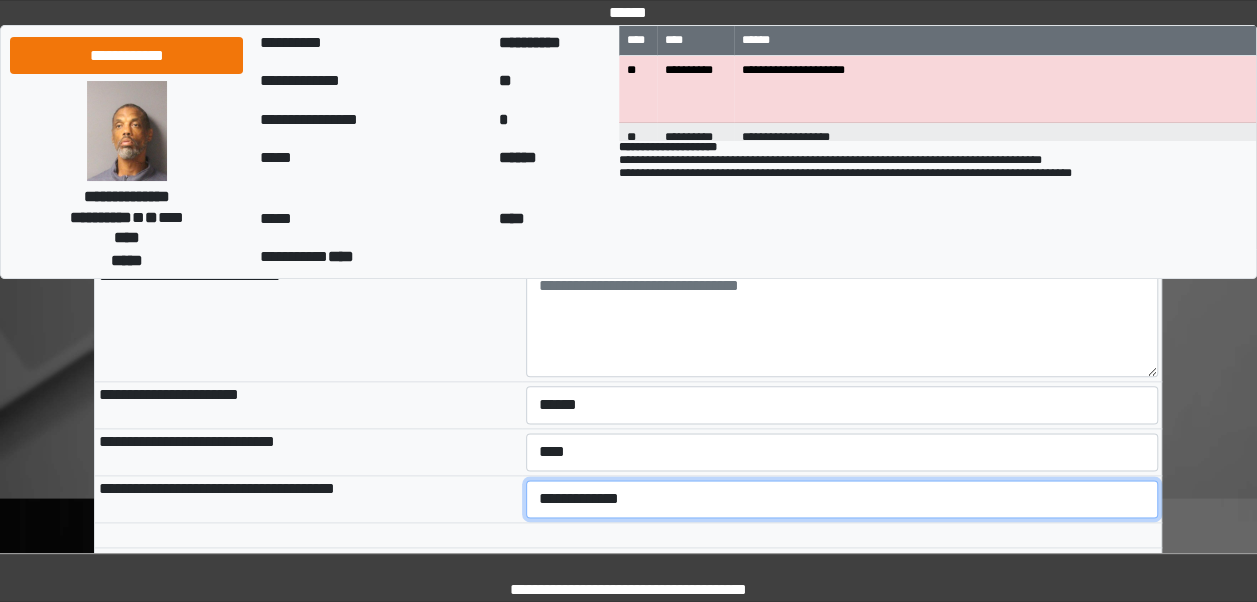 select on "***" 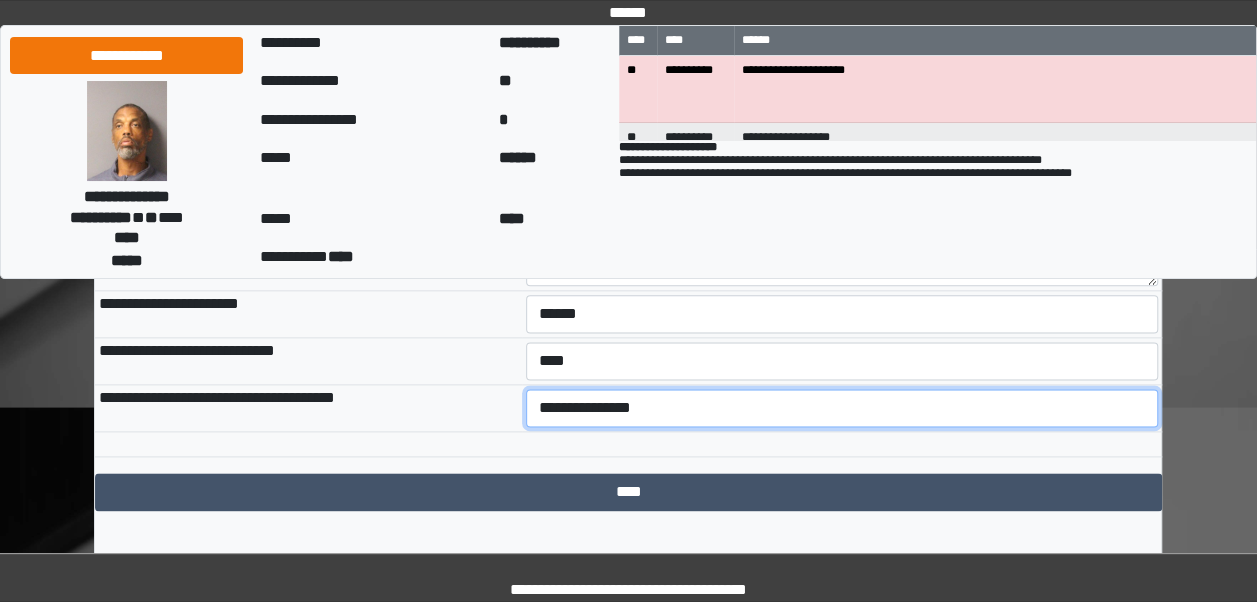 scroll, scrollTop: 1120, scrollLeft: 0, axis: vertical 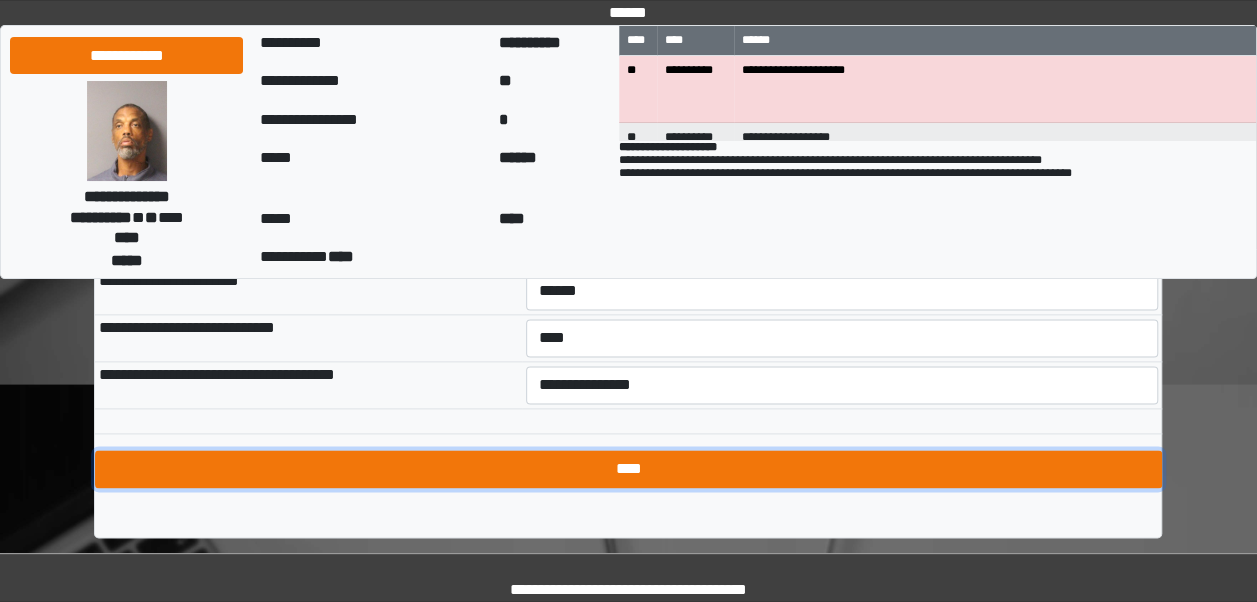 click on "****" at bounding box center (628, 469) 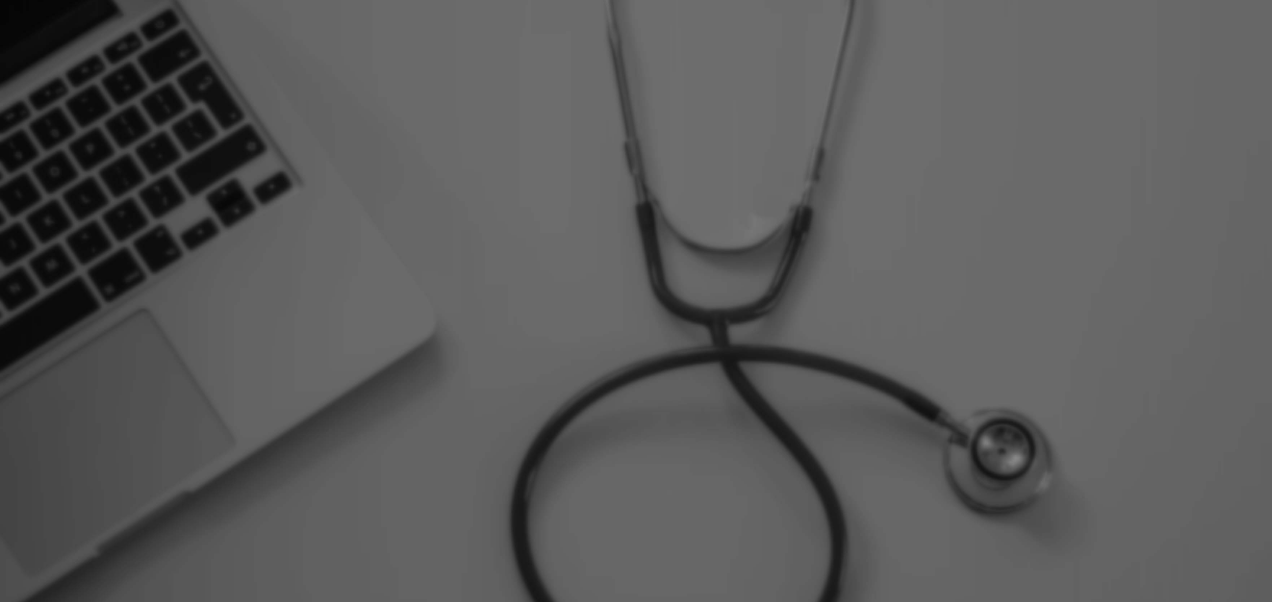 scroll, scrollTop: 0, scrollLeft: 0, axis: both 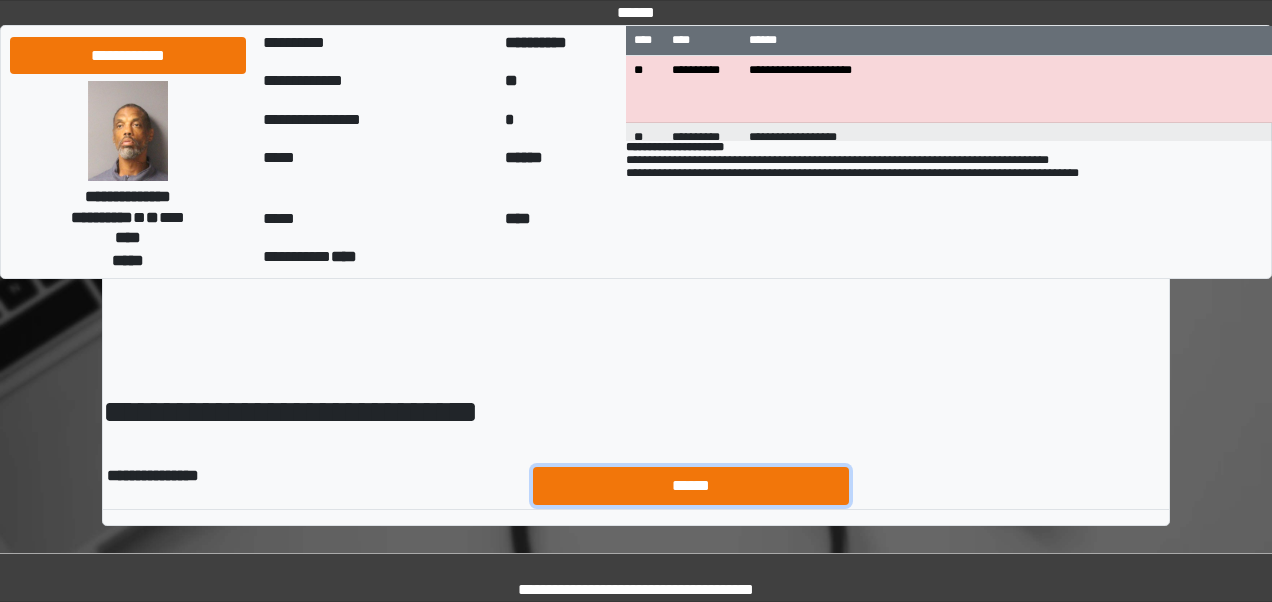 click on "******" at bounding box center (691, 485) 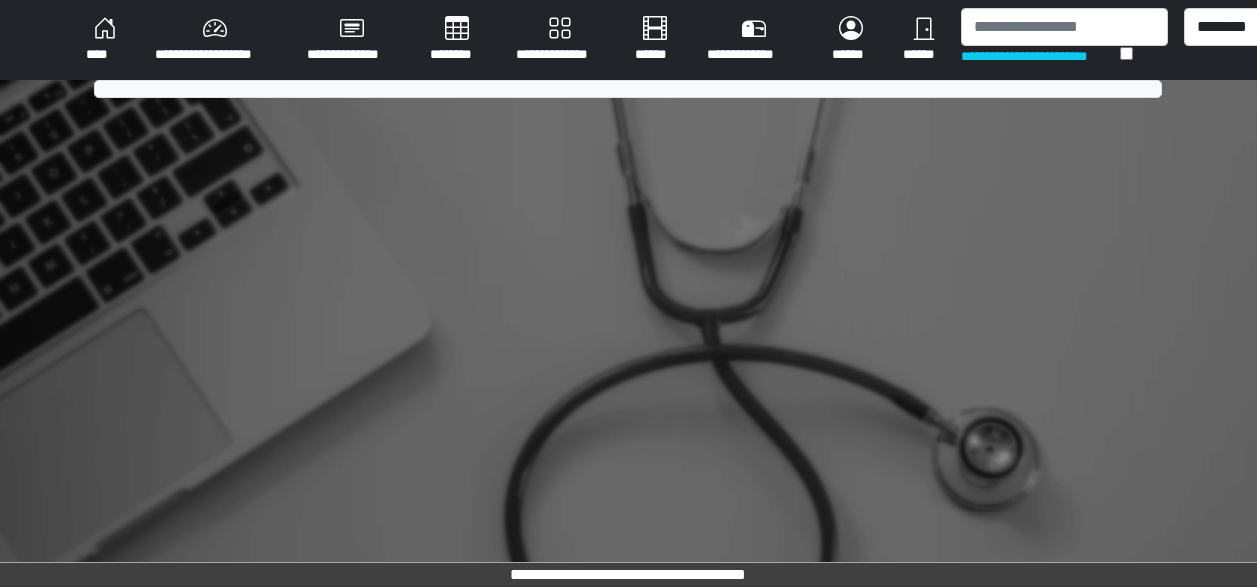 scroll, scrollTop: 0, scrollLeft: 0, axis: both 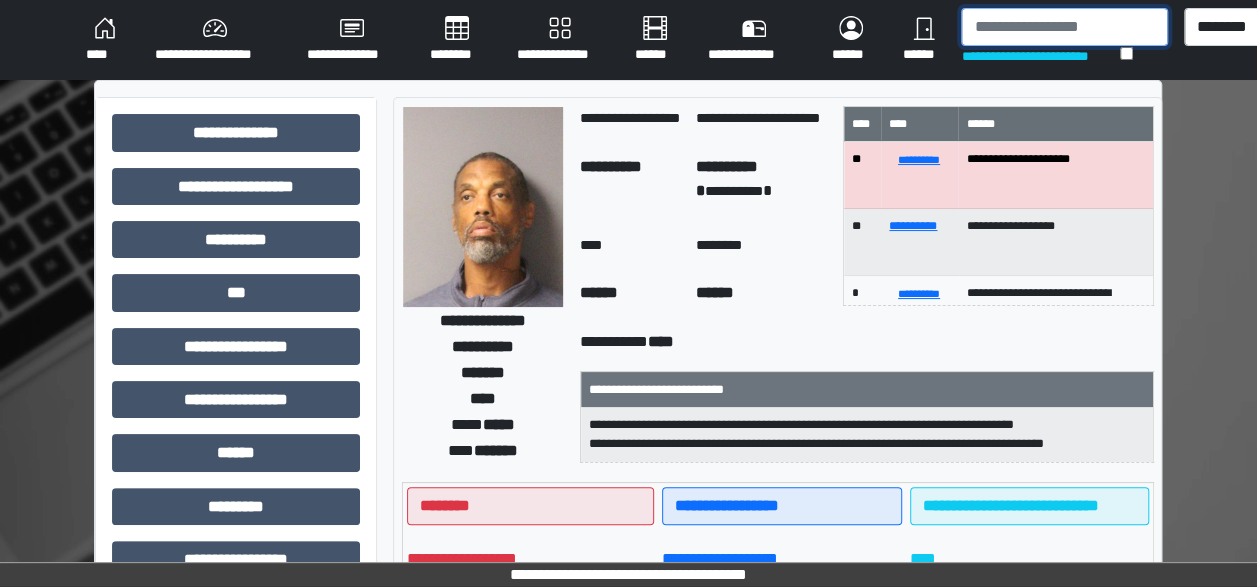 click at bounding box center (1064, 27) 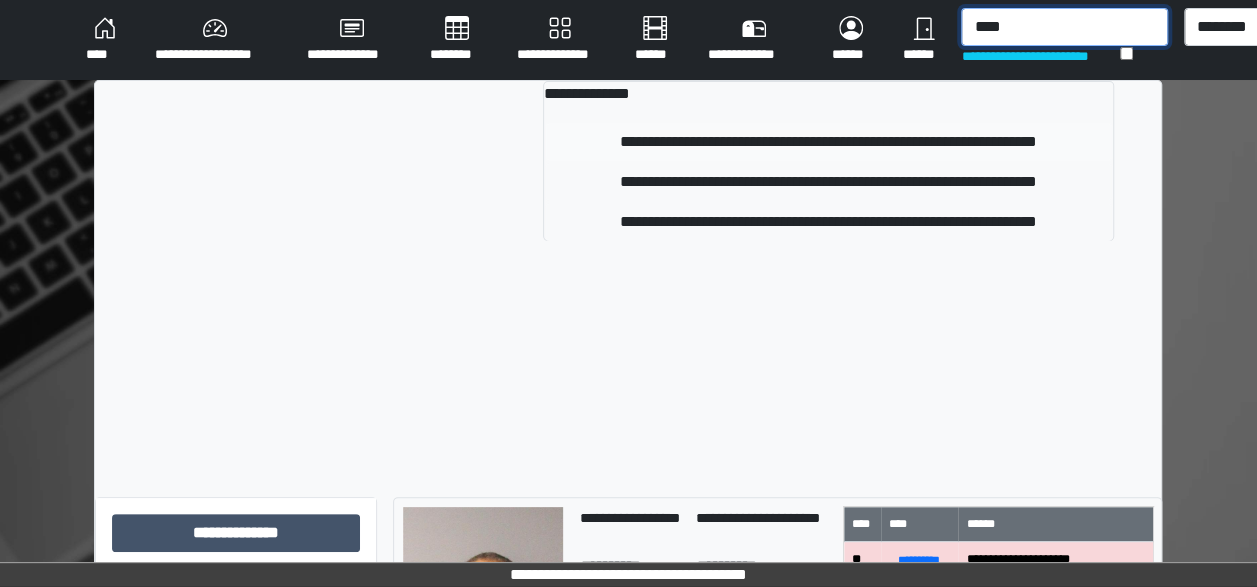 type on "****" 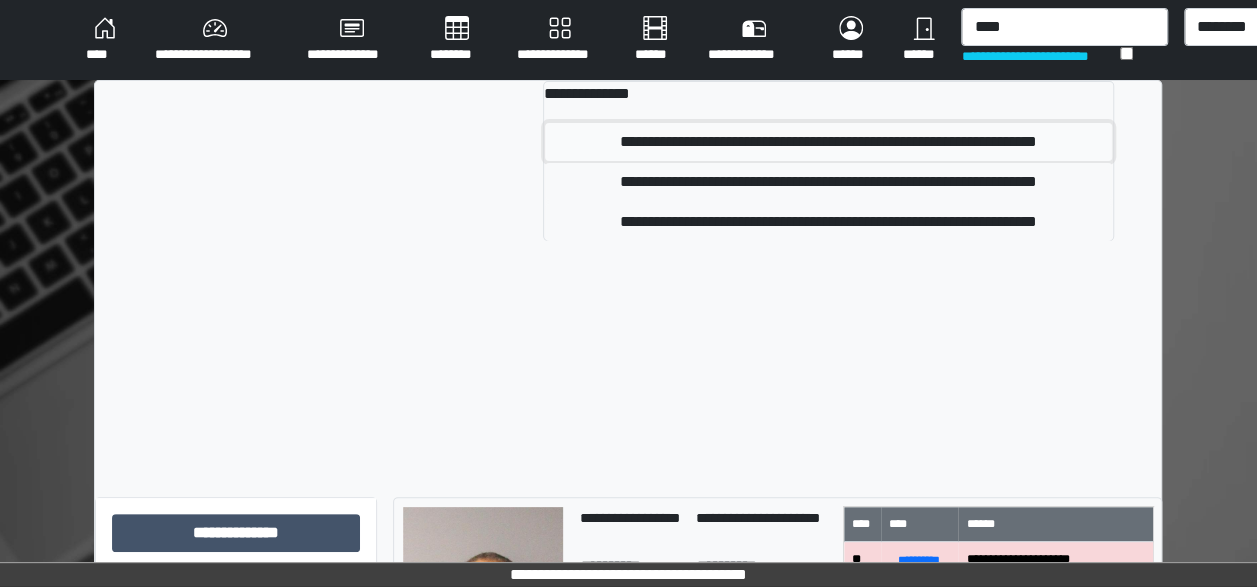 click on "**********" at bounding box center [828, 142] 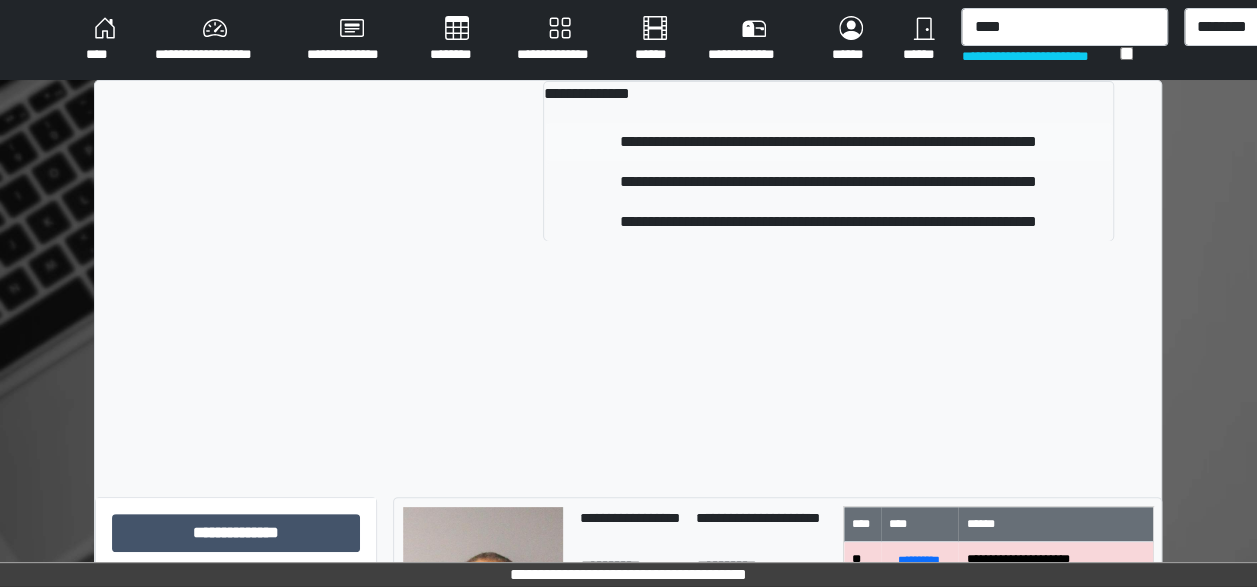 type 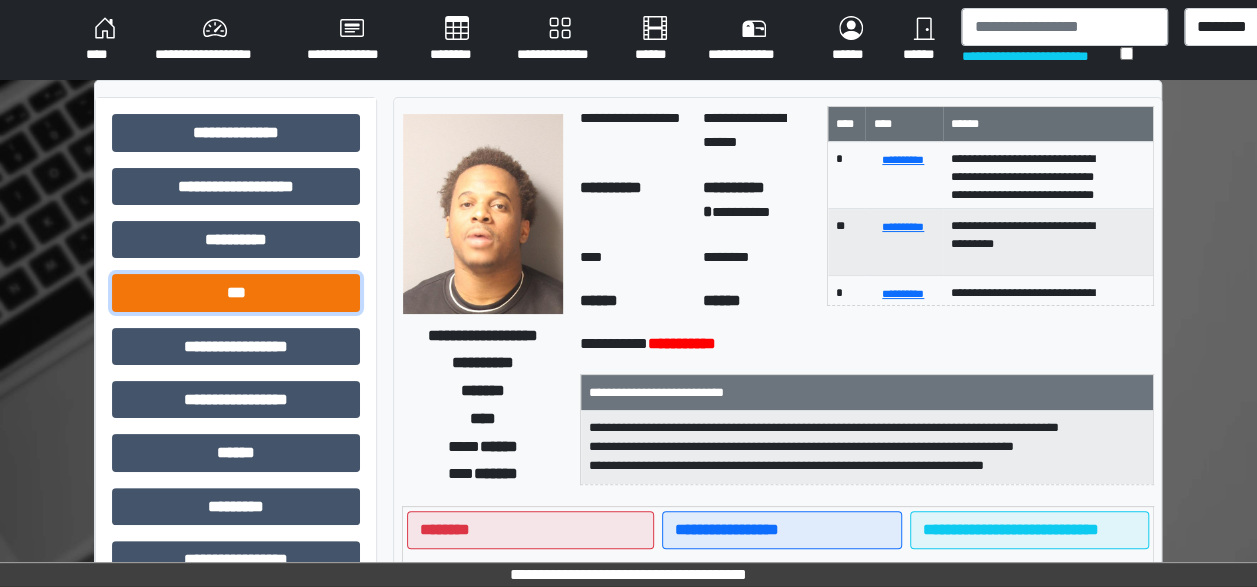 click on "***" at bounding box center [236, 292] 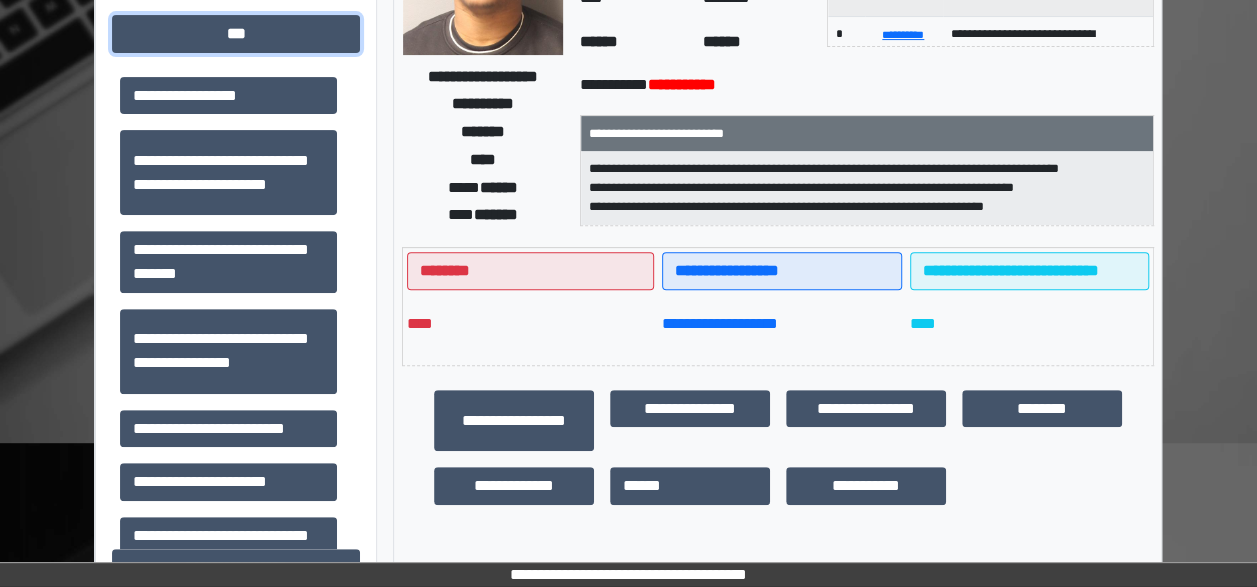 scroll, scrollTop: 288, scrollLeft: 0, axis: vertical 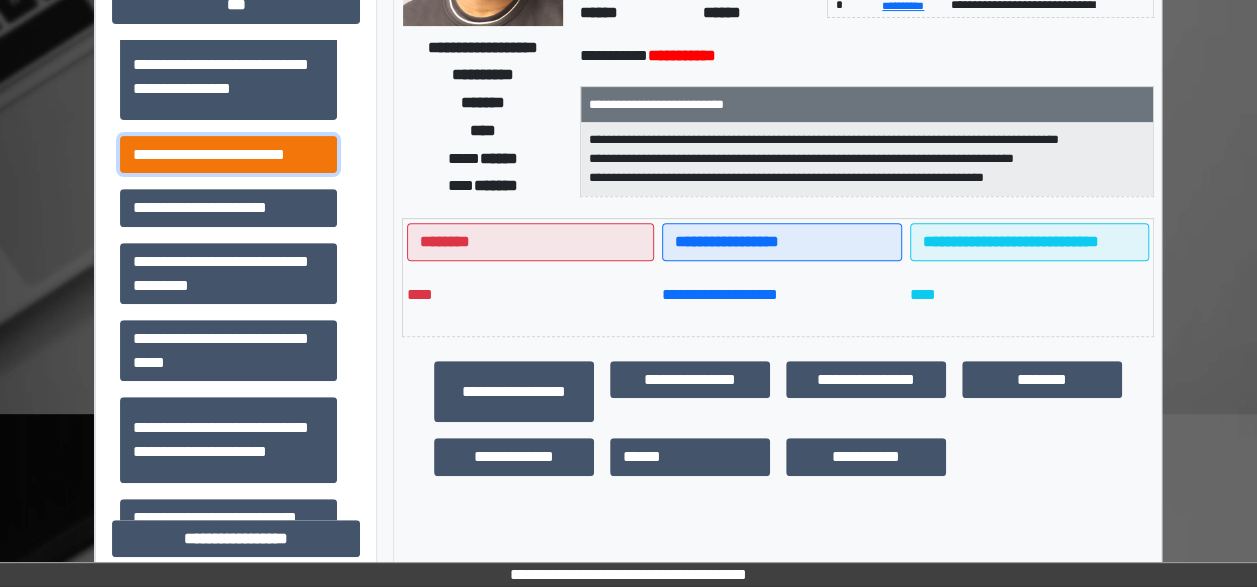 click on "**********" at bounding box center (228, 154) 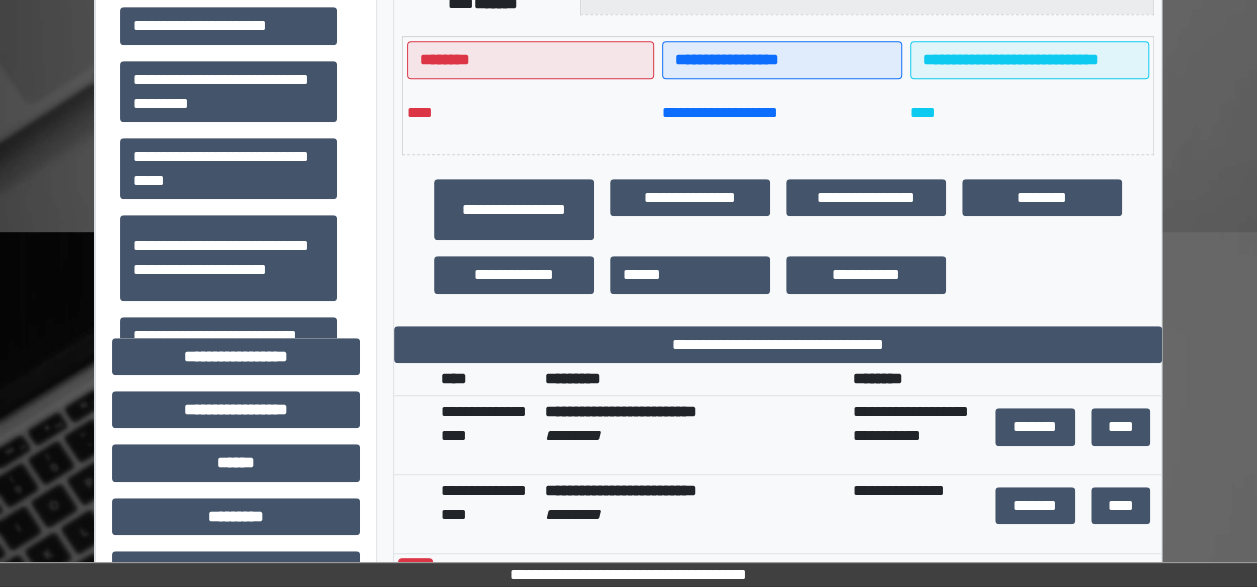 scroll, scrollTop: 539, scrollLeft: 0, axis: vertical 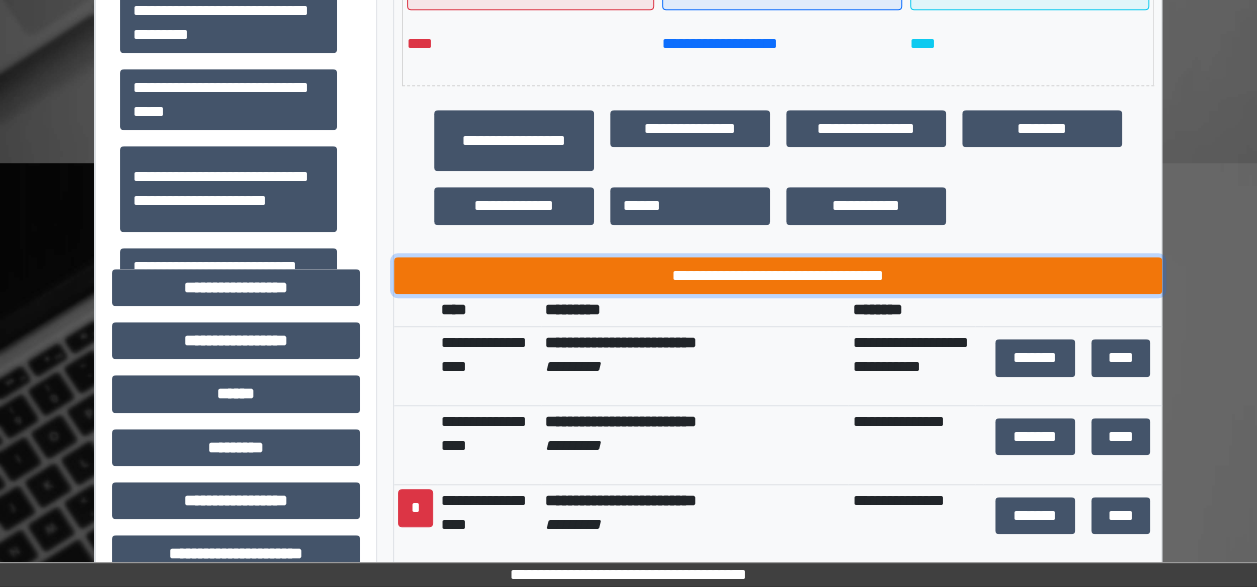 click on "**********" at bounding box center (778, 275) 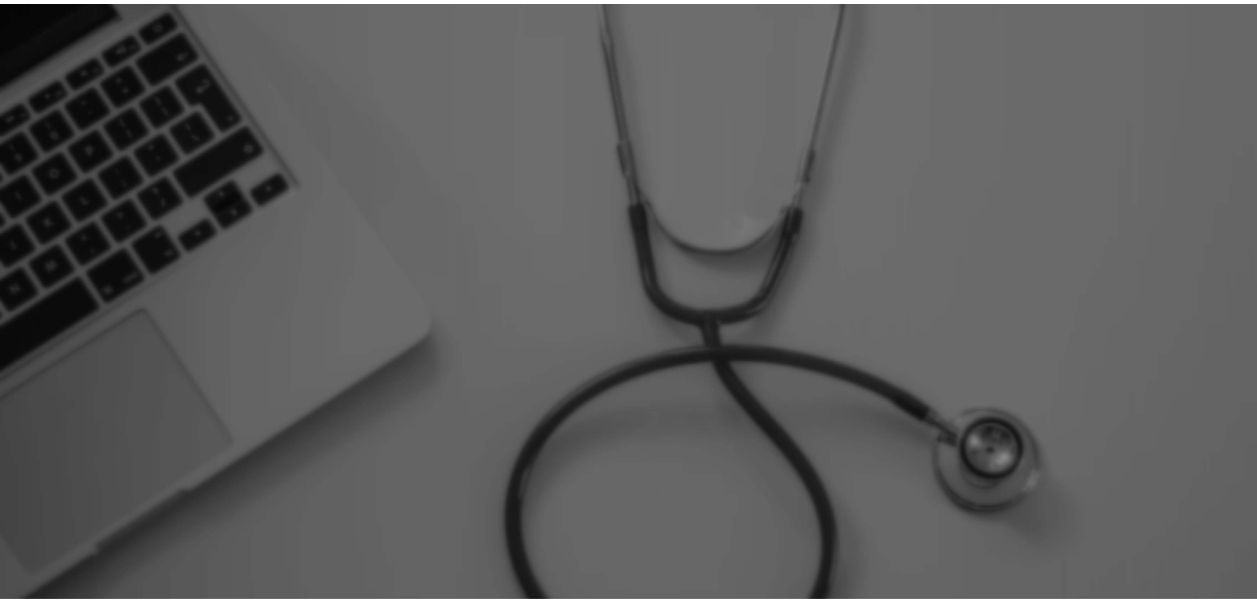 scroll, scrollTop: 0, scrollLeft: 0, axis: both 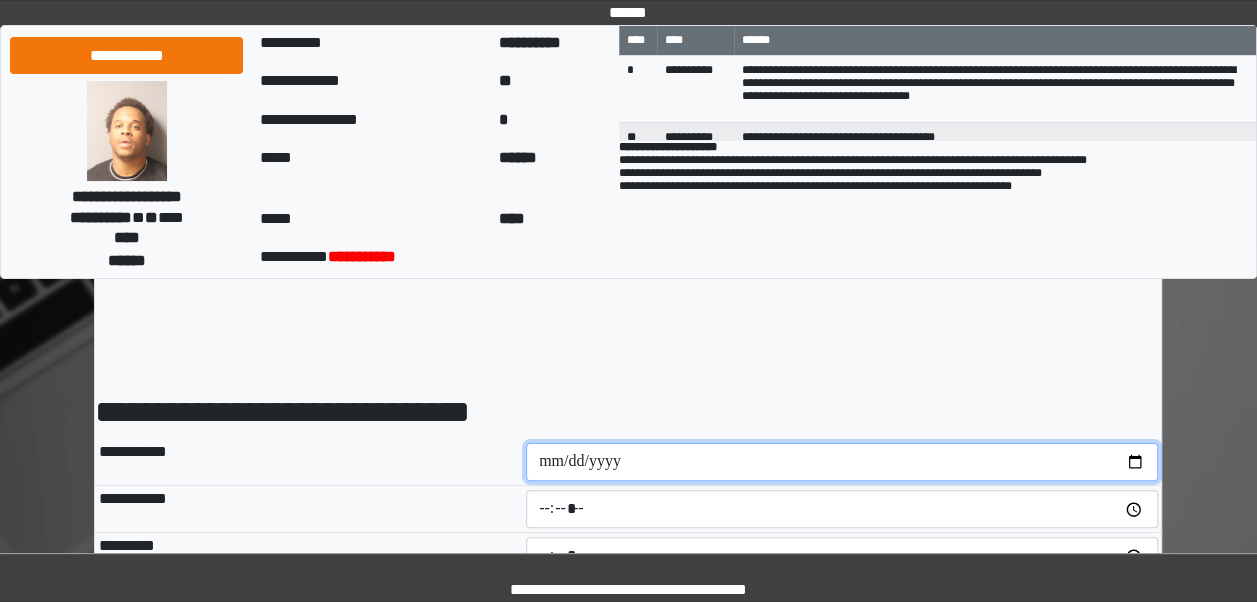 click at bounding box center (842, 462) 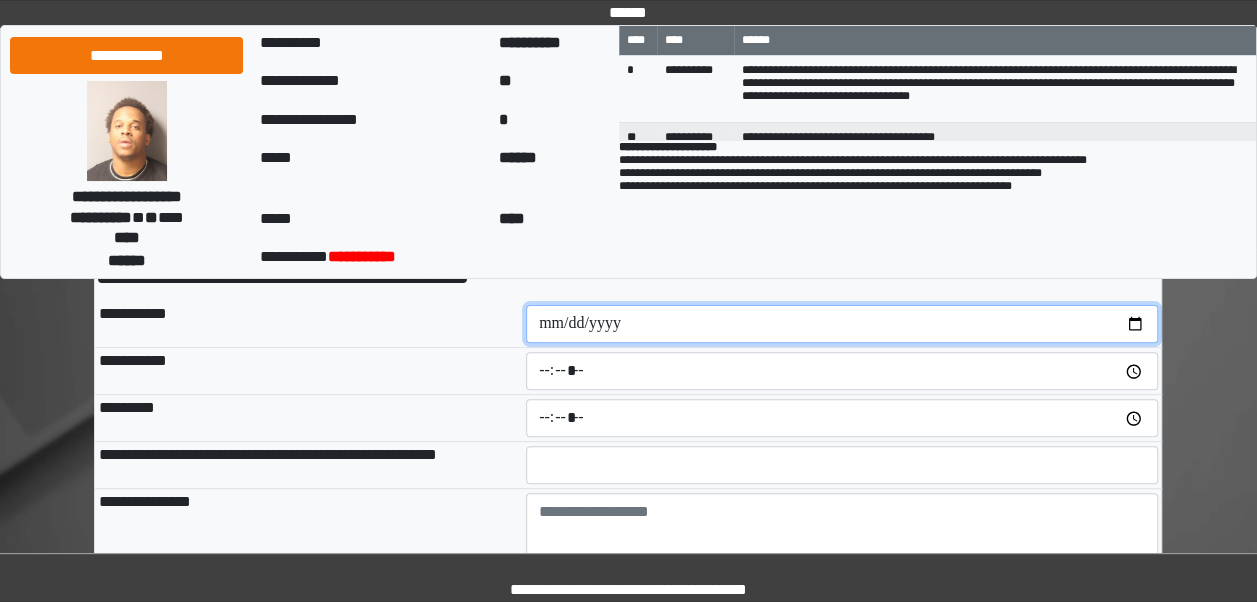 scroll, scrollTop: 146, scrollLeft: 0, axis: vertical 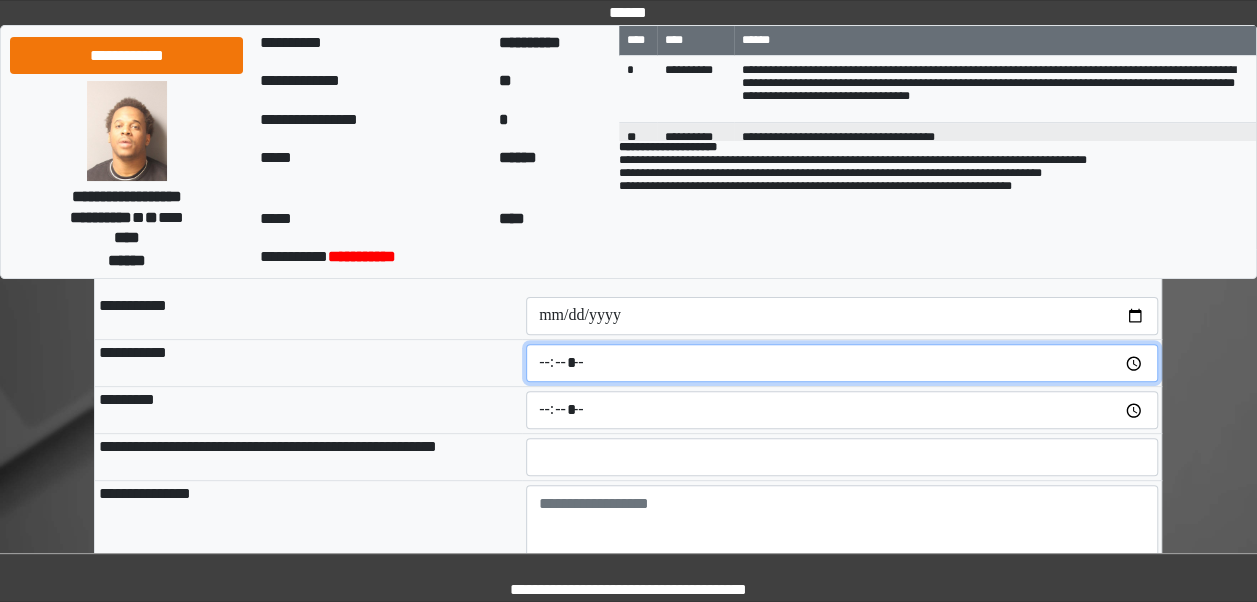 click at bounding box center [842, 363] 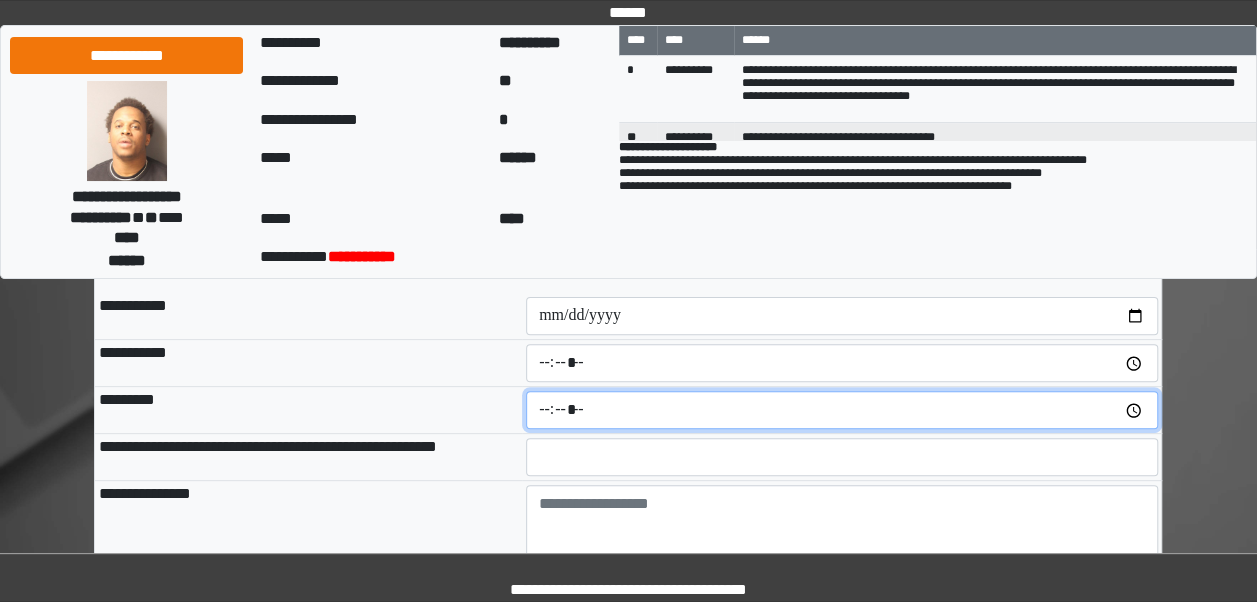 click at bounding box center [842, 410] 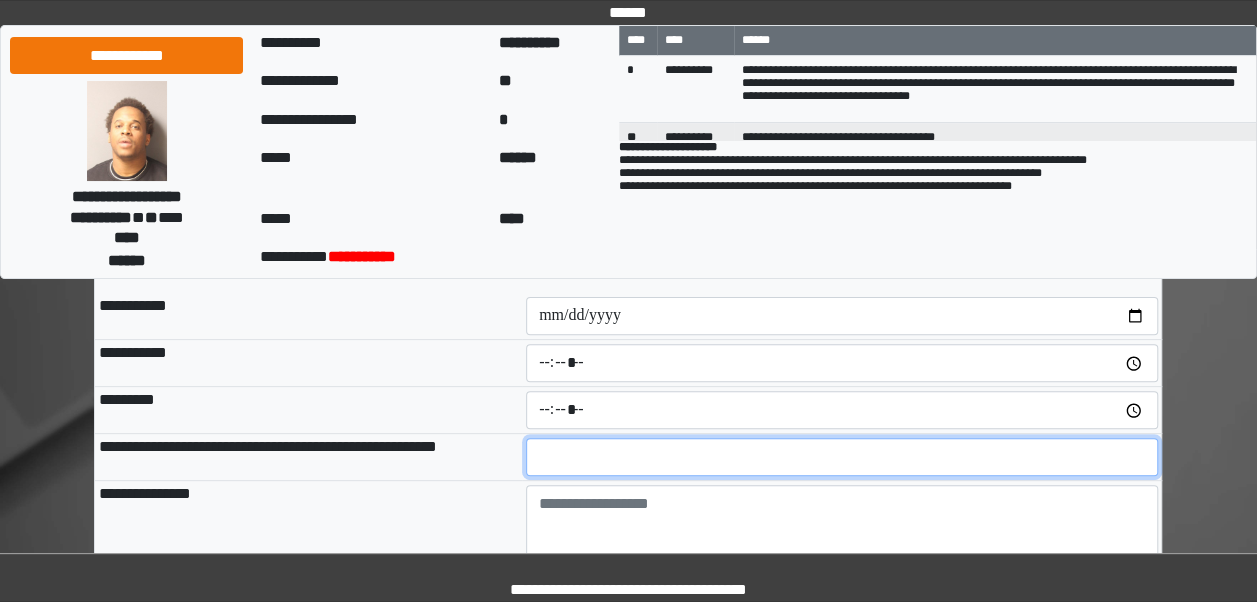 click at bounding box center (842, 457) 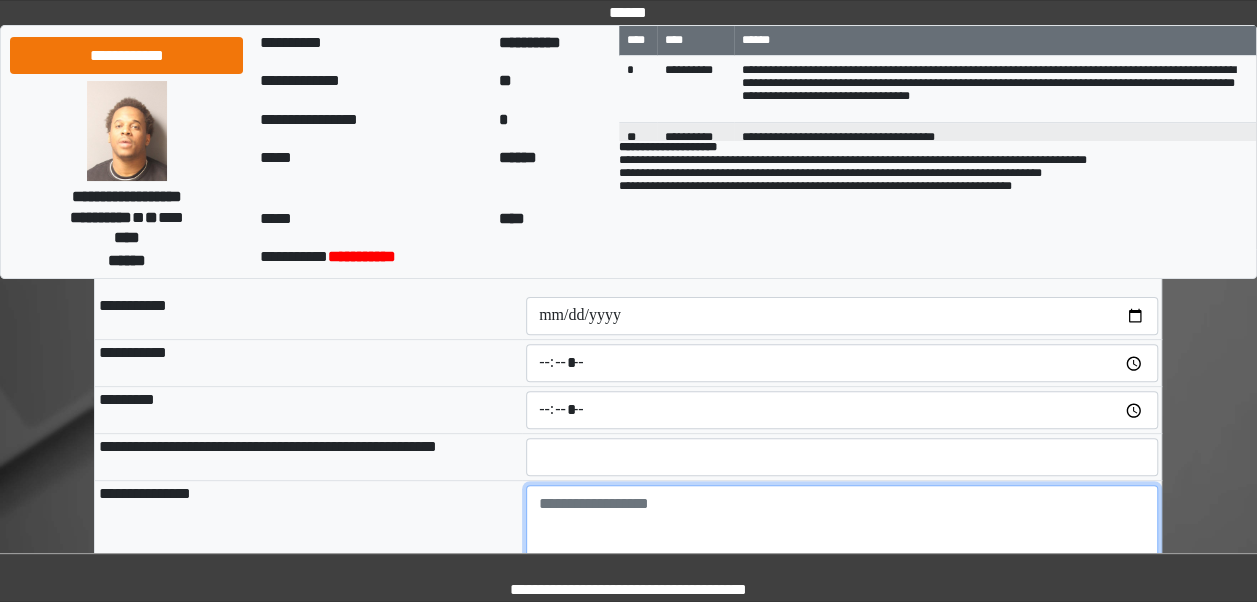 click at bounding box center [842, 540] 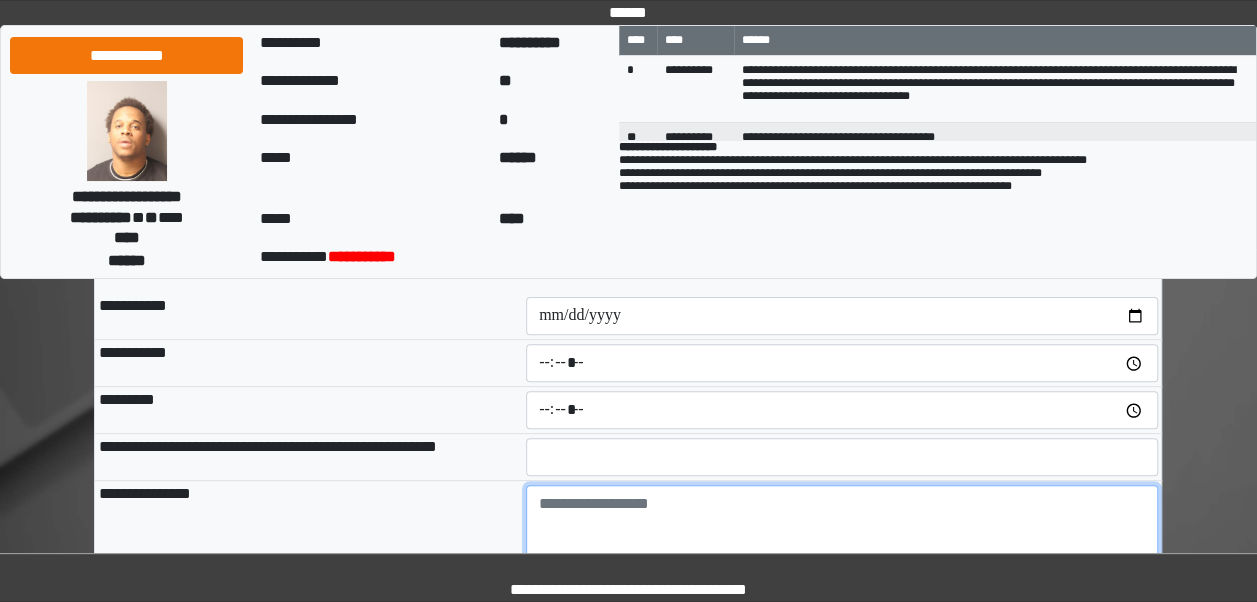 type on "**********" 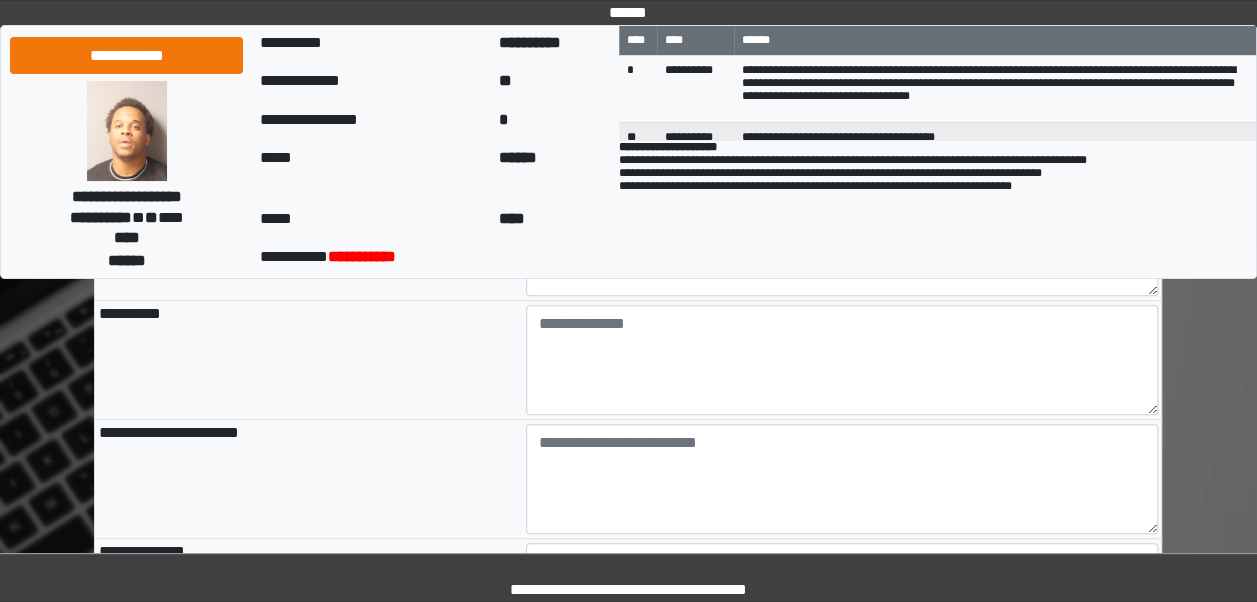 scroll, scrollTop: 576, scrollLeft: 0, axis: vertical 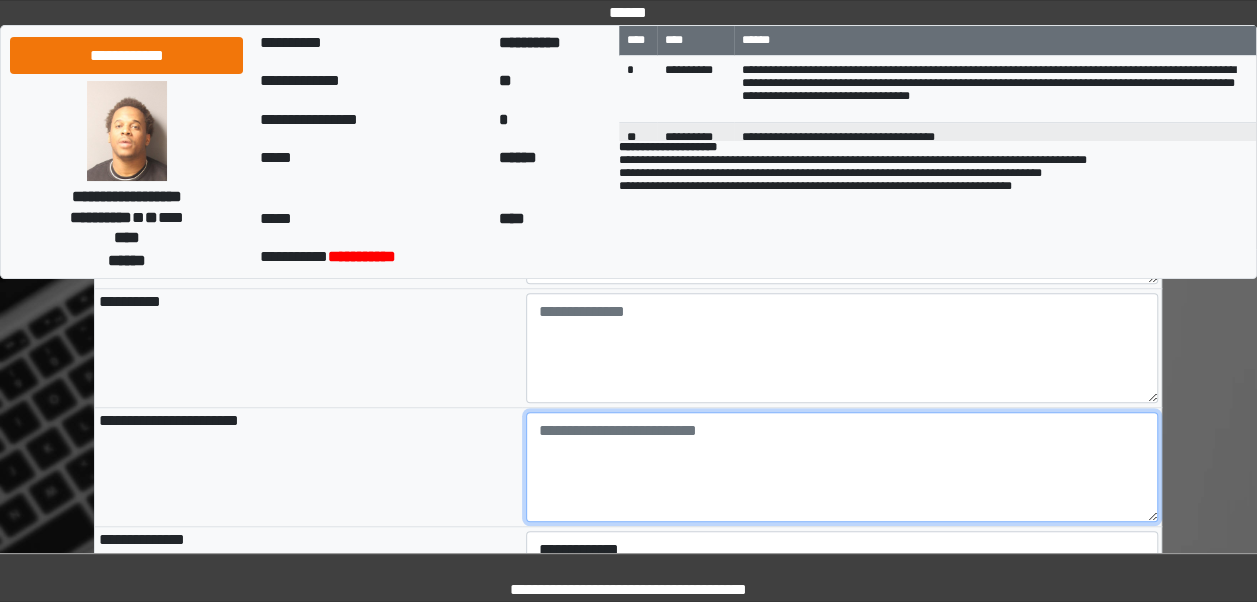 click at bounding box center [842, 467] 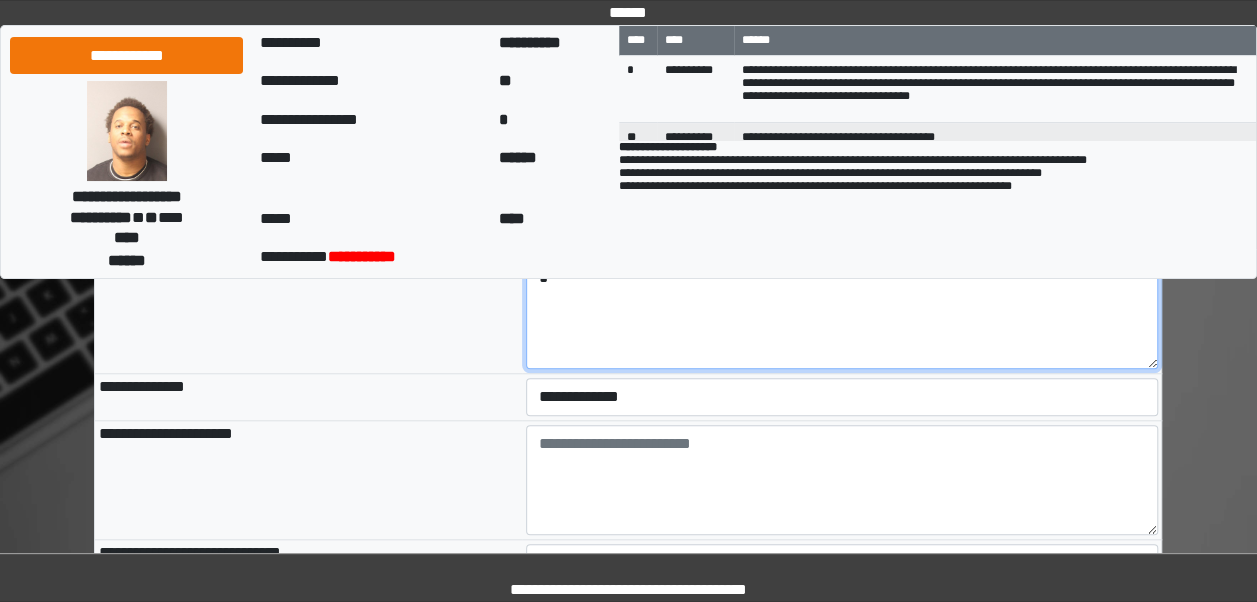 scroll, scrollTop: 725, scrollLeft: 0, axis: vertical 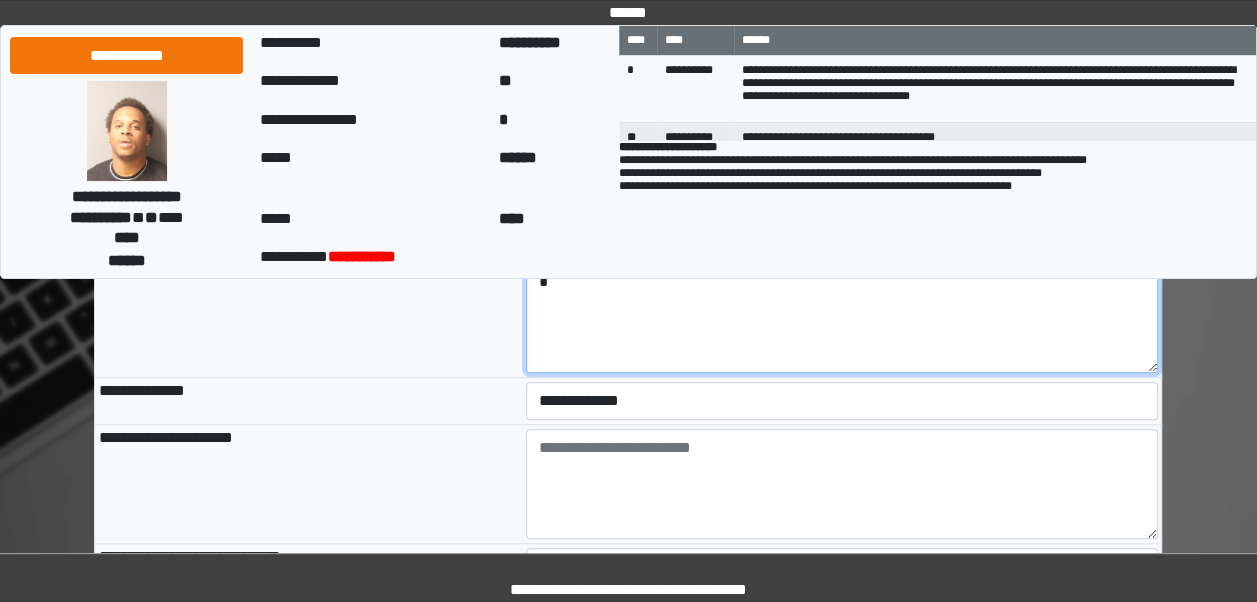 type on "*" 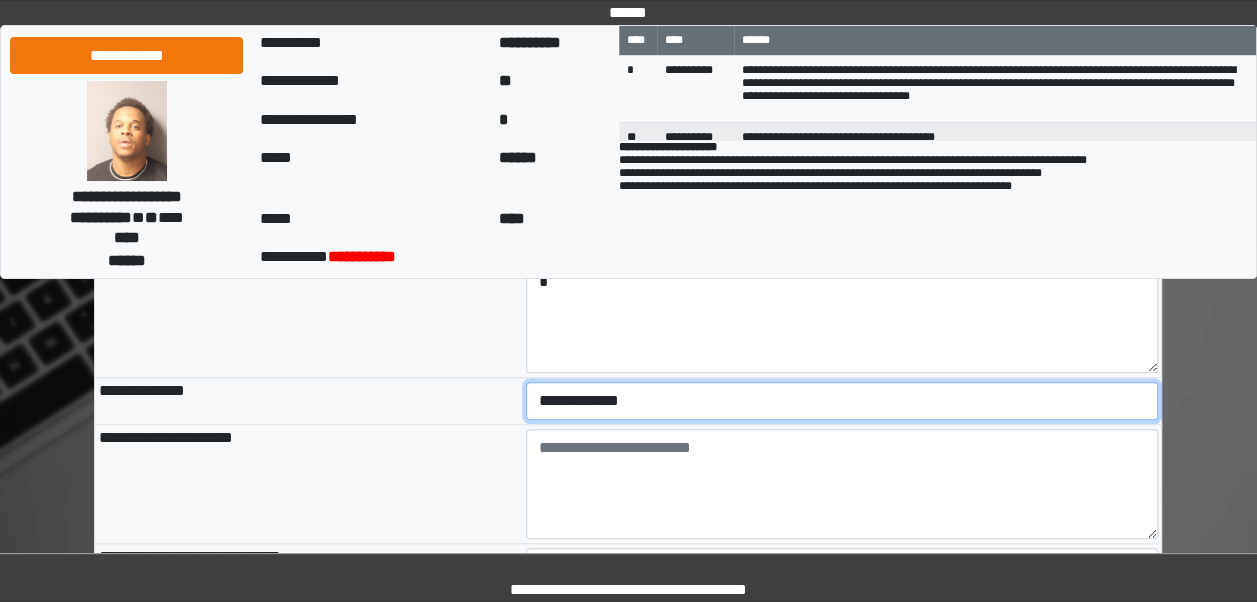 click on "**********" at bounding box center (842, 401) 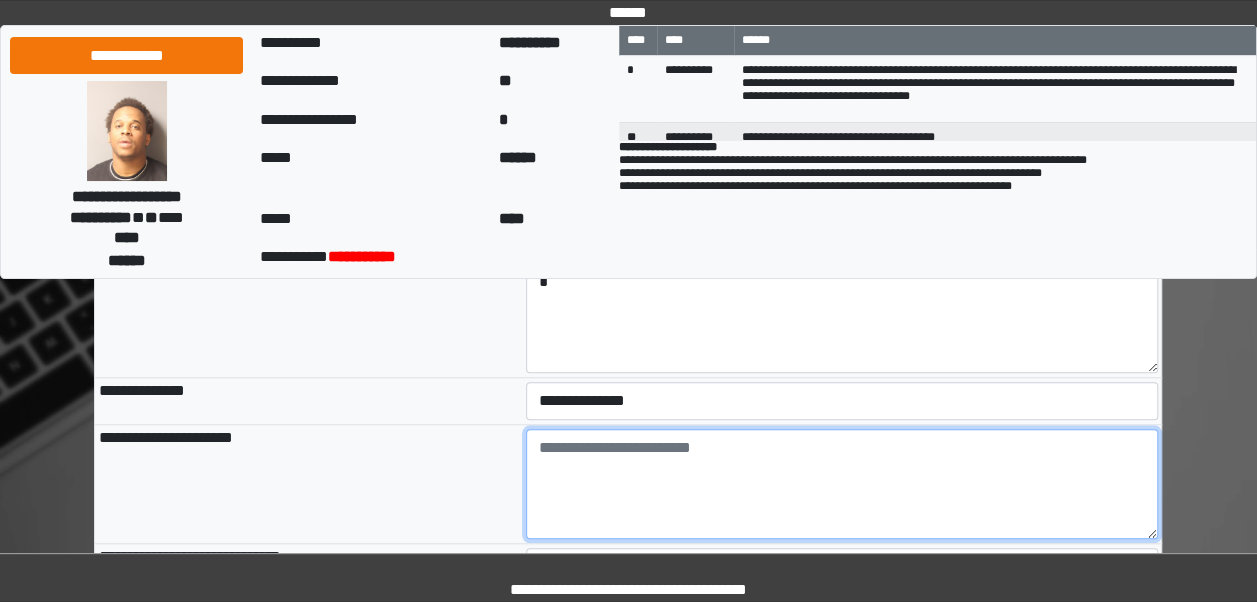 click at bounding box center (842, 484) 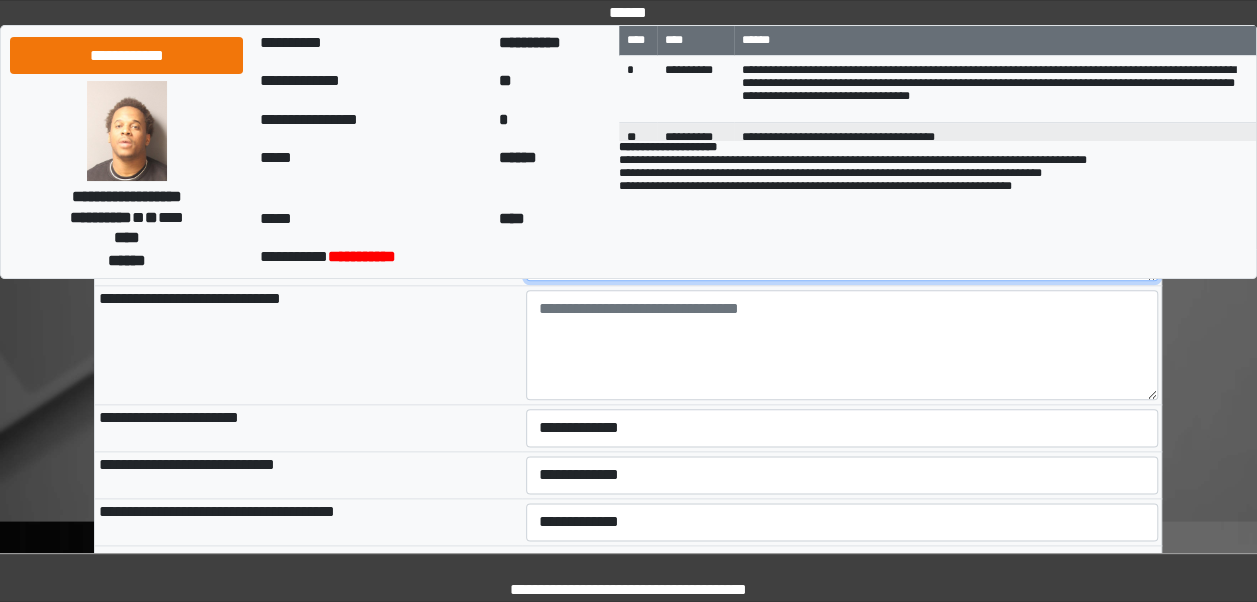 scroll, scrollTop: 981, scrollLeft: 0, axis: vertical 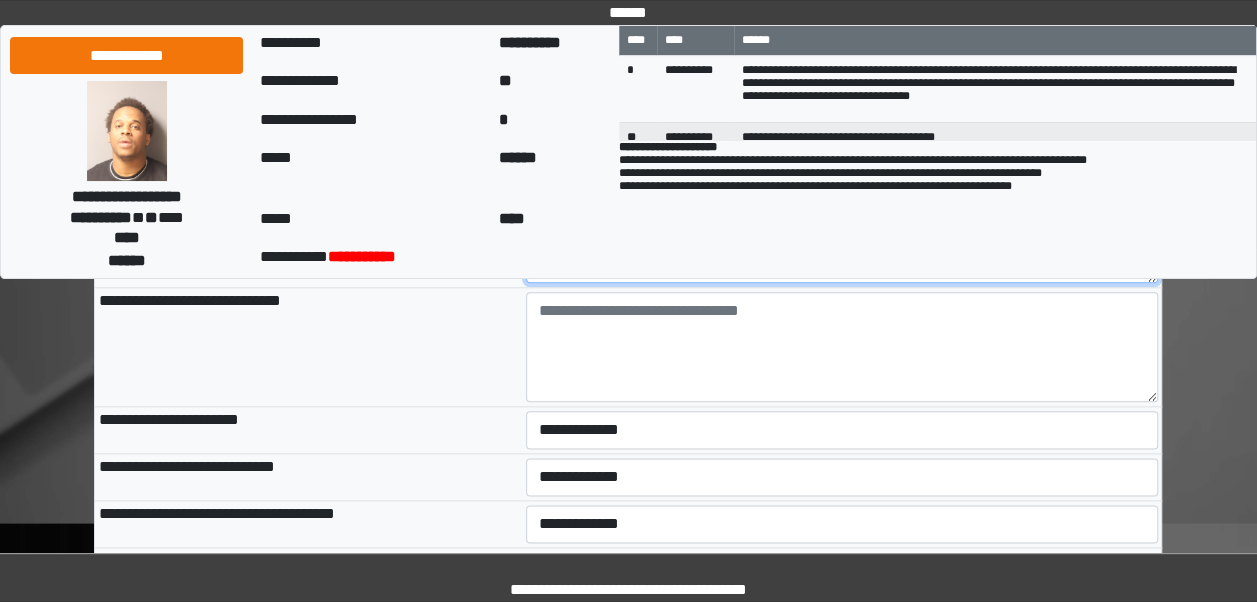 type on "**********" 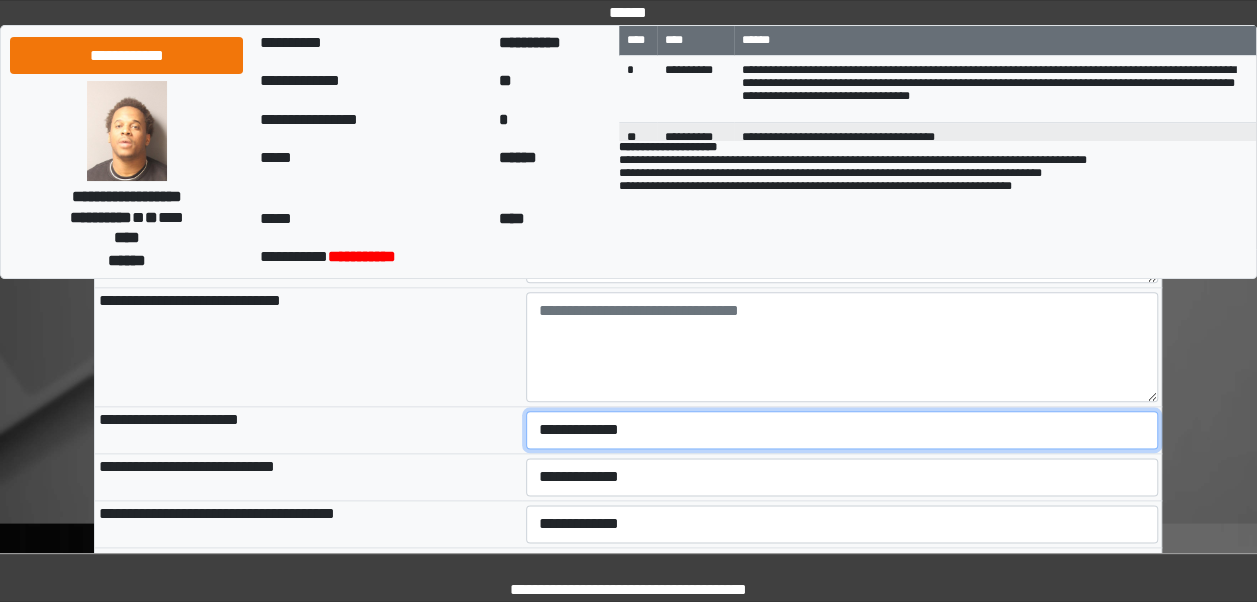 click on "**********" at bounding box center (842, 430) 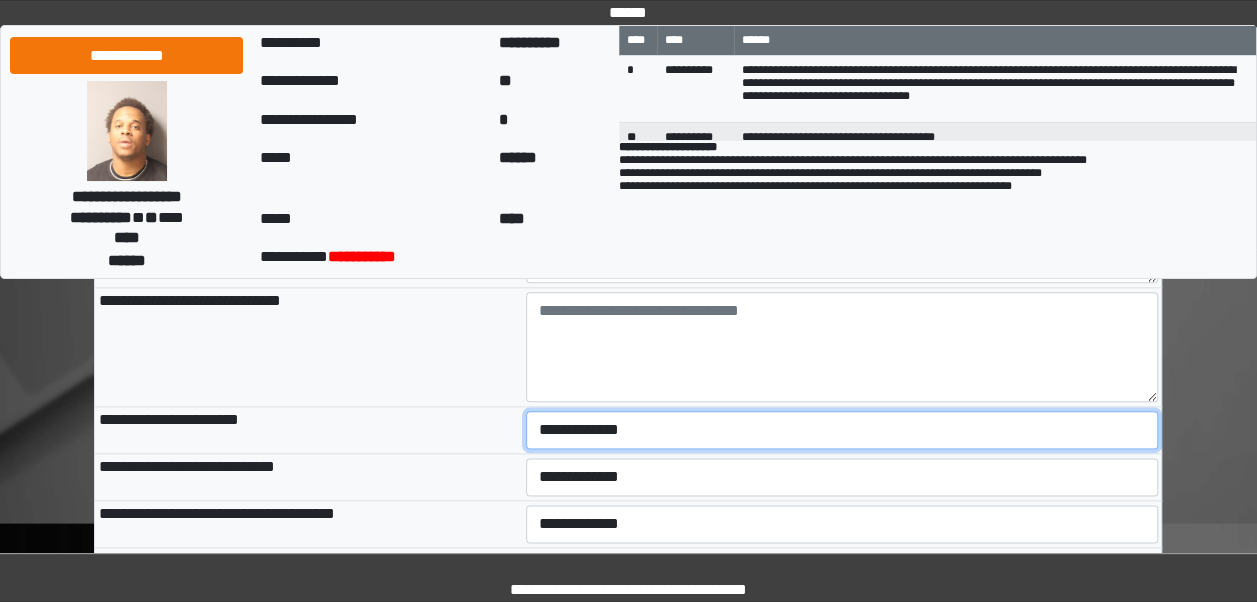select on "***" 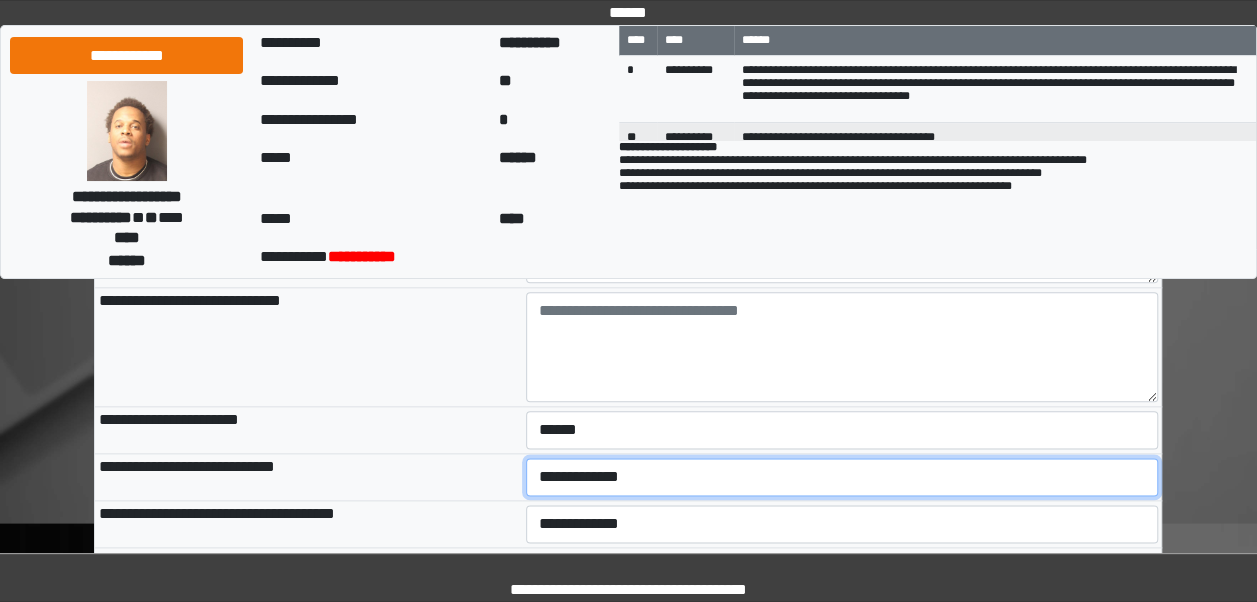 click on "**********" at bounding box center (842, 477) 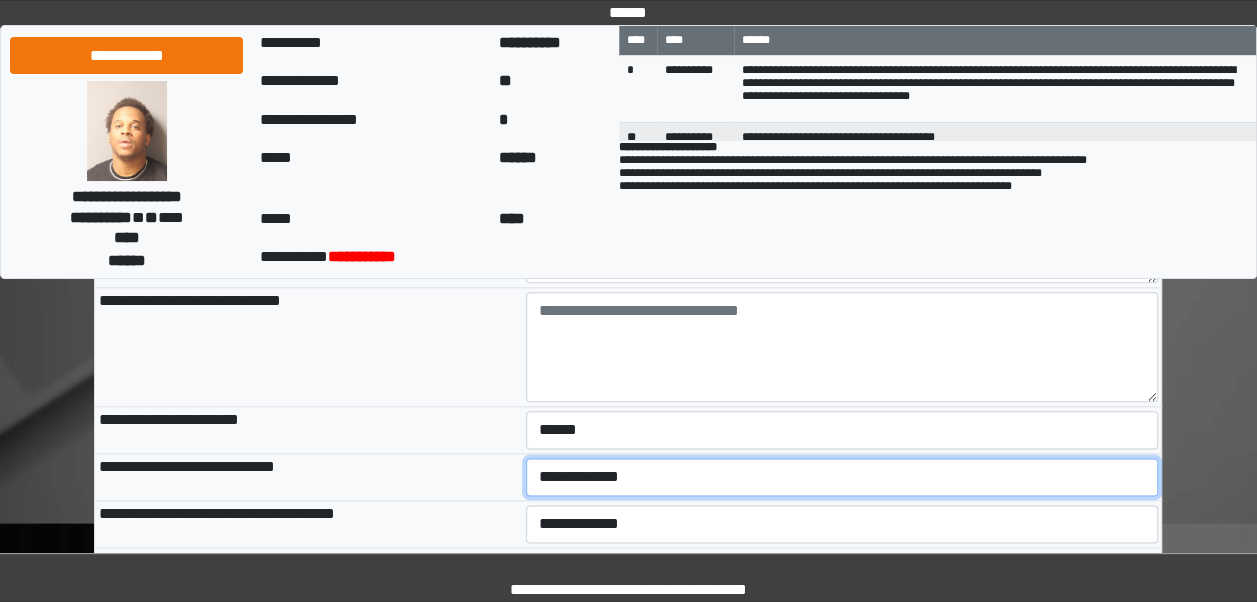 select on "***" 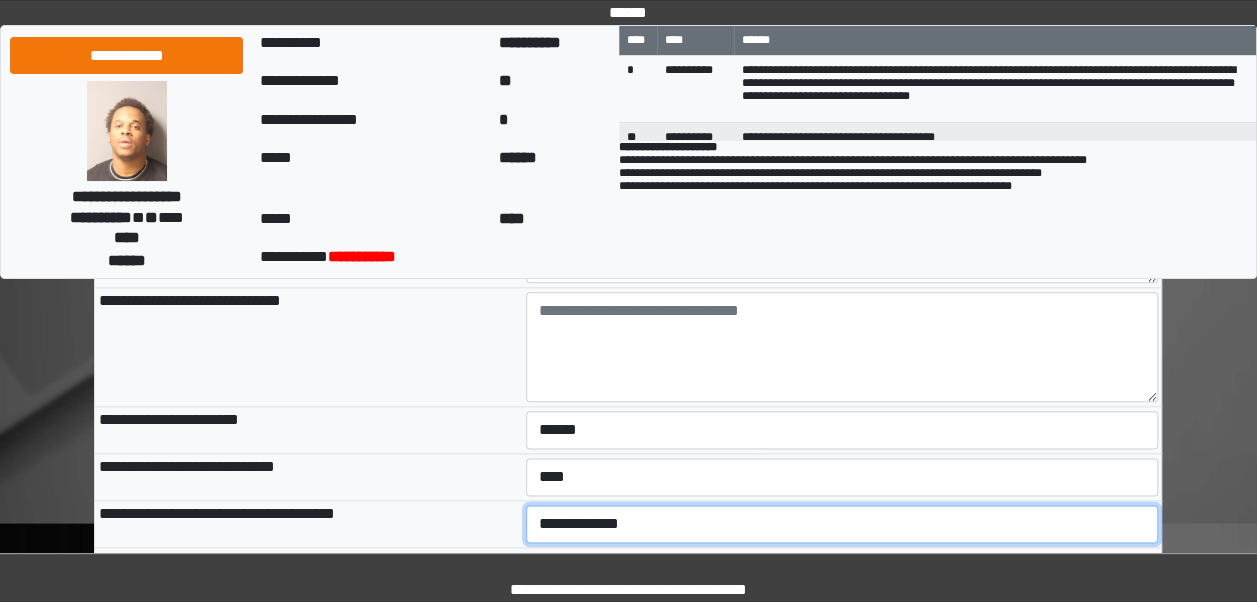click on "**********" at bounding box center (842, 524) 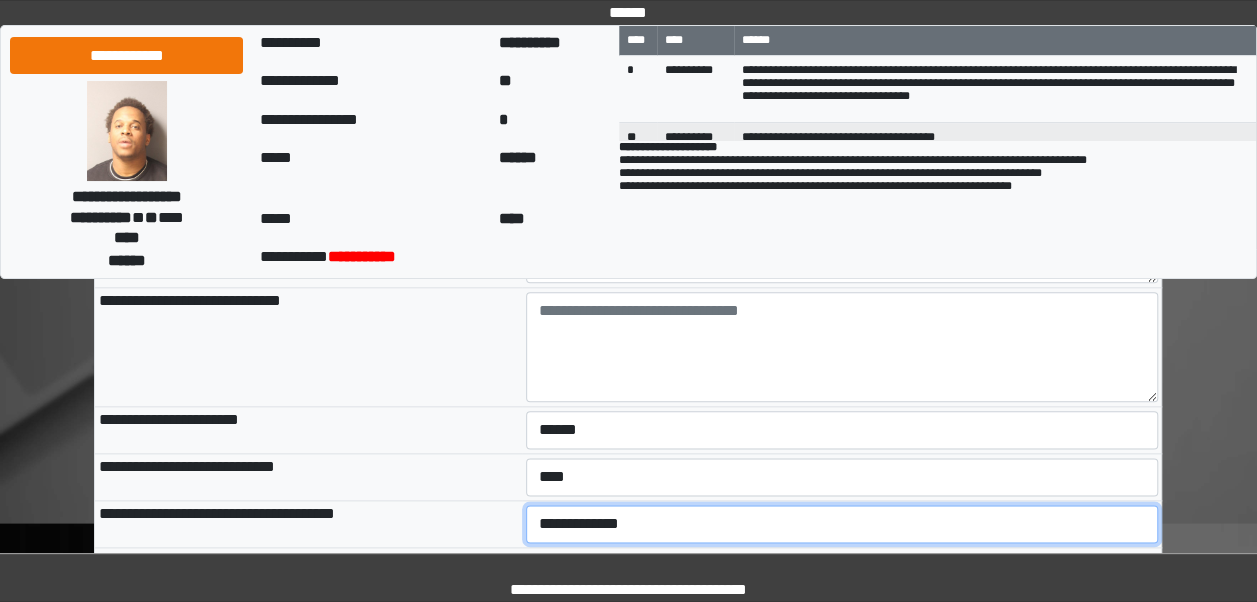select on "***" 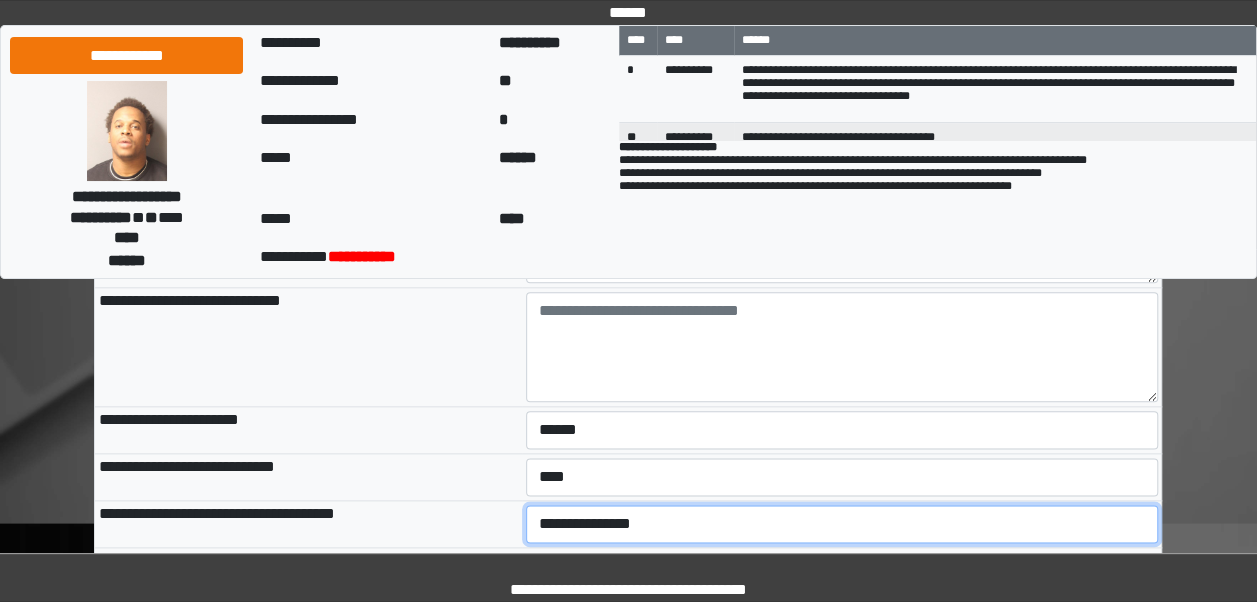 click on "**********" at bounding box center (842, 524) 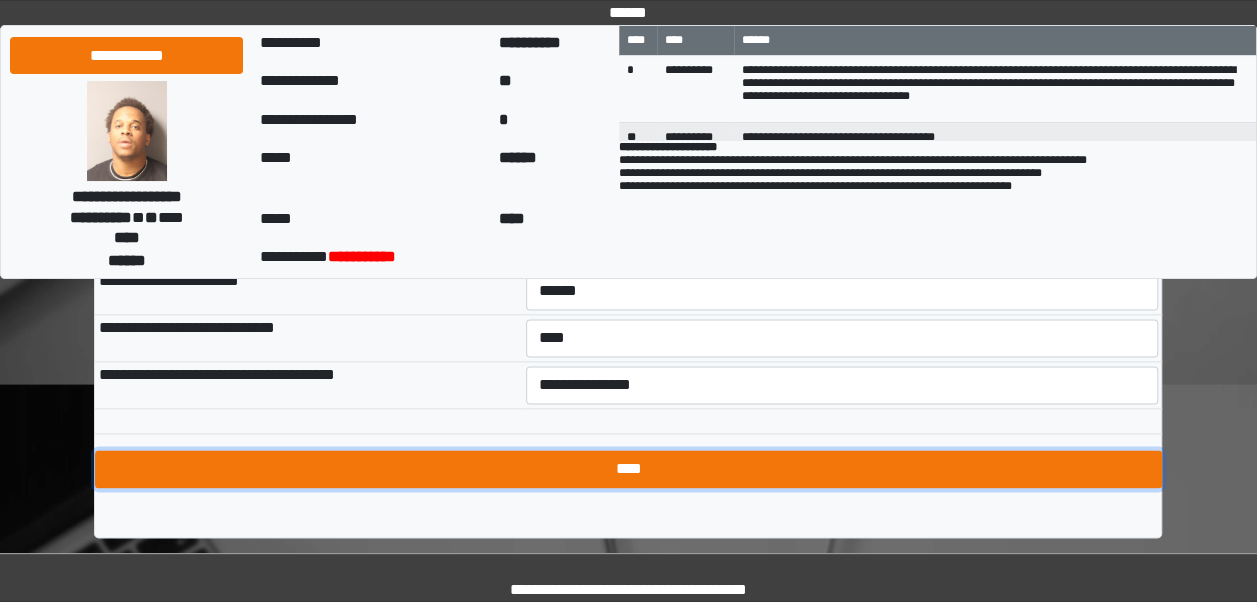 click on "****" at bounding box center (628, 469) 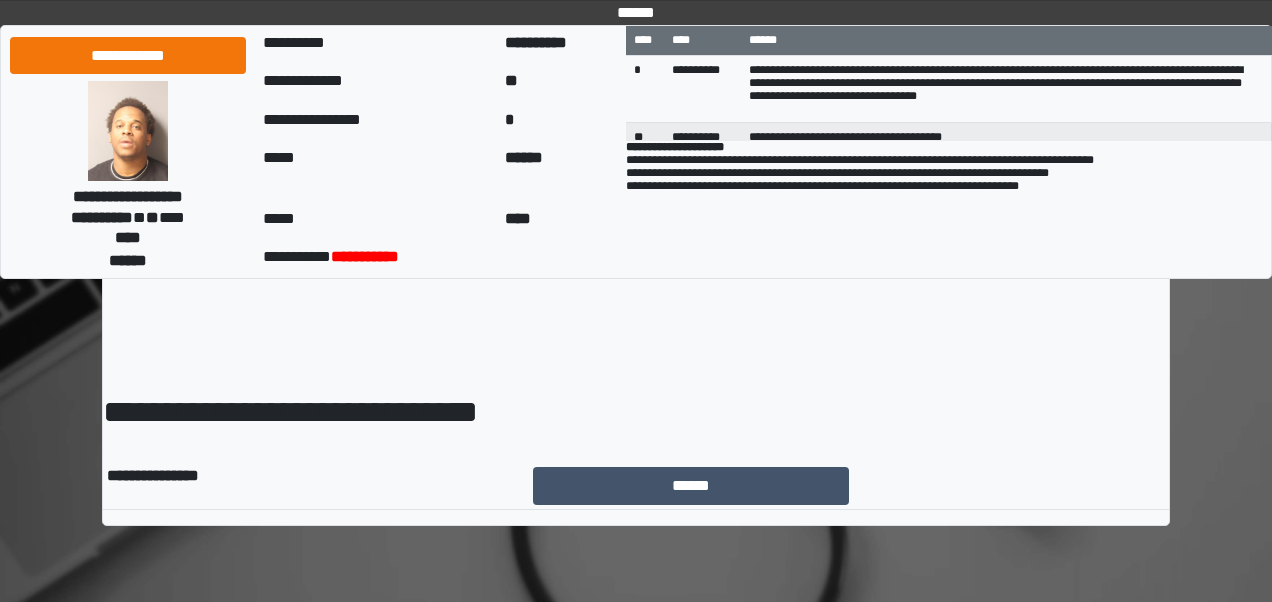 scroll, scrollTop: 0, scrollLeft: 0, axis: both 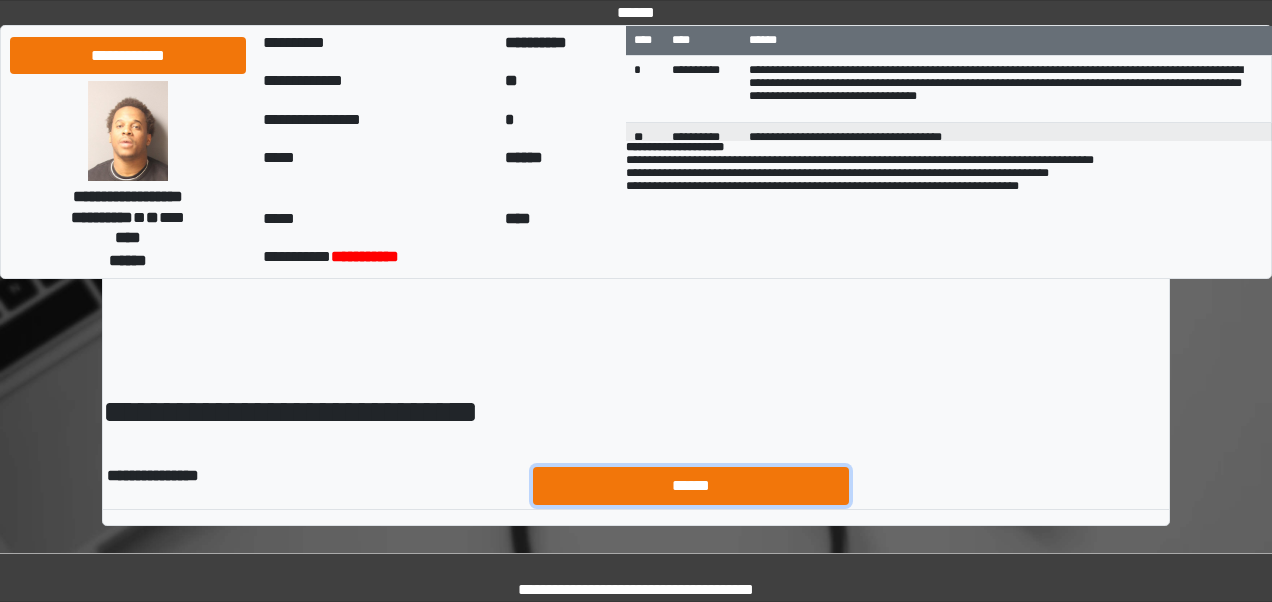 click on "******" at bounding box center (691, 485) 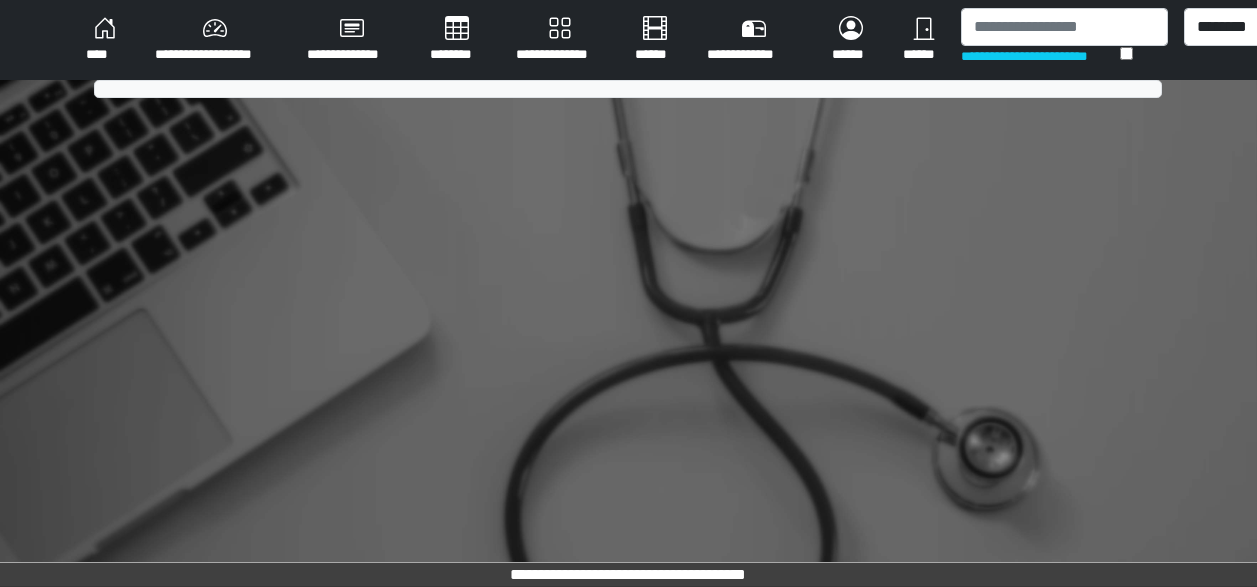 scroll, scrollTop: 0, scrollLeft: 0, axis: both 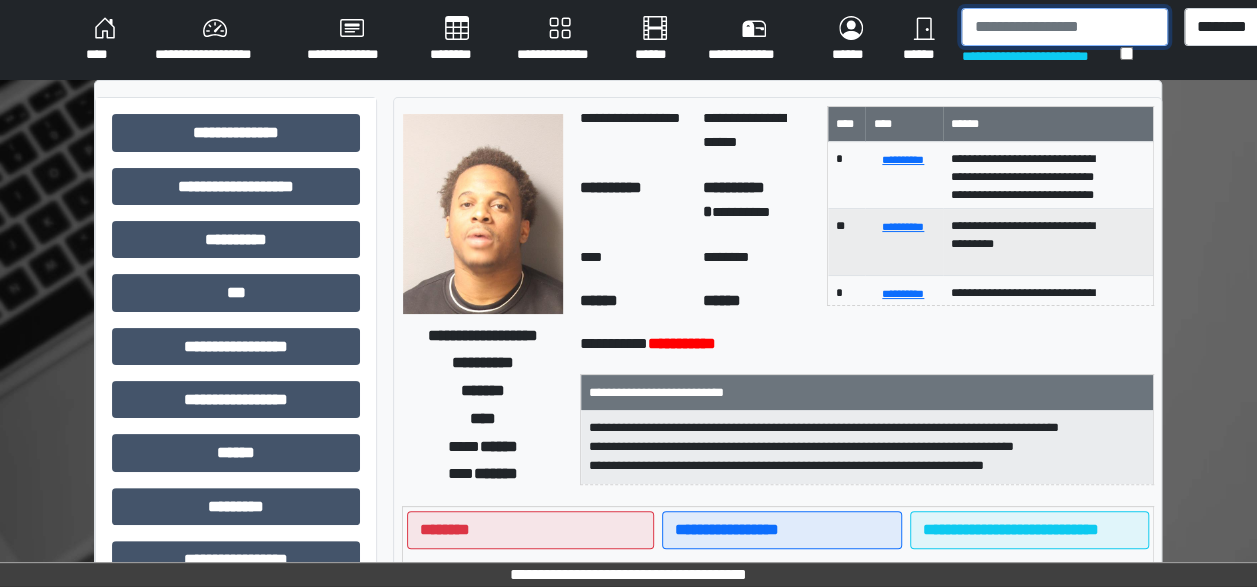 click at bounding box center [1064, 27] 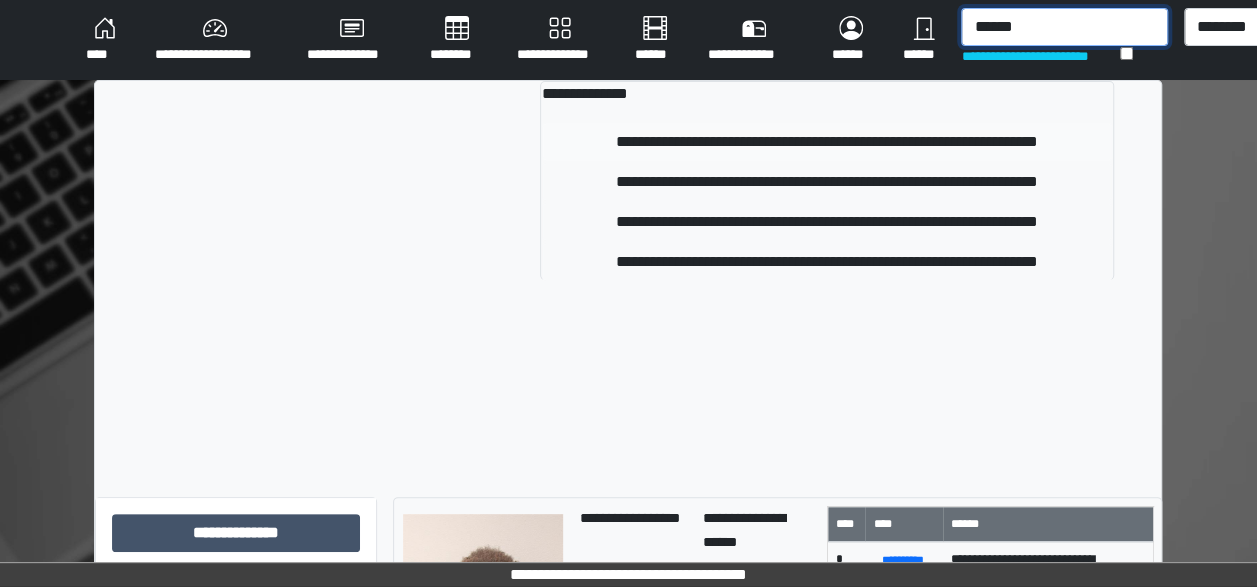 type on "******" 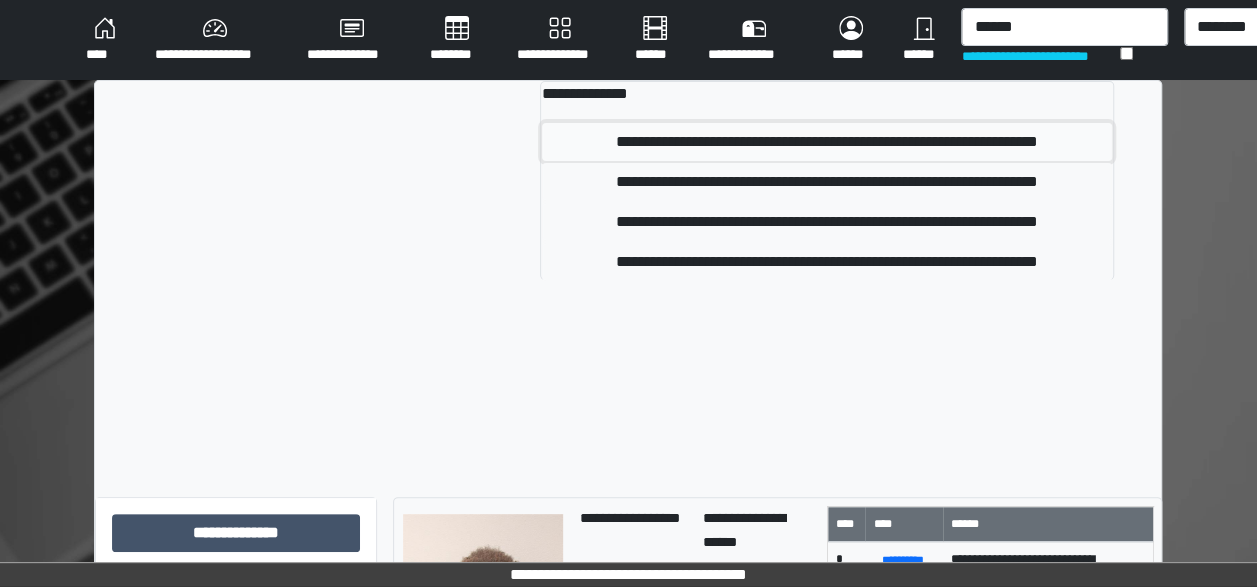 click on "**********" at bounding box center (827, 142) 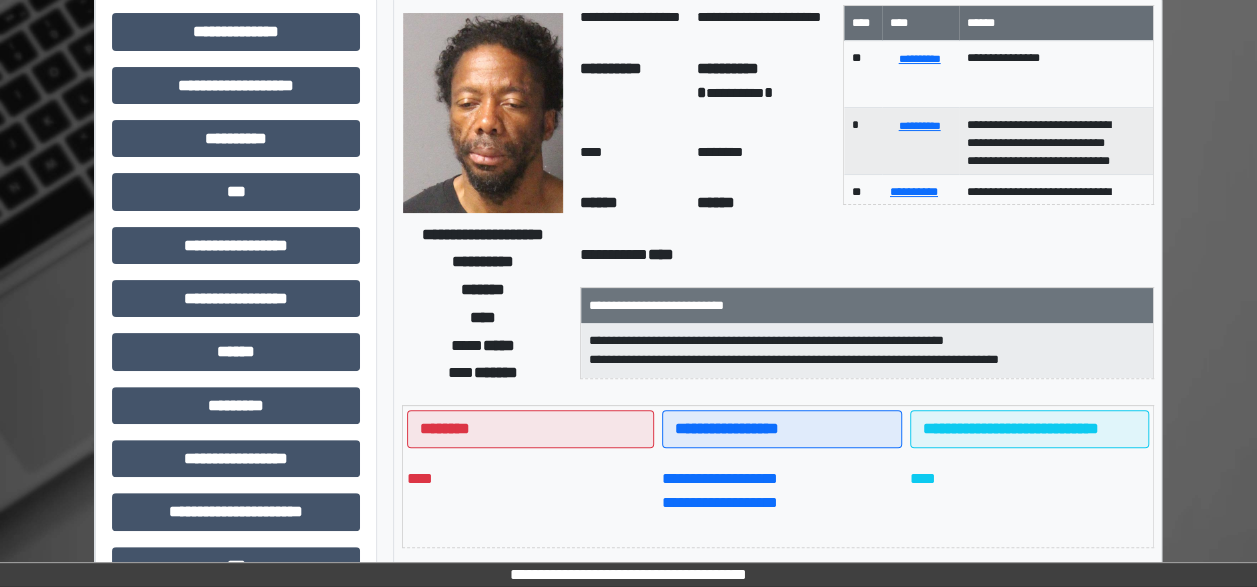 scroll, scrollTop: 167, scrollLeft: 0, axis: vertical 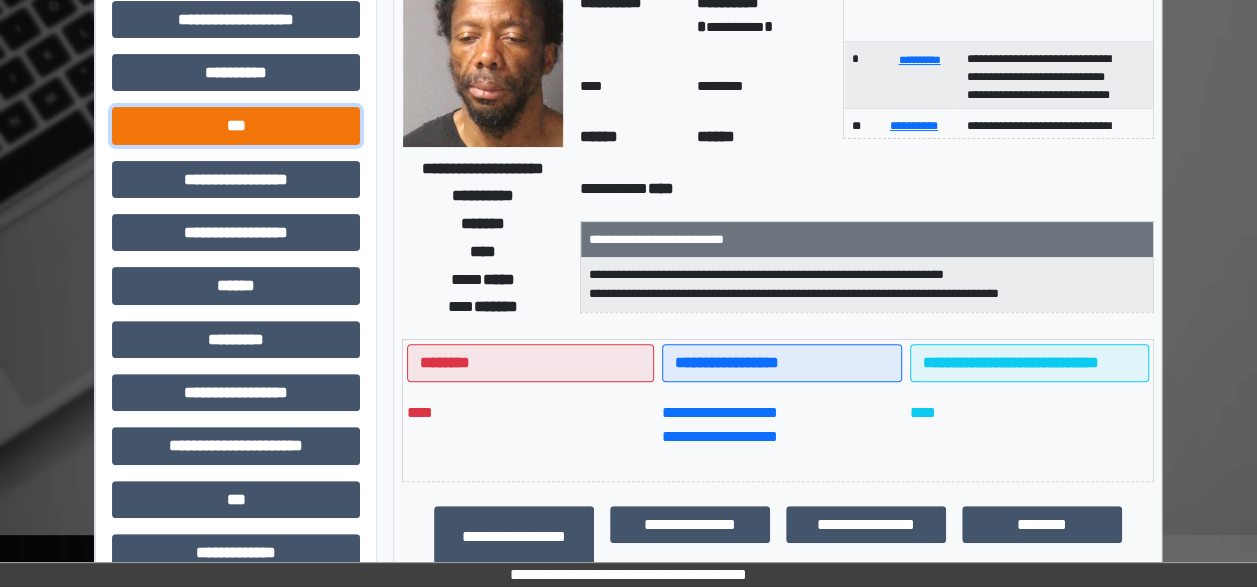 click on "***" at bounding box center (236, 125) 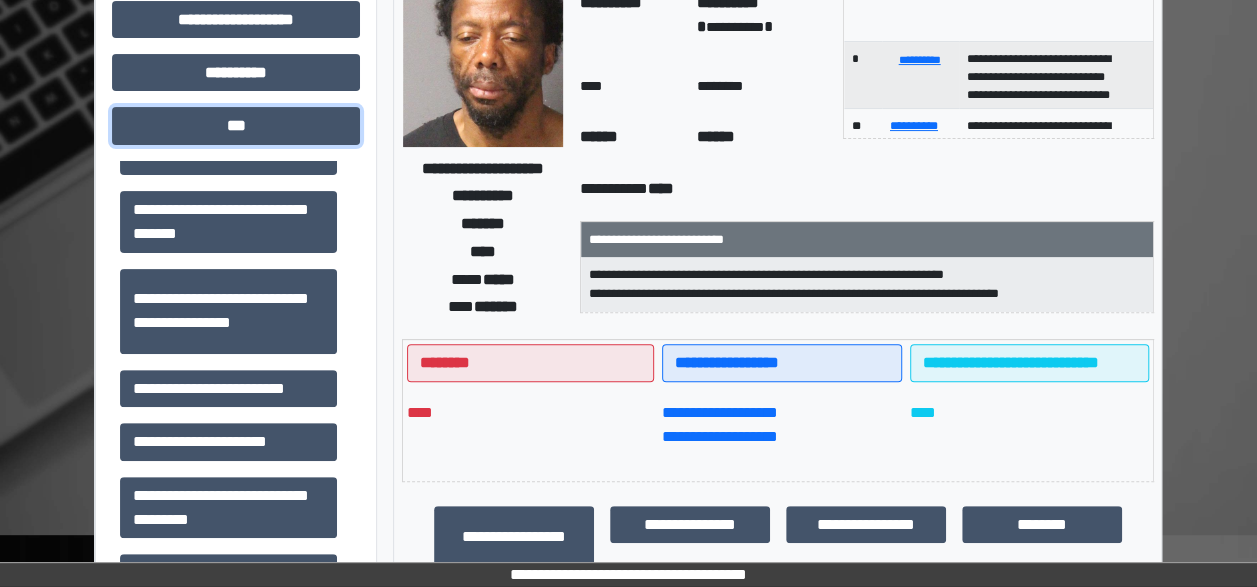 scroll, scrollTop: 134, scrollLeft: 0, axis: vertical 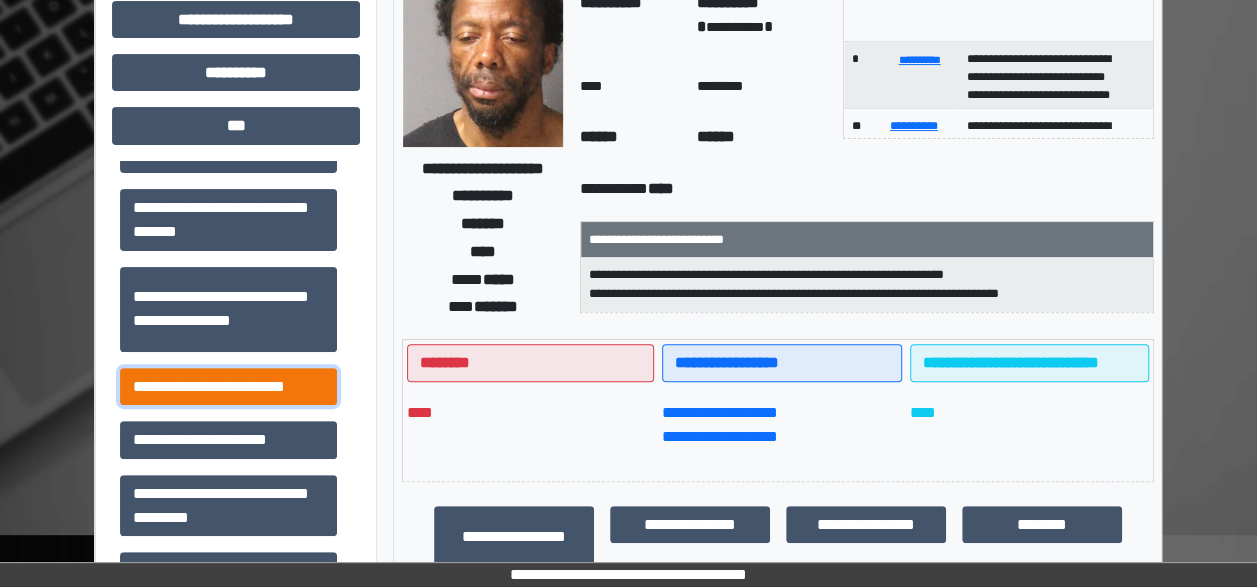 click on "**********" at bounding box center [228, 386] 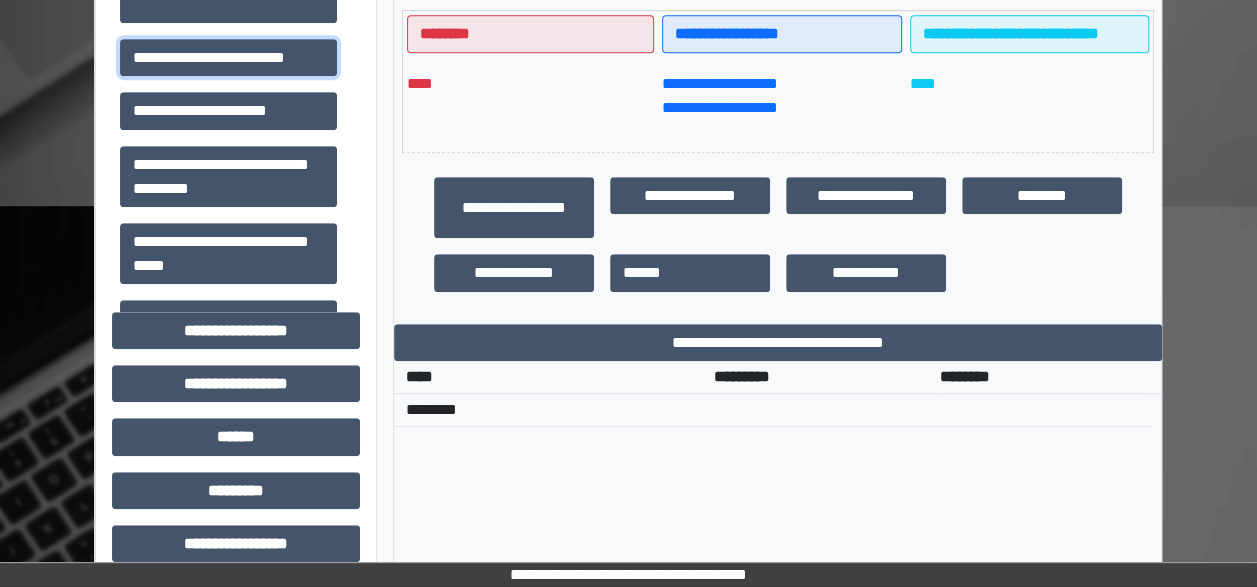 scroll, scrollTop: 504, scrollLeft: 0, axis: vertical 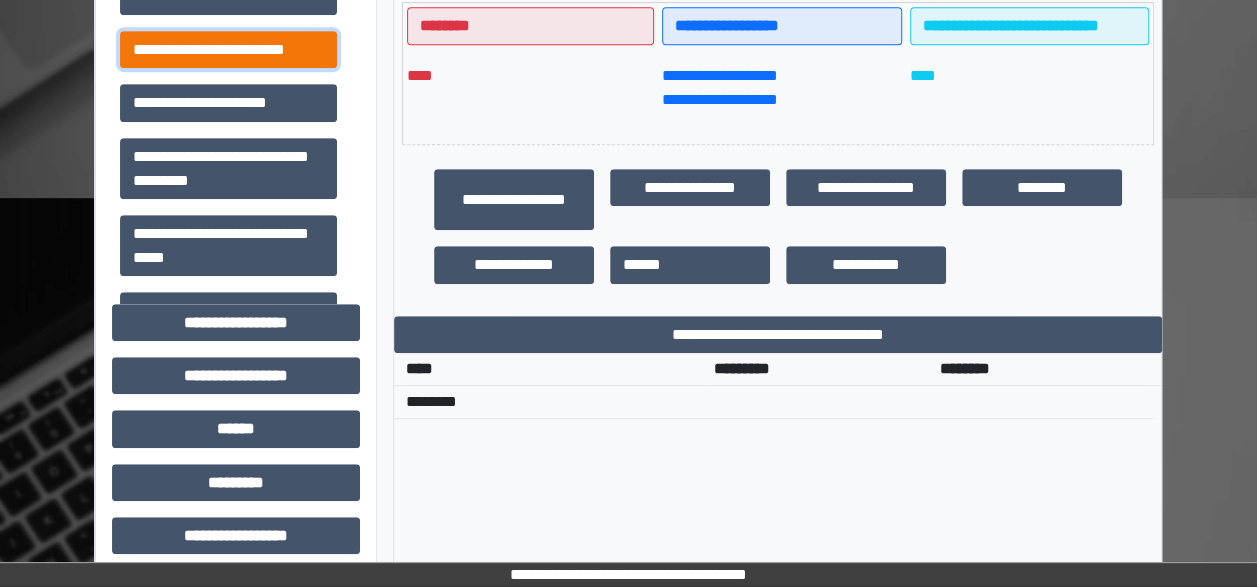 click on "**********" at bounding box center [228, 49] 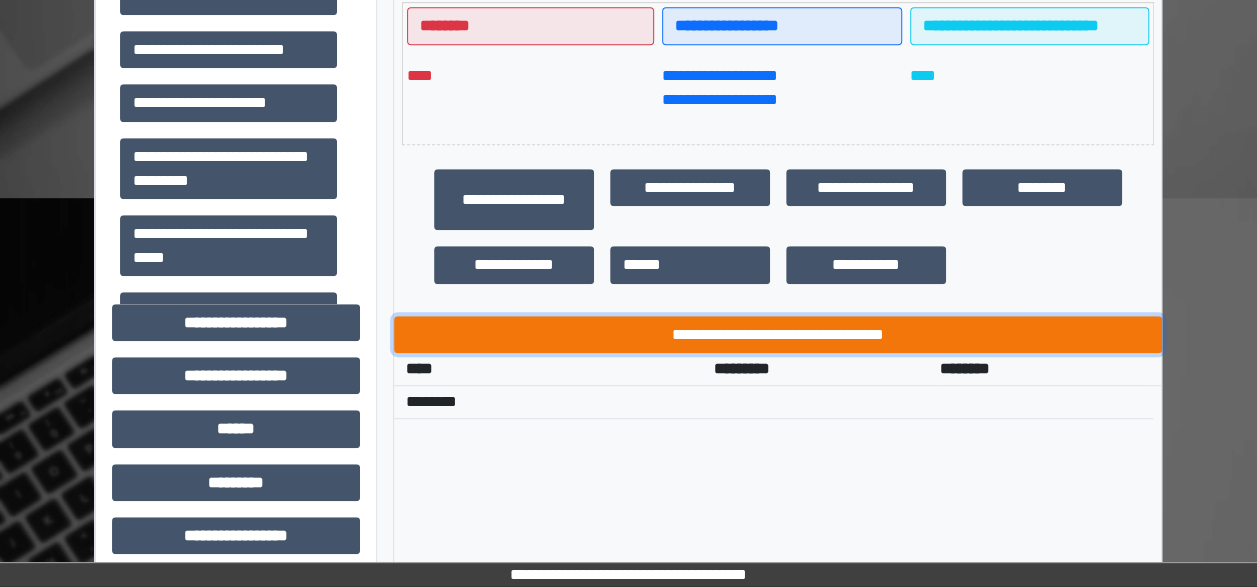 click on "**********" at bounding box center (778, 334) 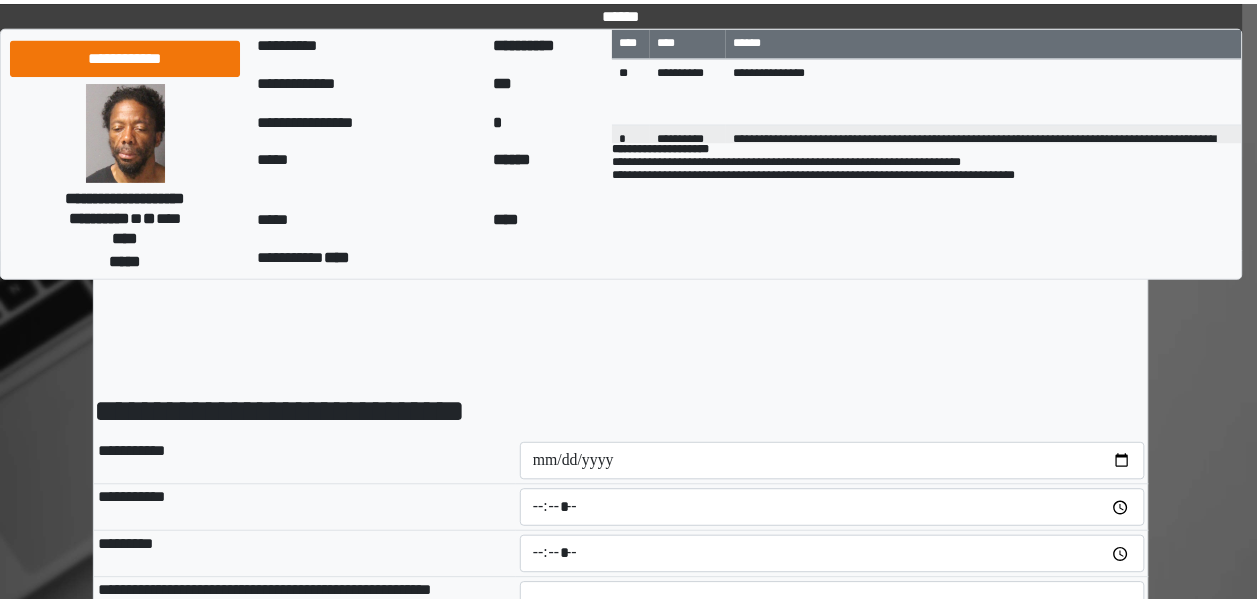 scroll, scrollTop: 0, scrollLeft: 0, axis: both 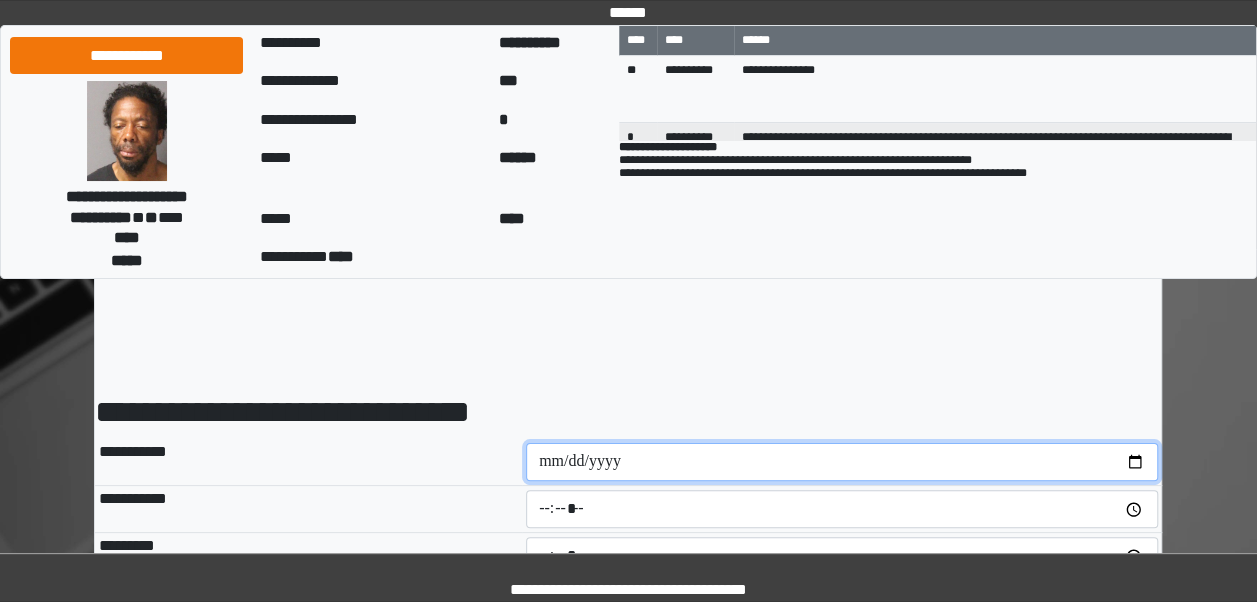 click at bounding box center (842, 462) 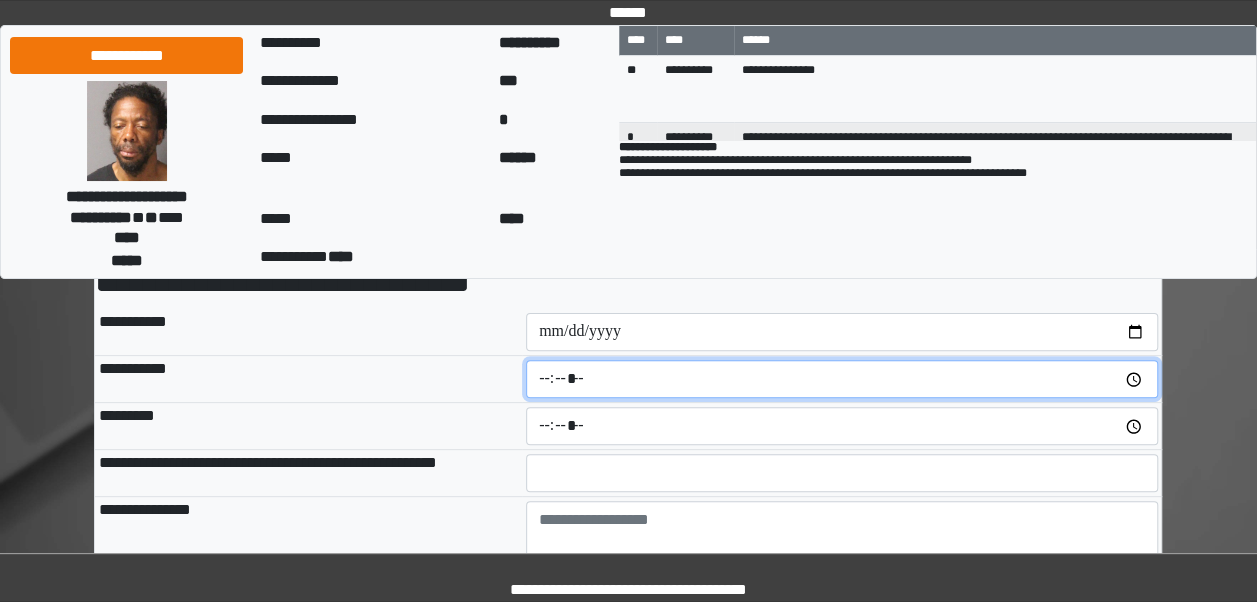 click at bounding box center (842, 379) 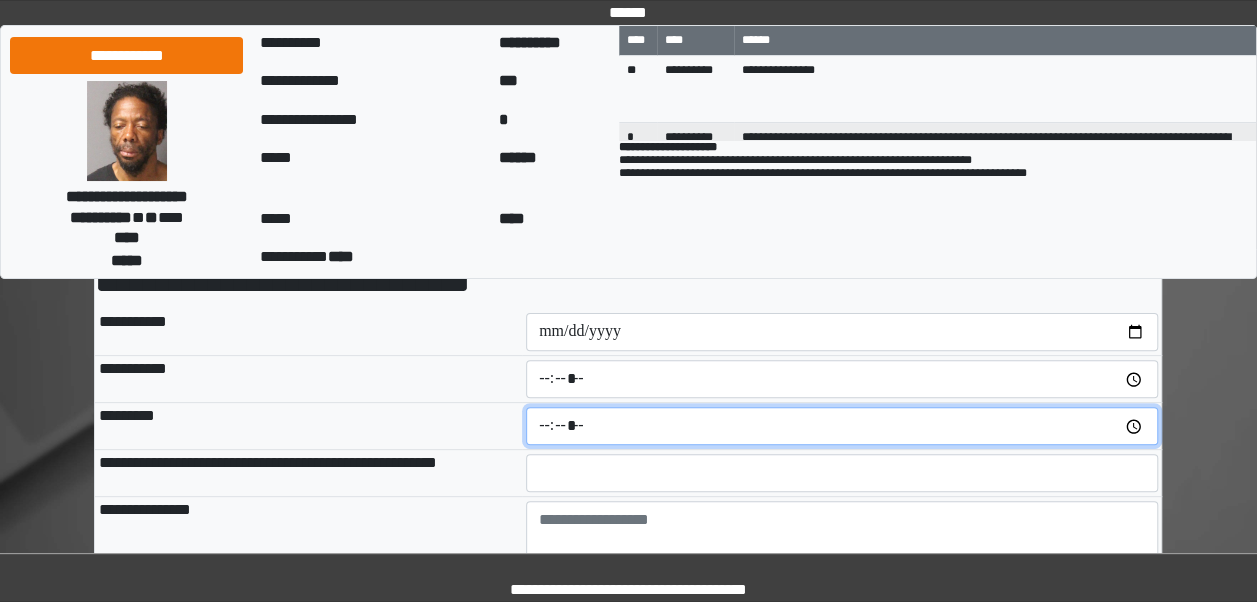 click at bounding box center [842, 426] 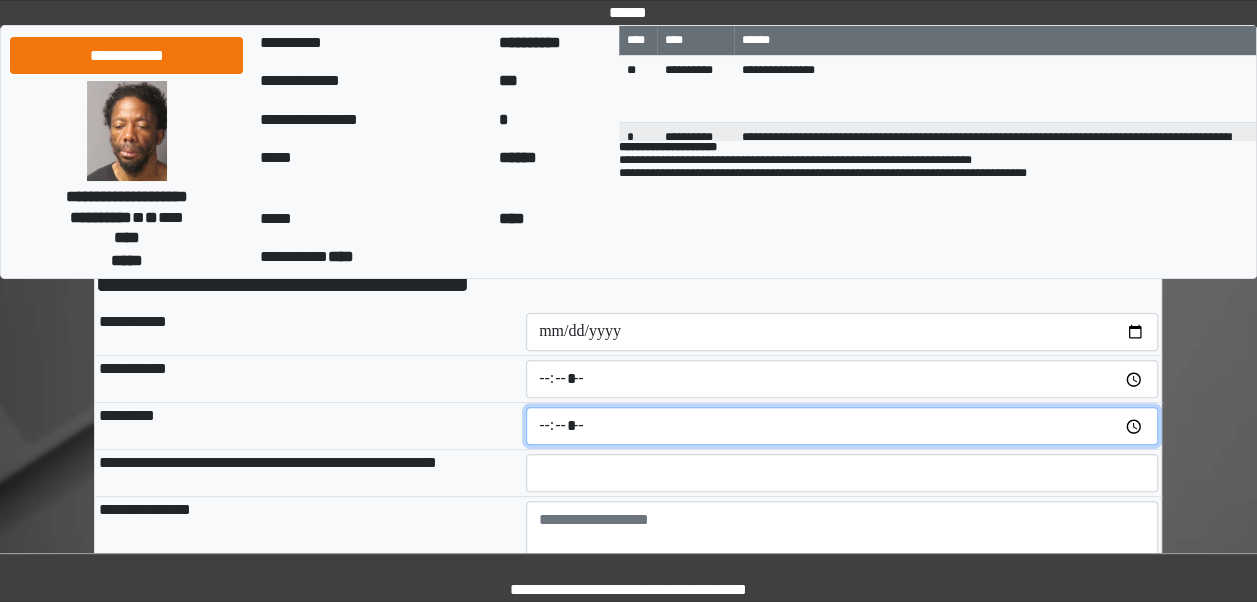 type on "*****" 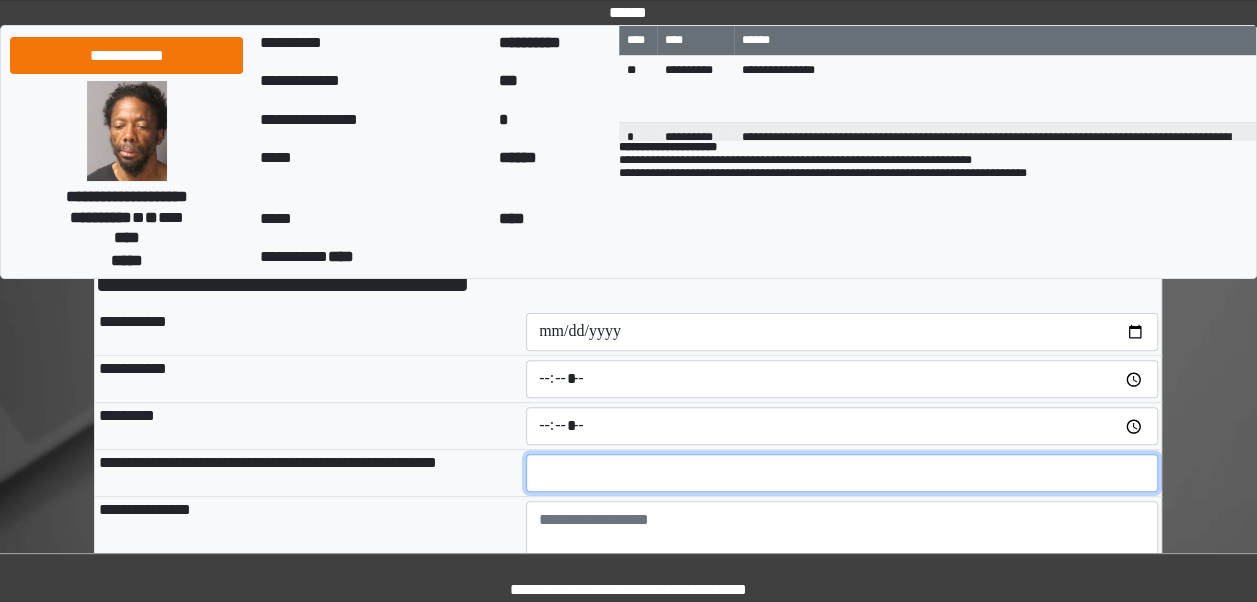 click at bounding box center [842, 473] 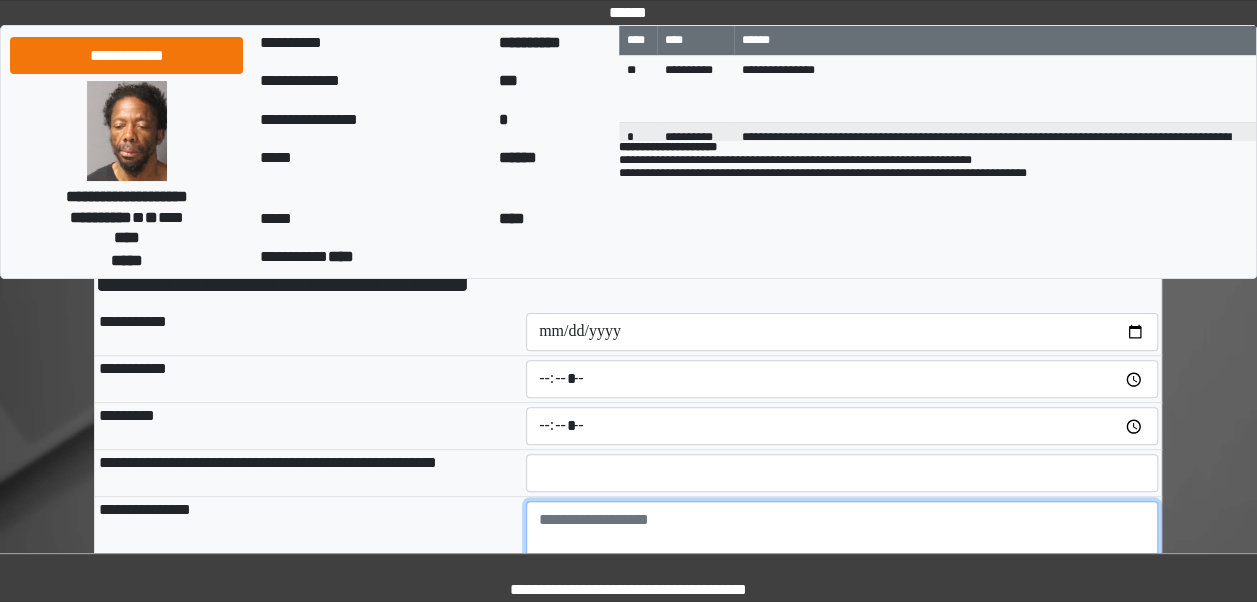 click at bounding box center [842, 556] 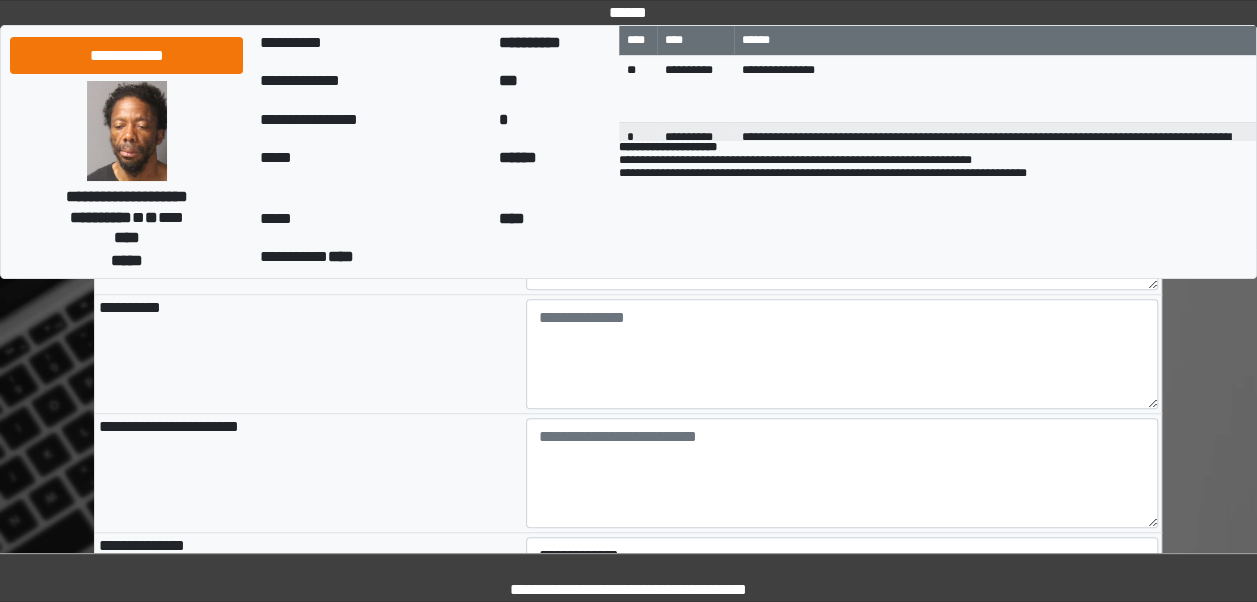 scroll, scrollTop: 572, scrollLeft: 0, axis: vertical 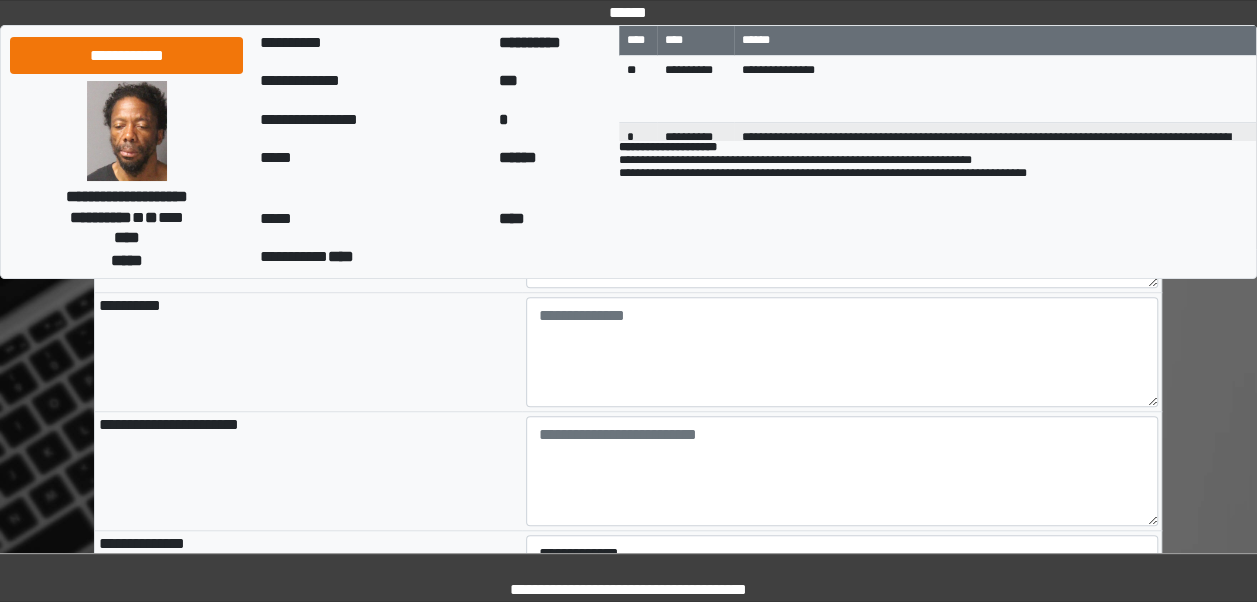click at bounding box center [842, 471] 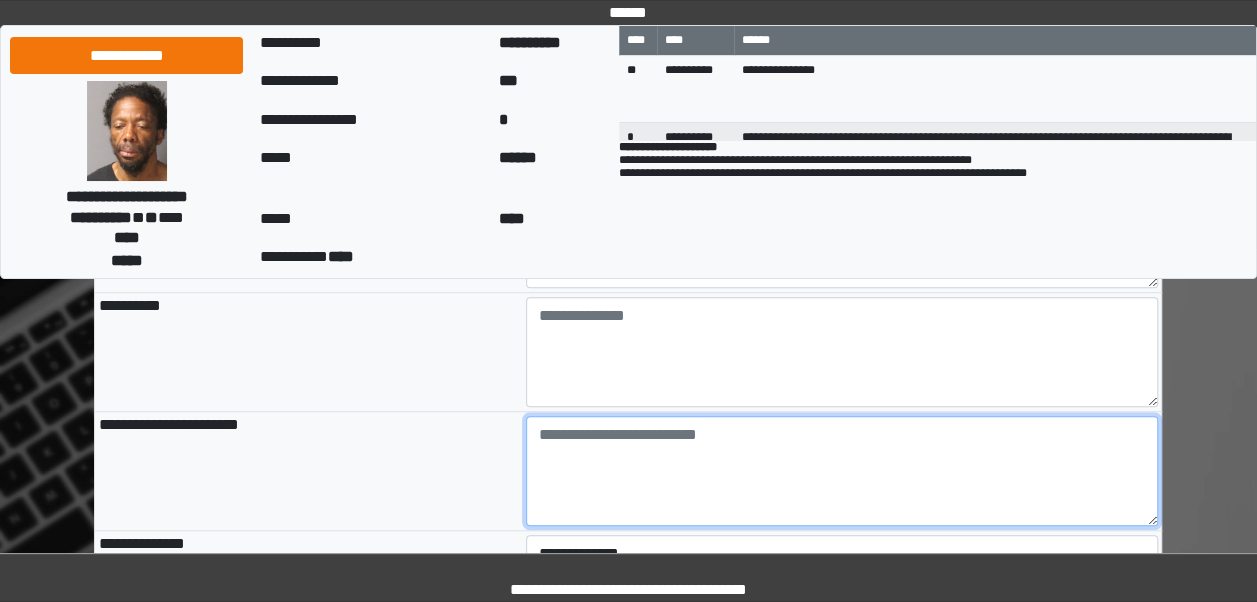 click at bounding box center (842, 471) 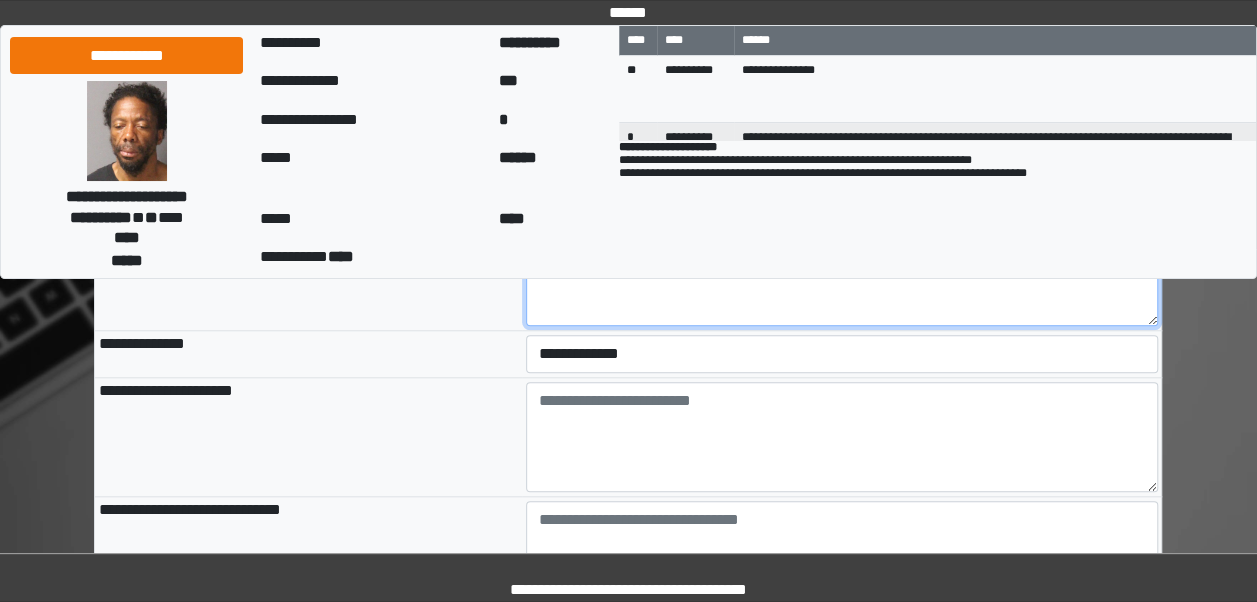 scroll, scrollTop: 770, scrollLeft: 0, axis: vertical 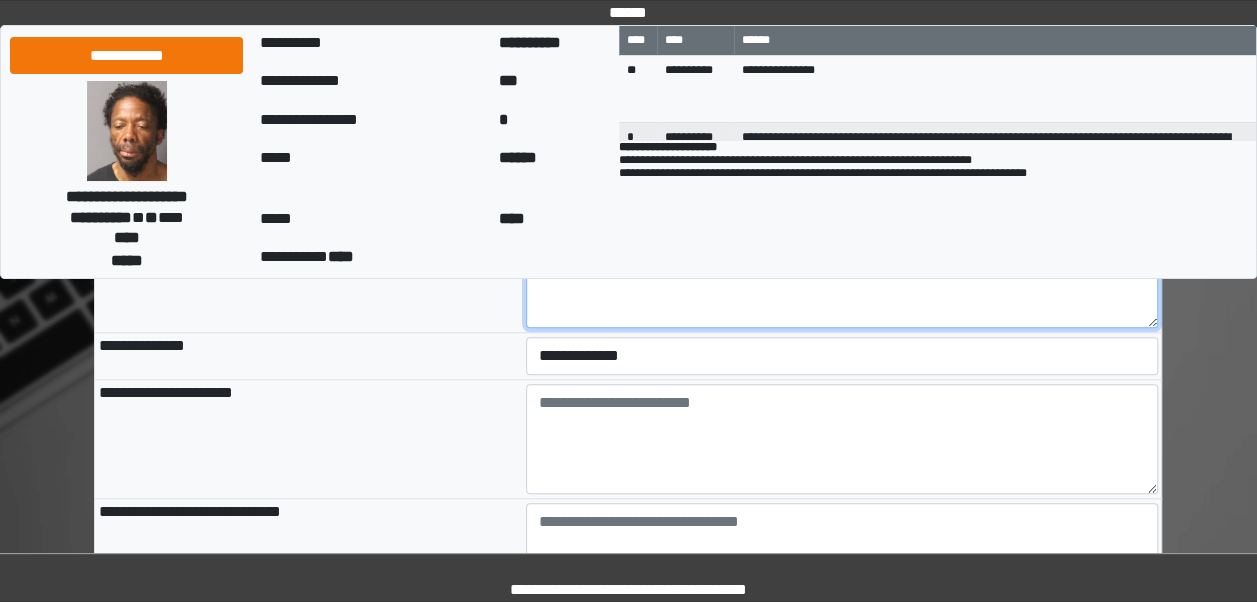 type on "*" 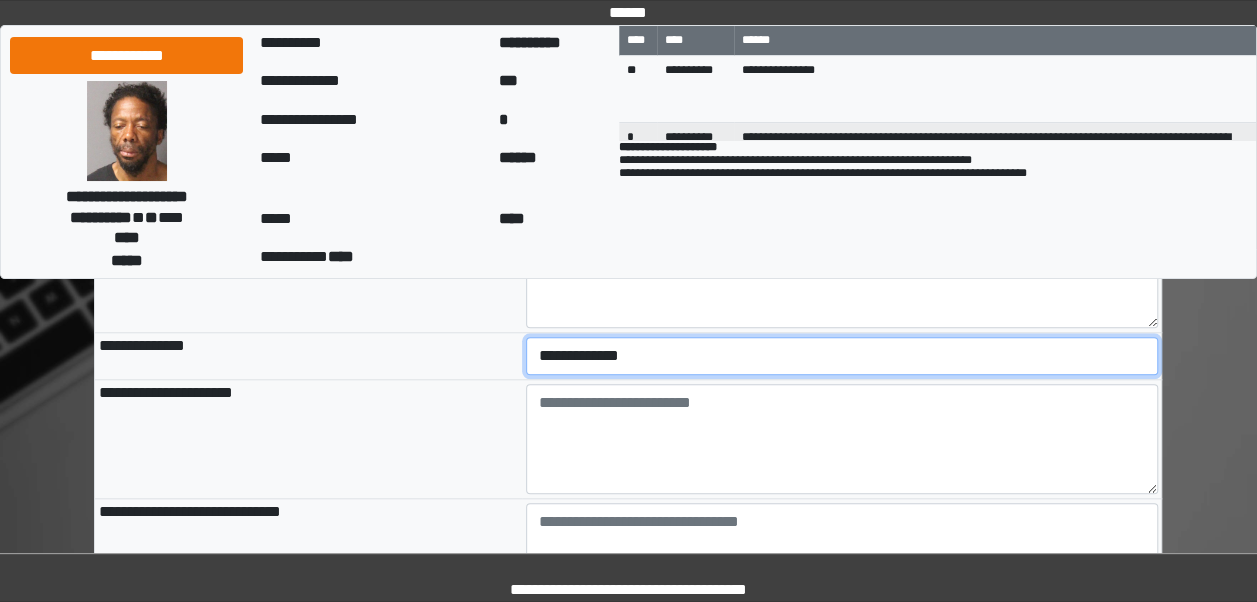 click on "**********" at bounding box center [842, 356] 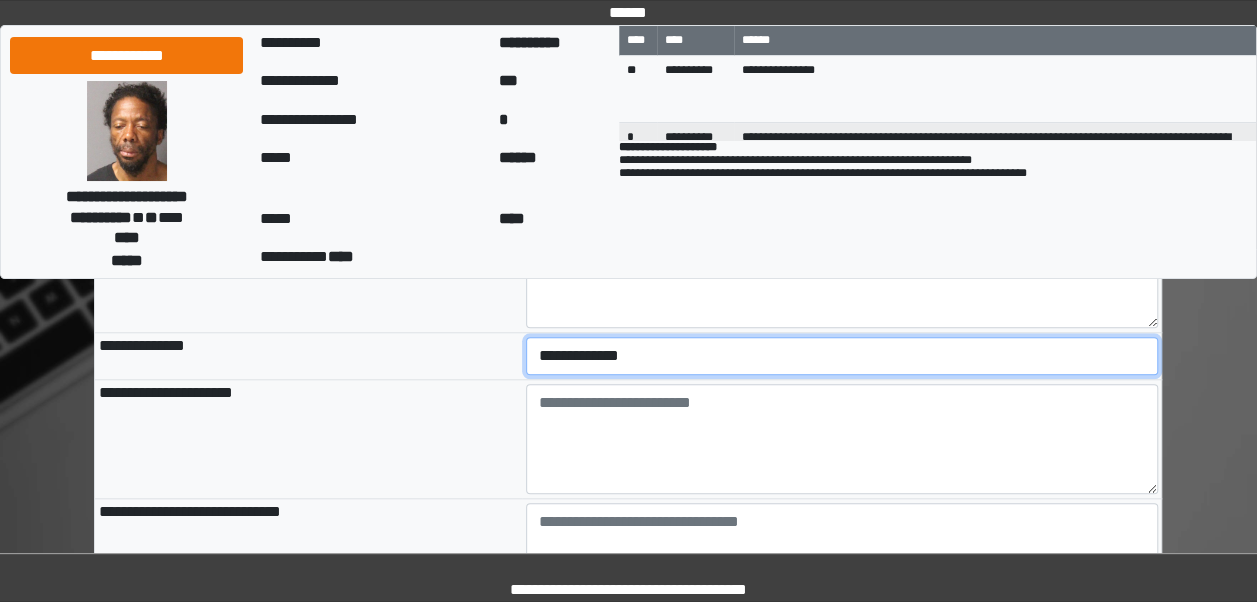 select on "***" 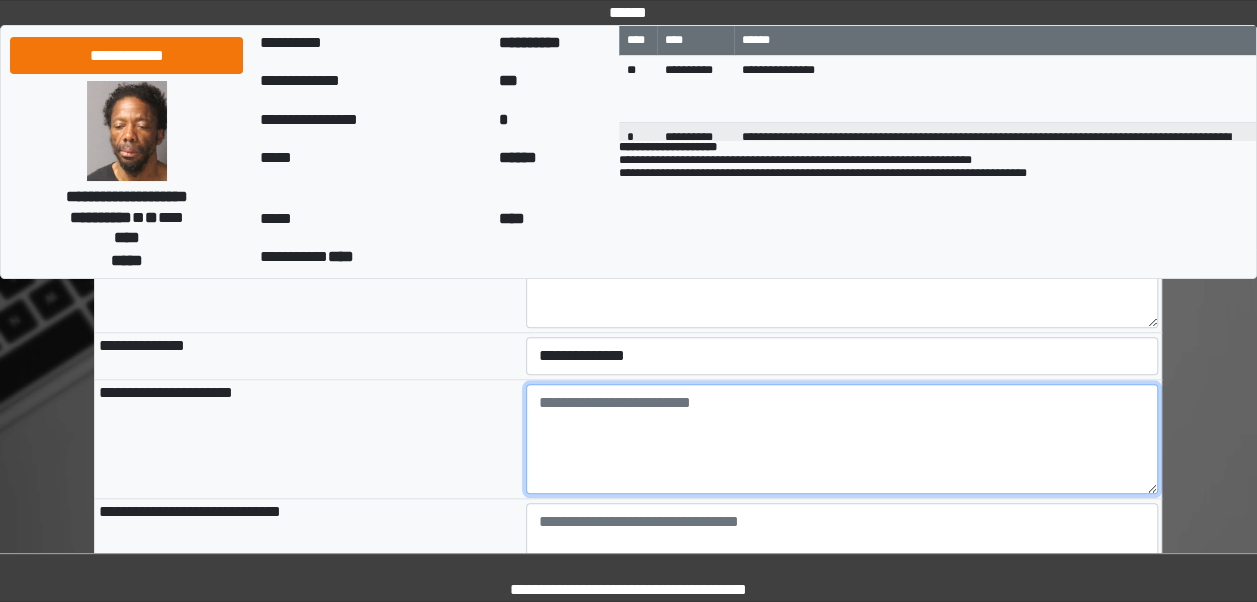 click at bounding box center (842, 439) 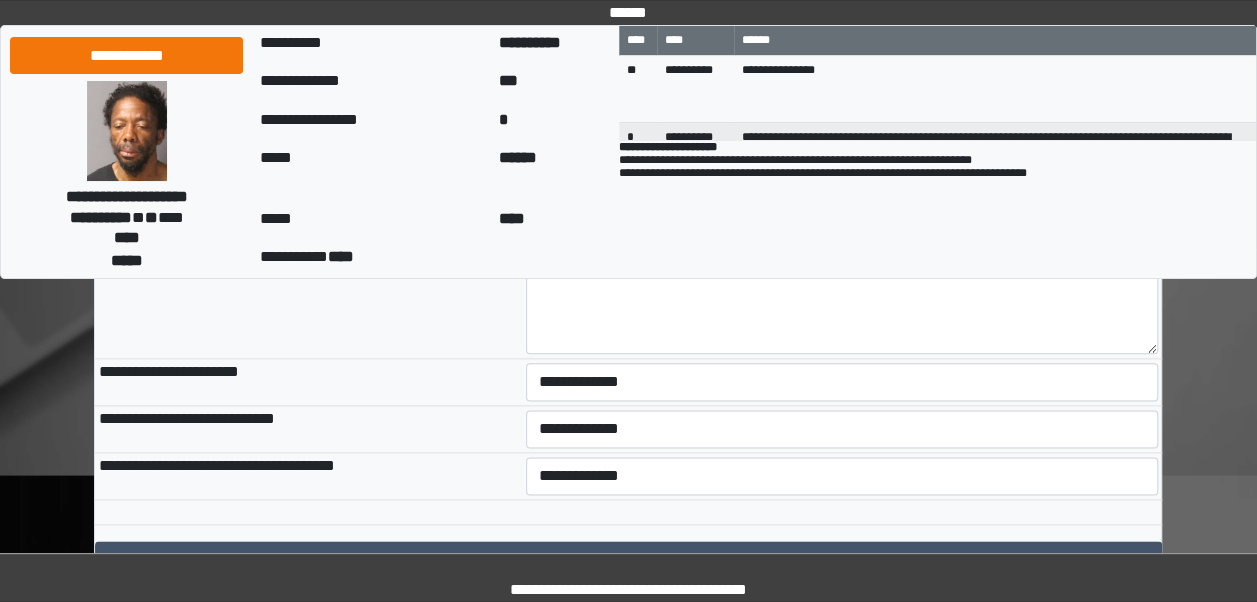 scroll, scrollTop: 1024, scrollLeft: 0, axis: vertical 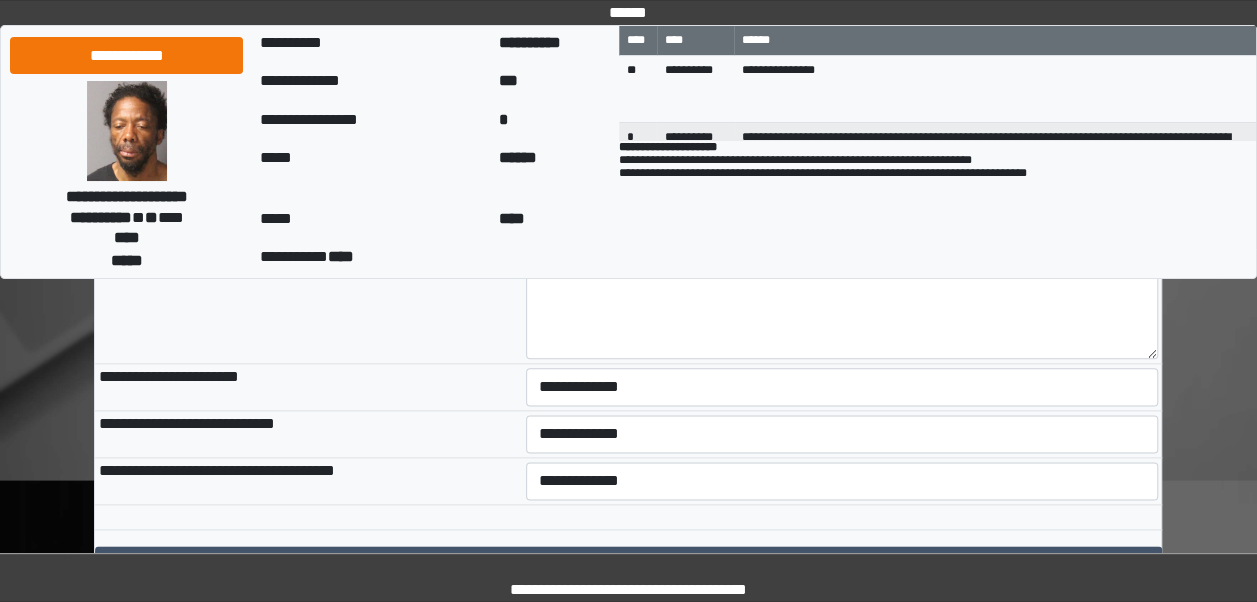 type on "**********" 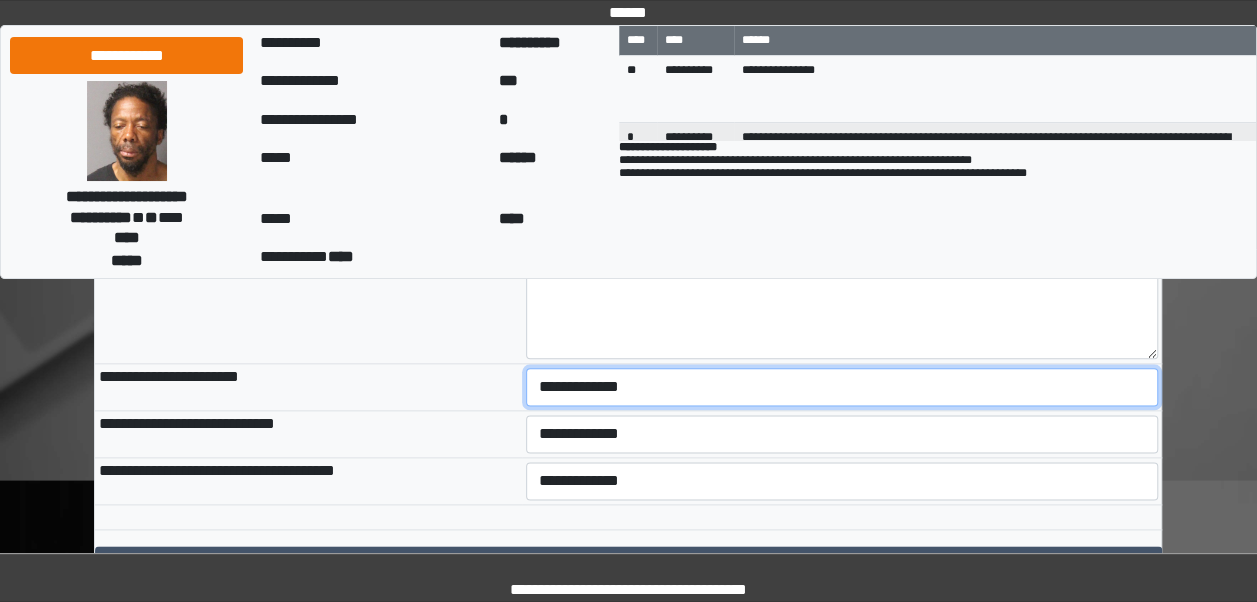 click on "**********" at bounding box center [842, 387] 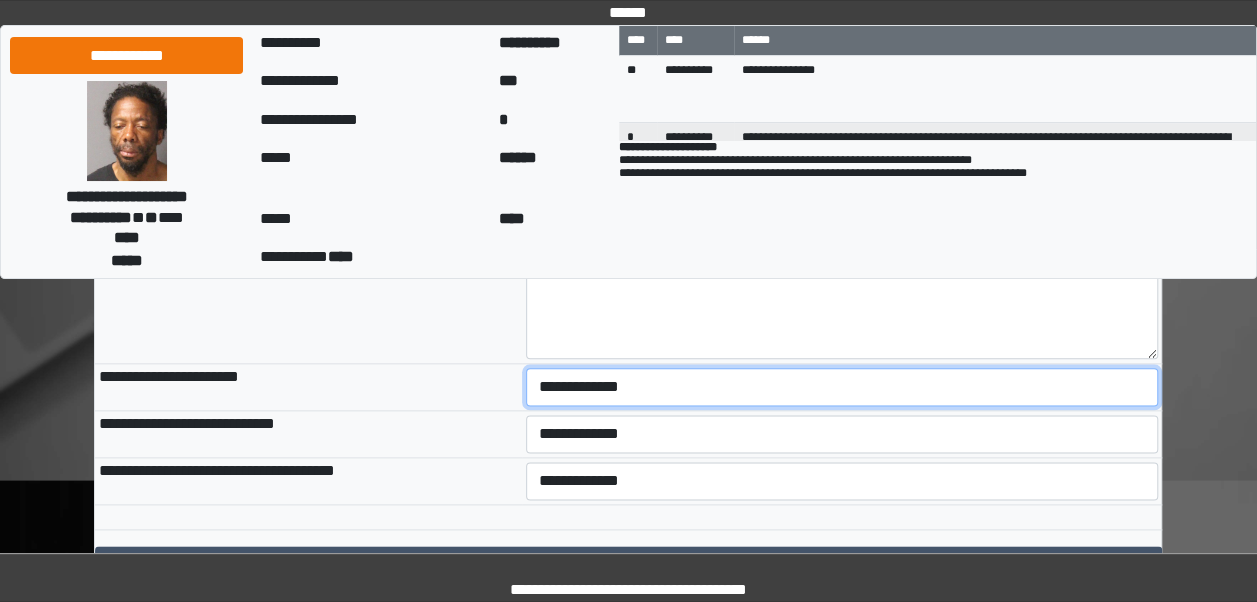 click on "**********" at bounding box center [842, 387] 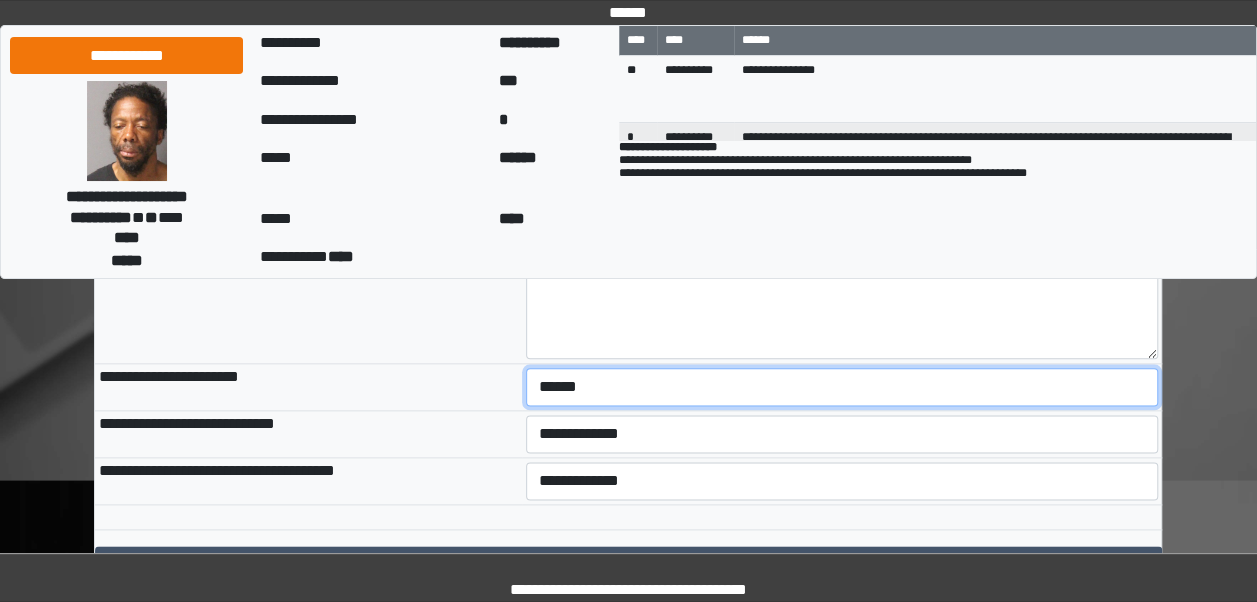 click on "**********" at bounding box center (842, 387) 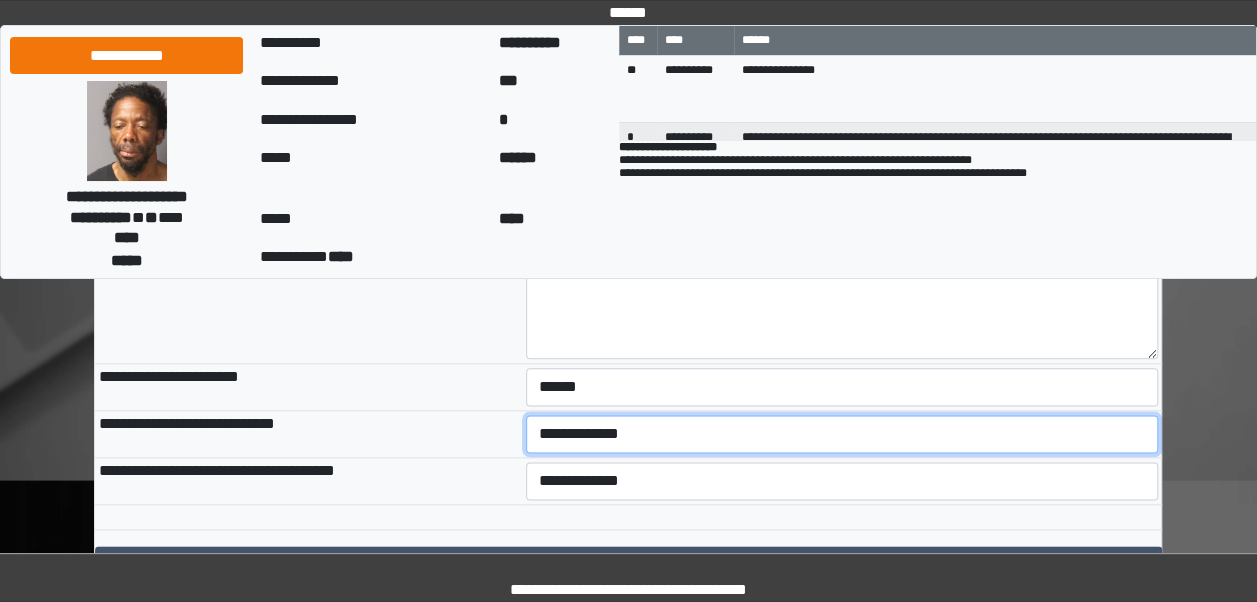 click on "**********" at bounding box center (842, 434) 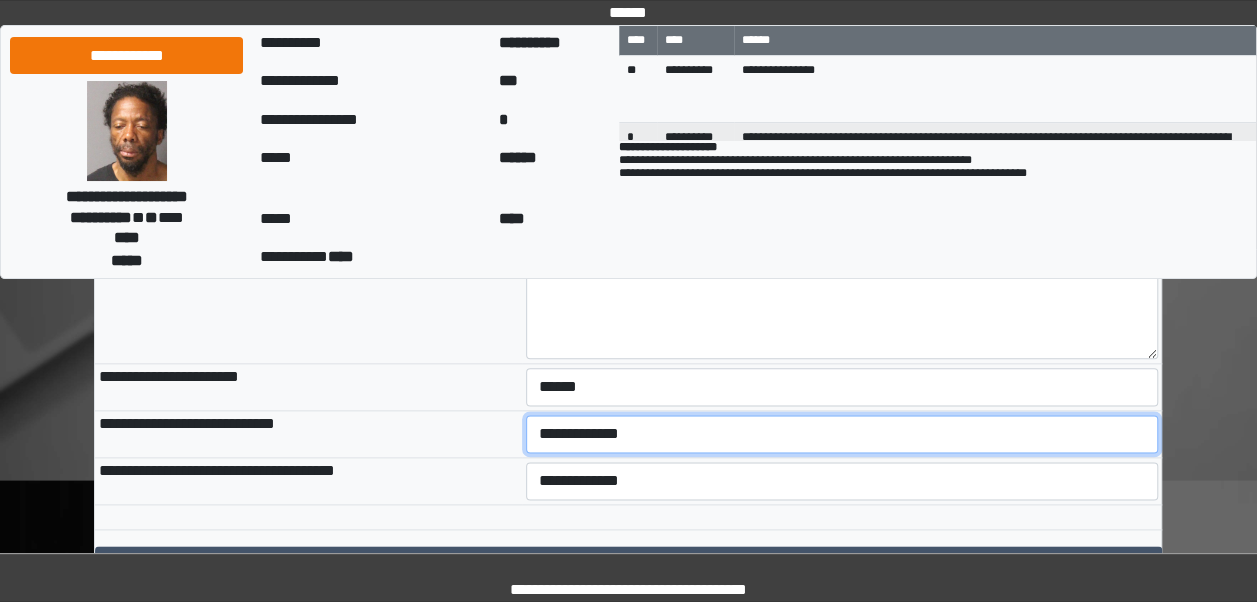 select on "***" 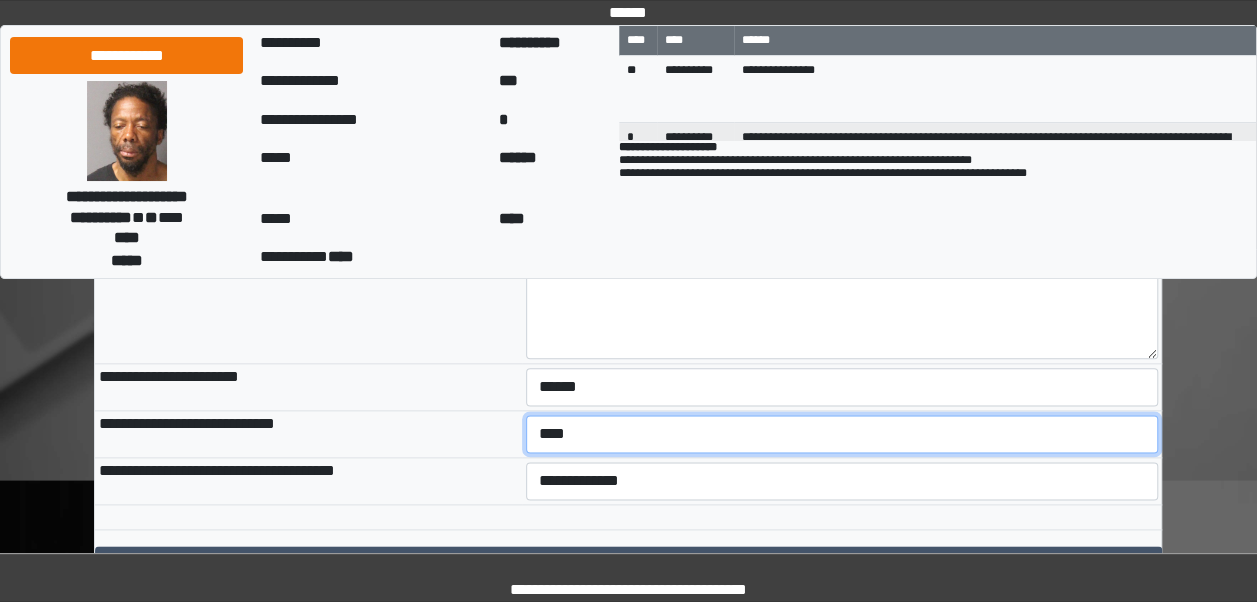 click on "**********" at bounding box center [842, 434] 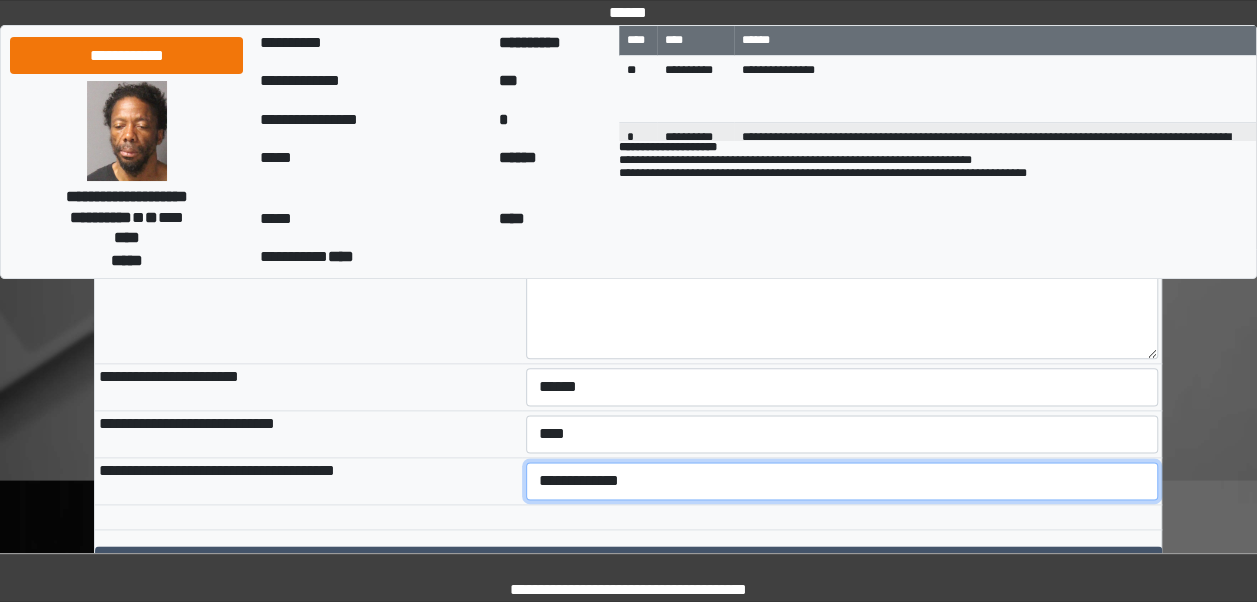 click on "**********" at bounding box center [842, 481] 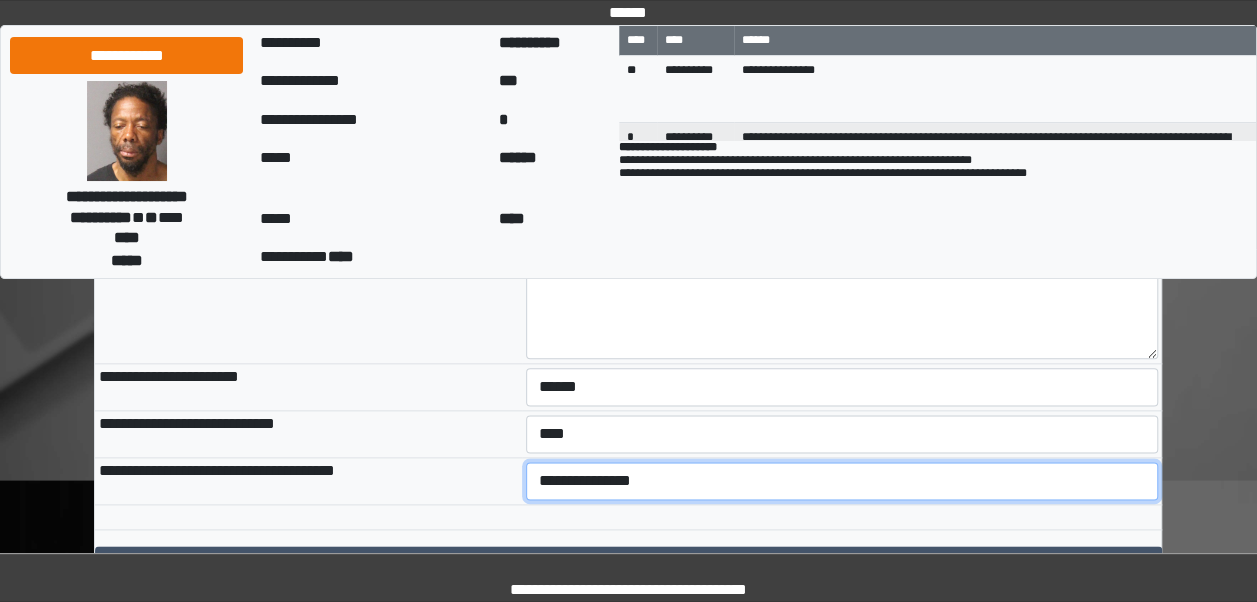 click on "**********" at bounding box center (842, 481) 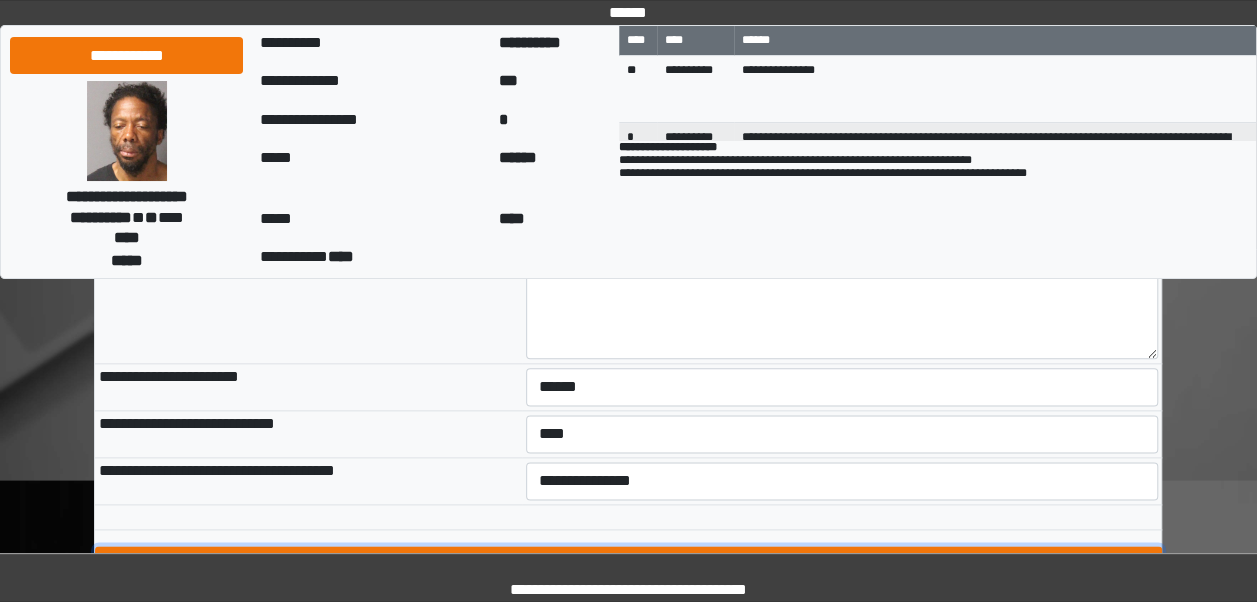 click on "****" at bounding box center [628, 565] 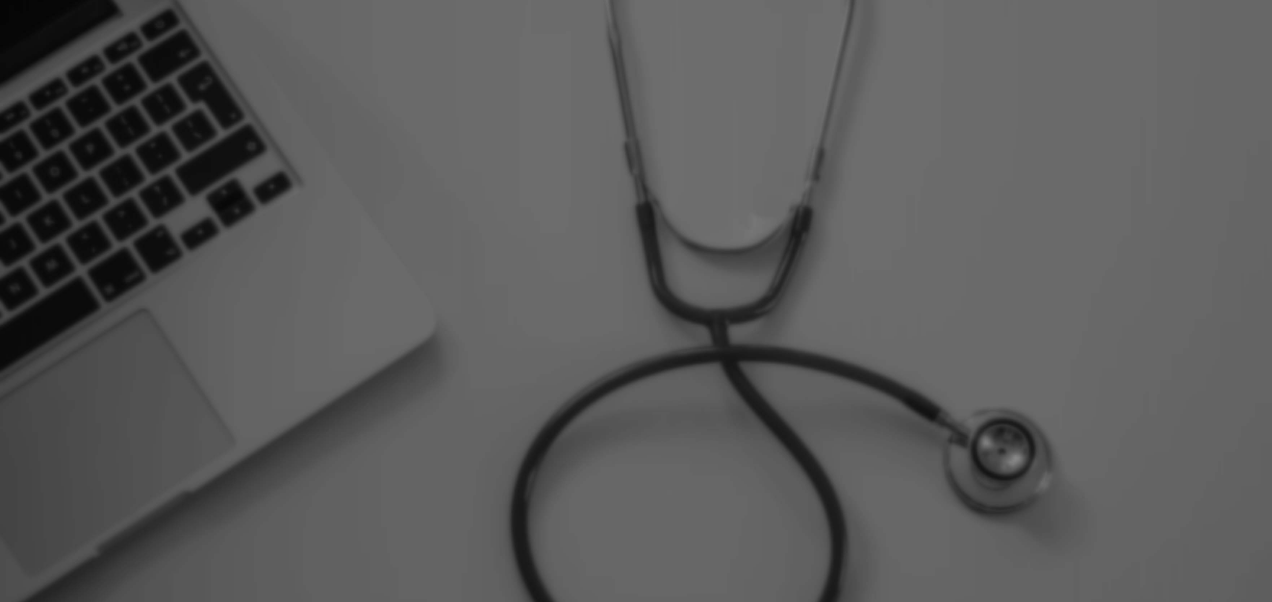 scroll, scrollTop: 0, scrollLeft: 0, axis: both 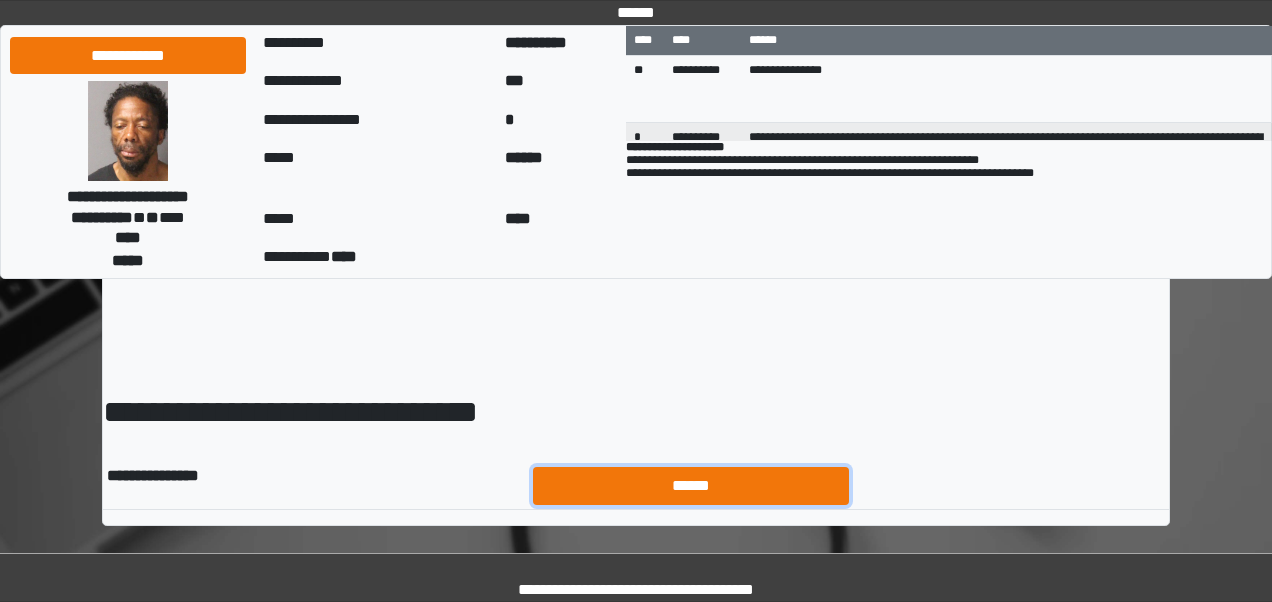 click on "******" at bounding box center (691, 485) 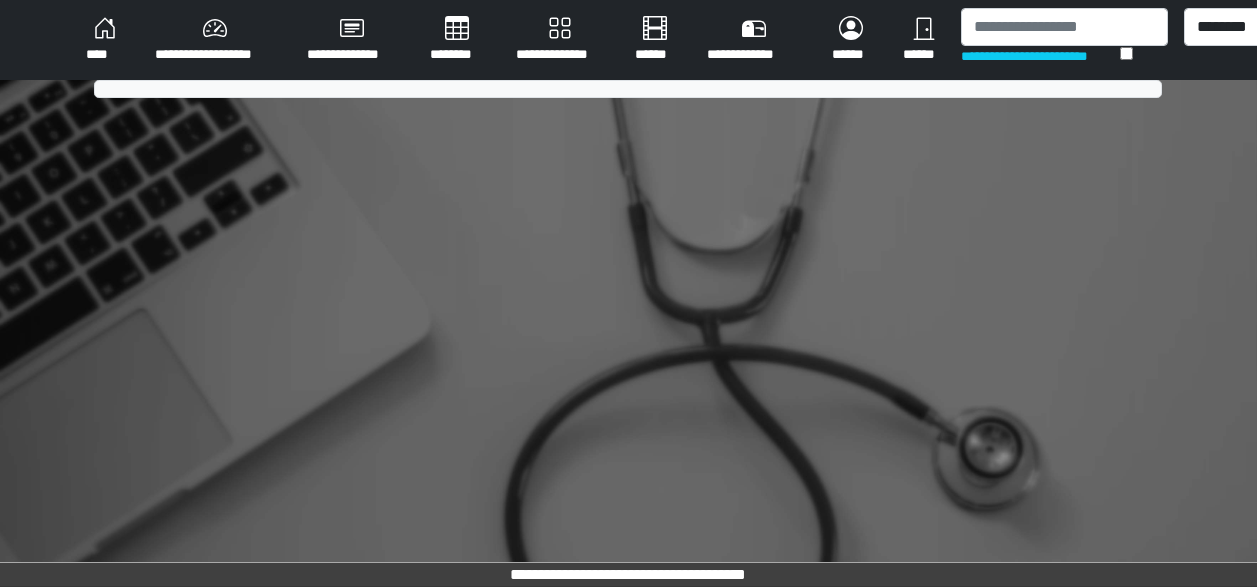 scroll, scrollTop: 0, scrollLeft: 0, axis: both 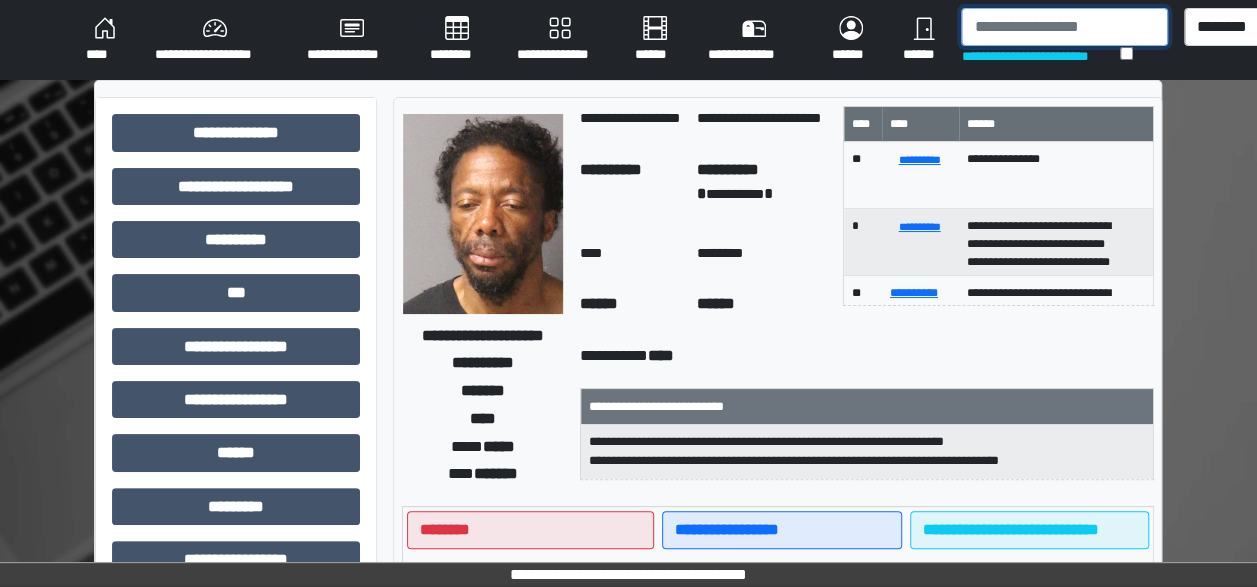 click at bounding box center (1064, 27) 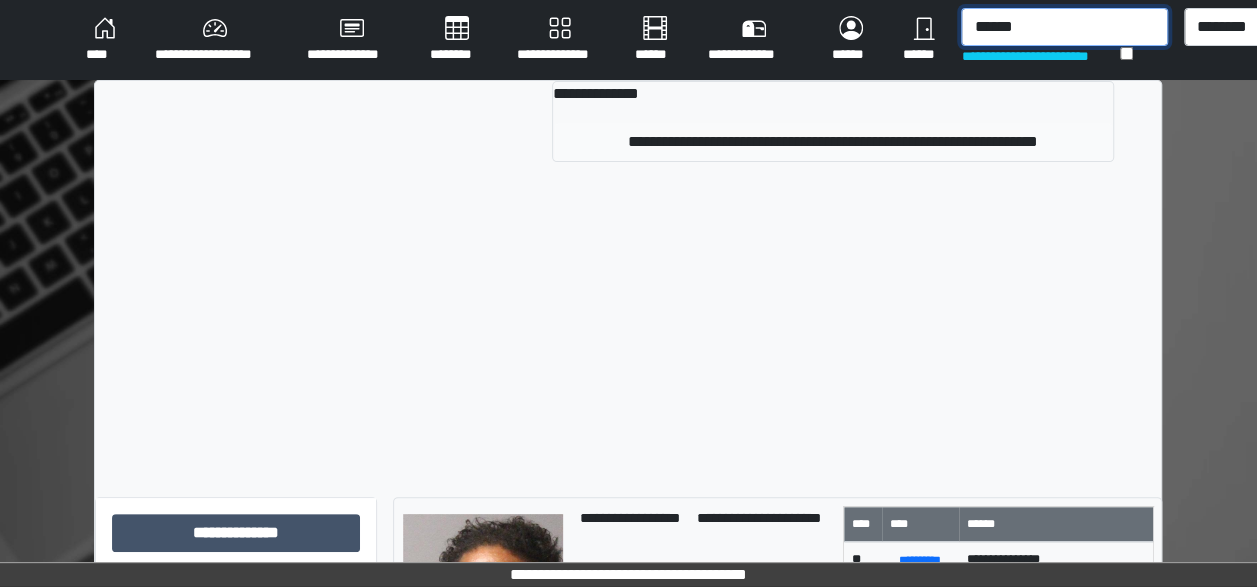 type on "******" 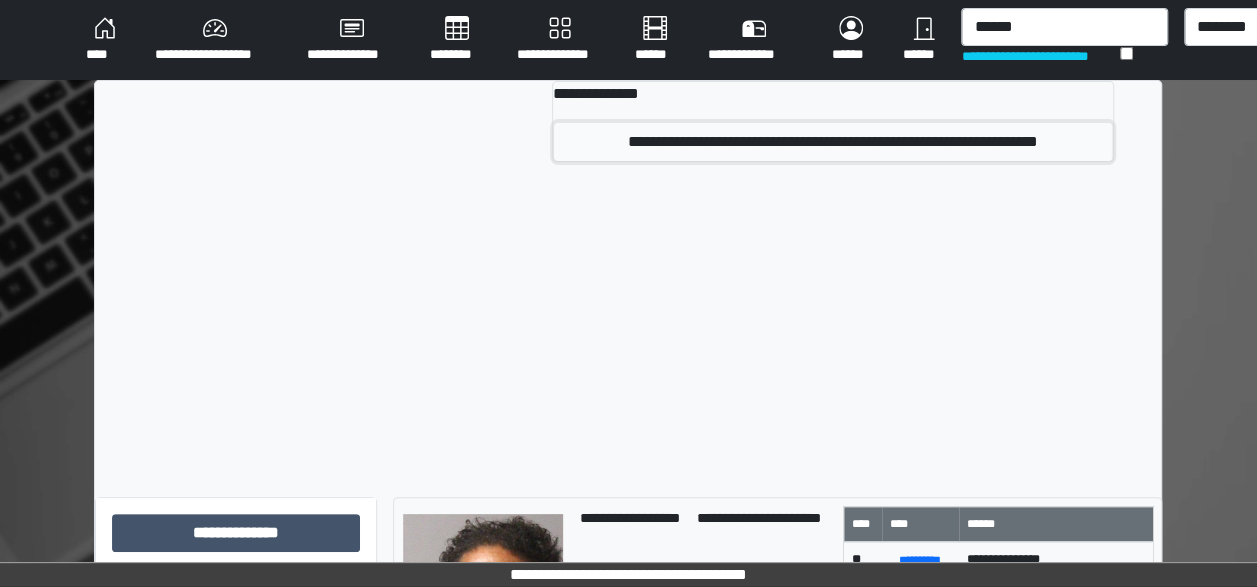 click on "**********" at bounding box center (833, 142) 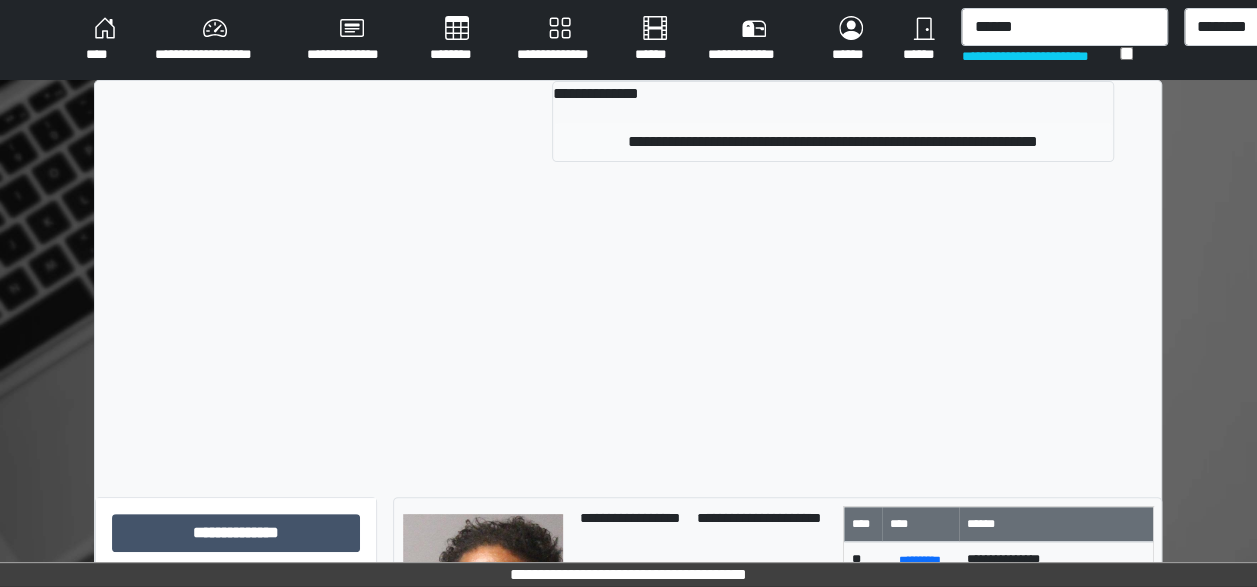 type 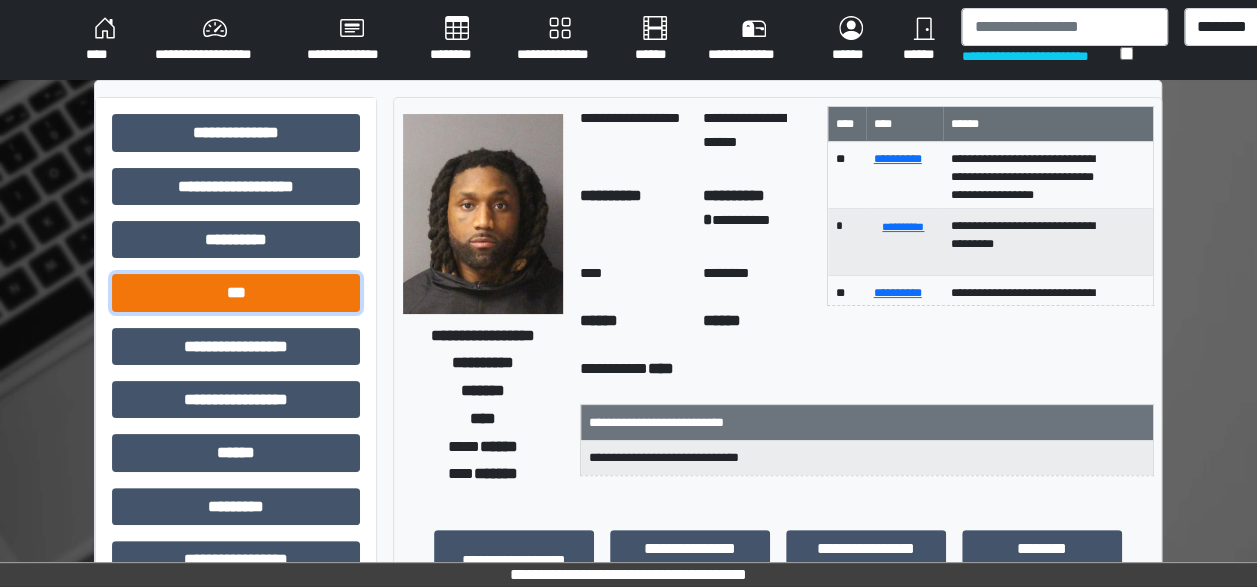 click on "***" at bounding box center (236, 292) 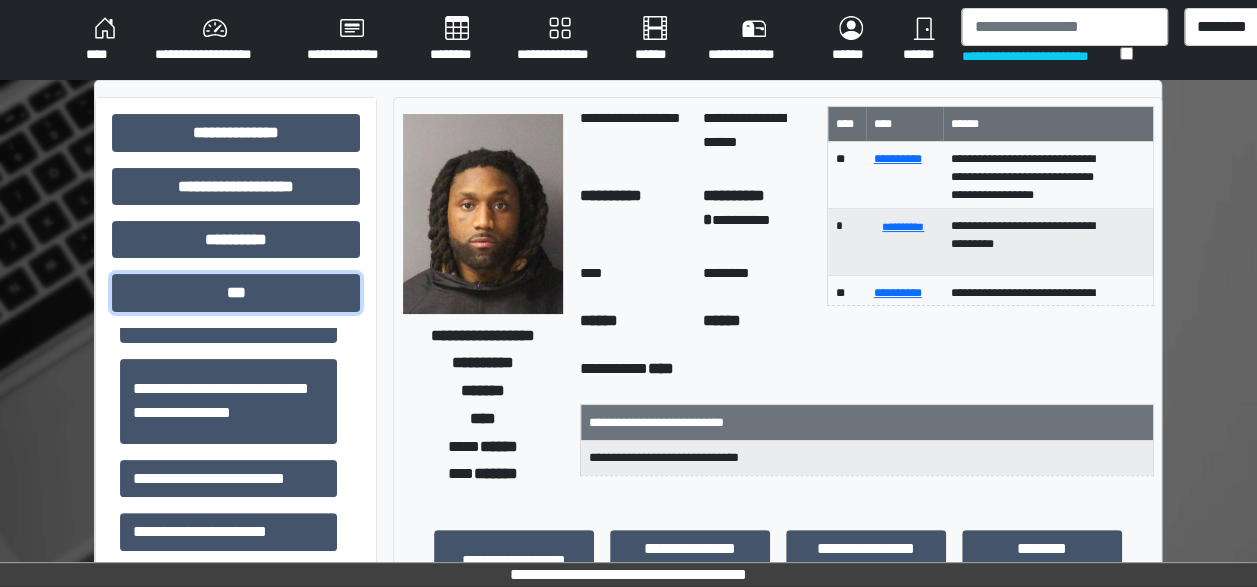 scroll, scrollTop: 210, scrollLeft: 0, axis: vertical 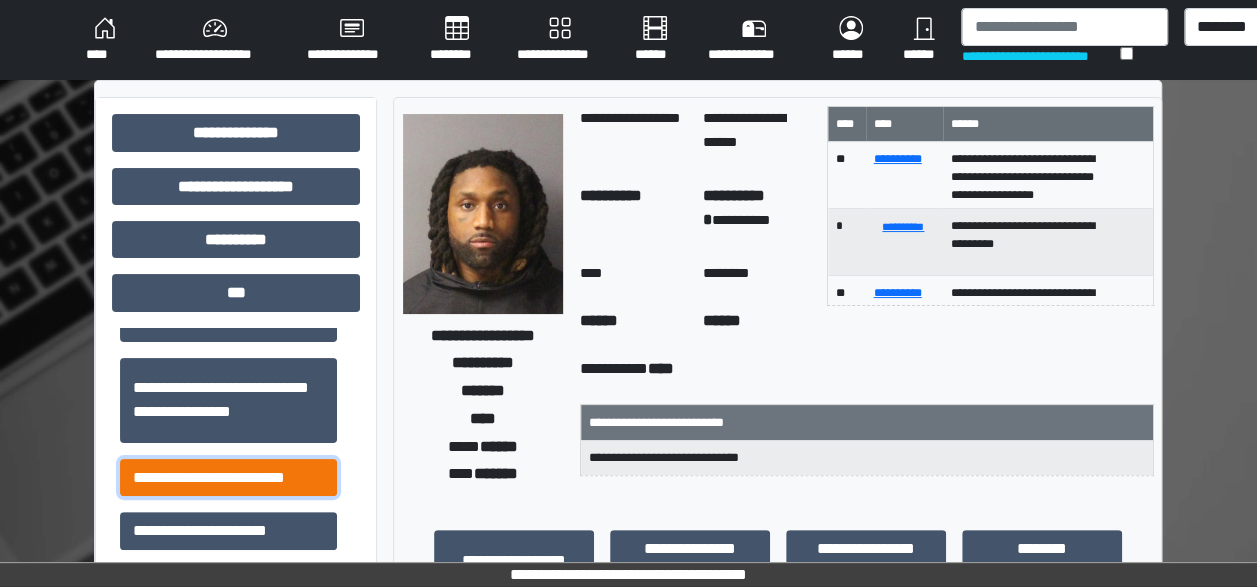 click on "**********" at bounding box center [228, 477] 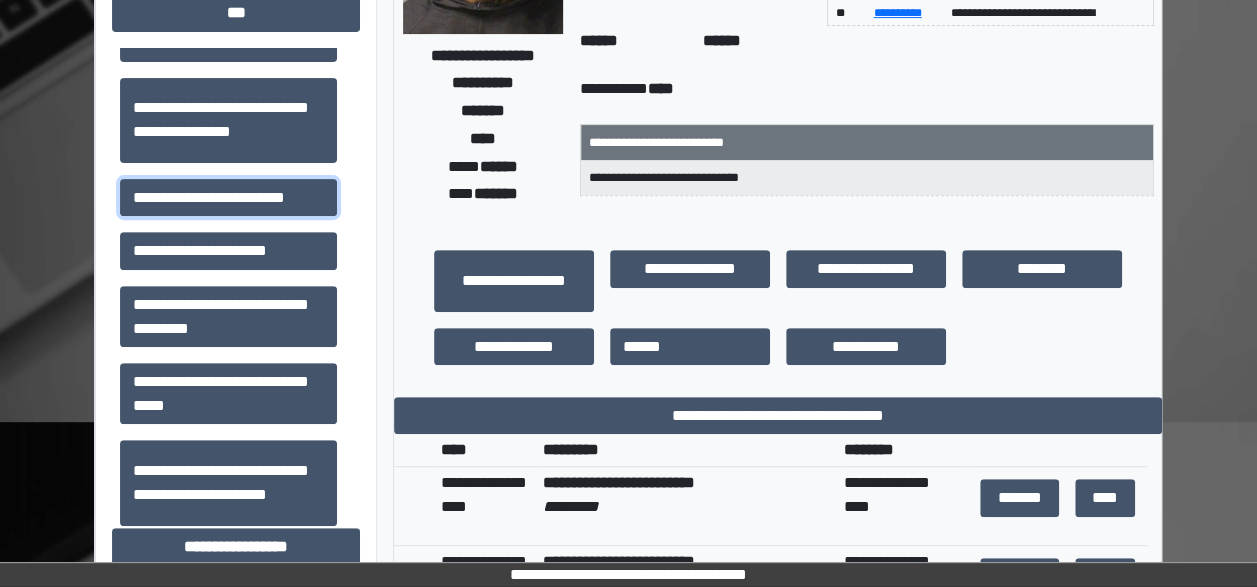 scroll, scrollTop: 312, scrollLeft: 0, axis: vertical 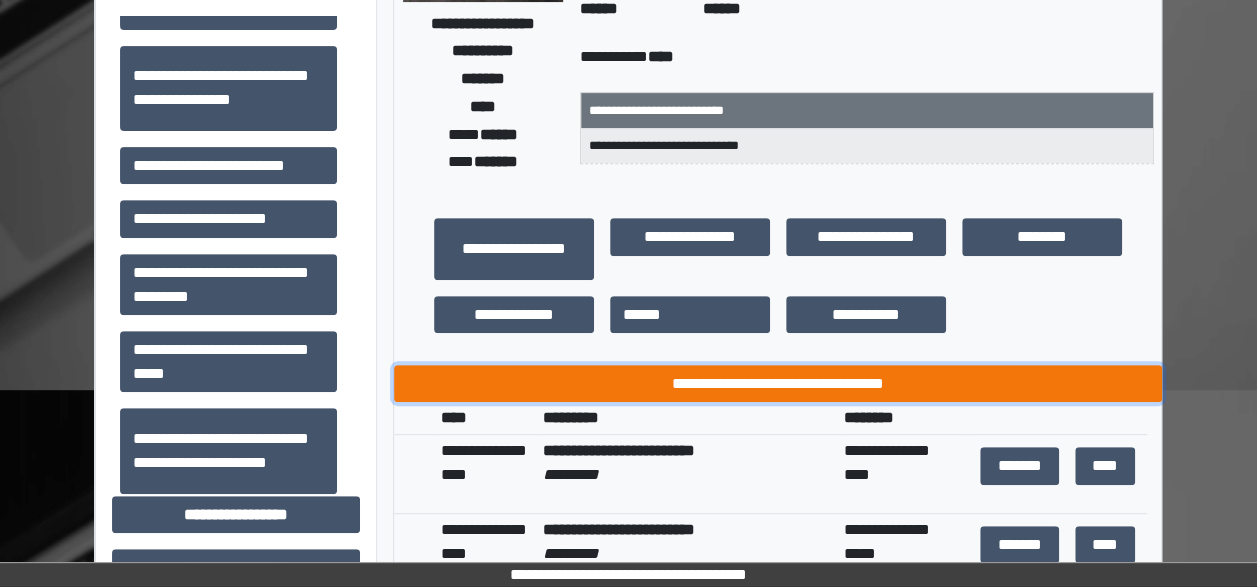 click on "**********" at bounding box center [778, 383] 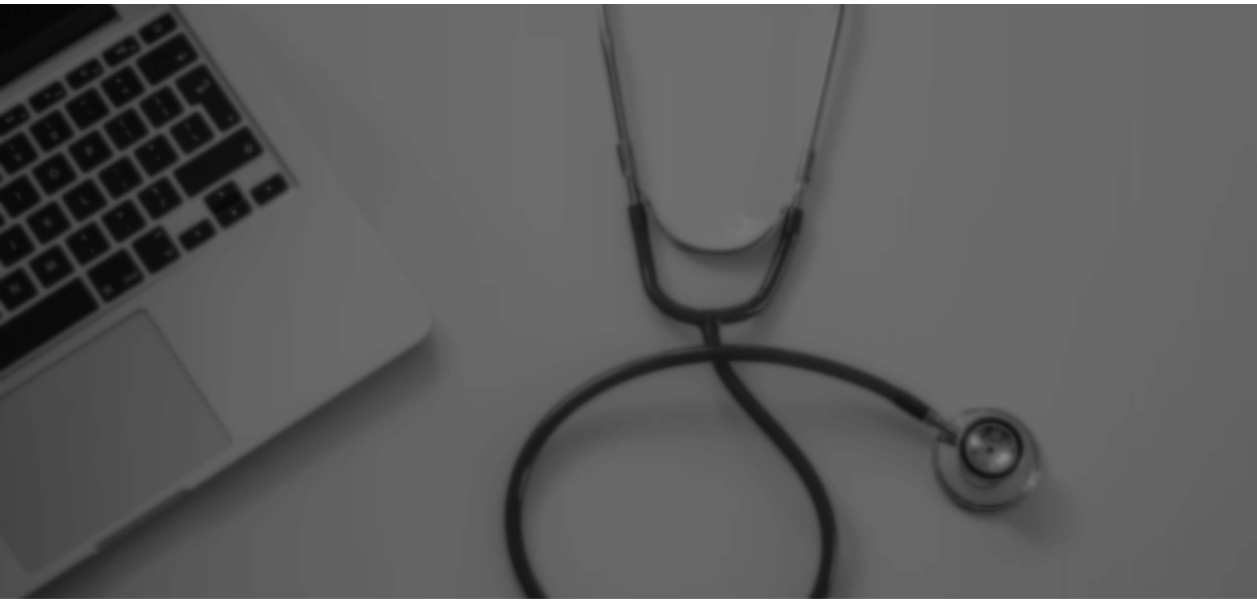 scroll, scrollTop: 0, scrollLeft: 0, axis: both 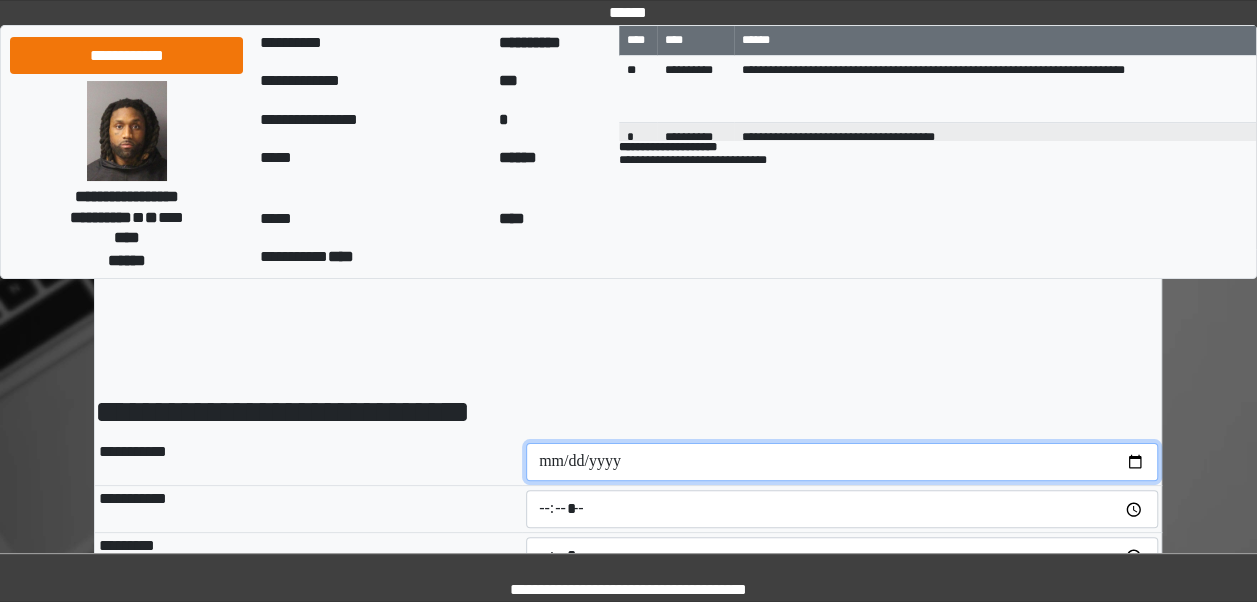 click at bounding box center [842, 462] 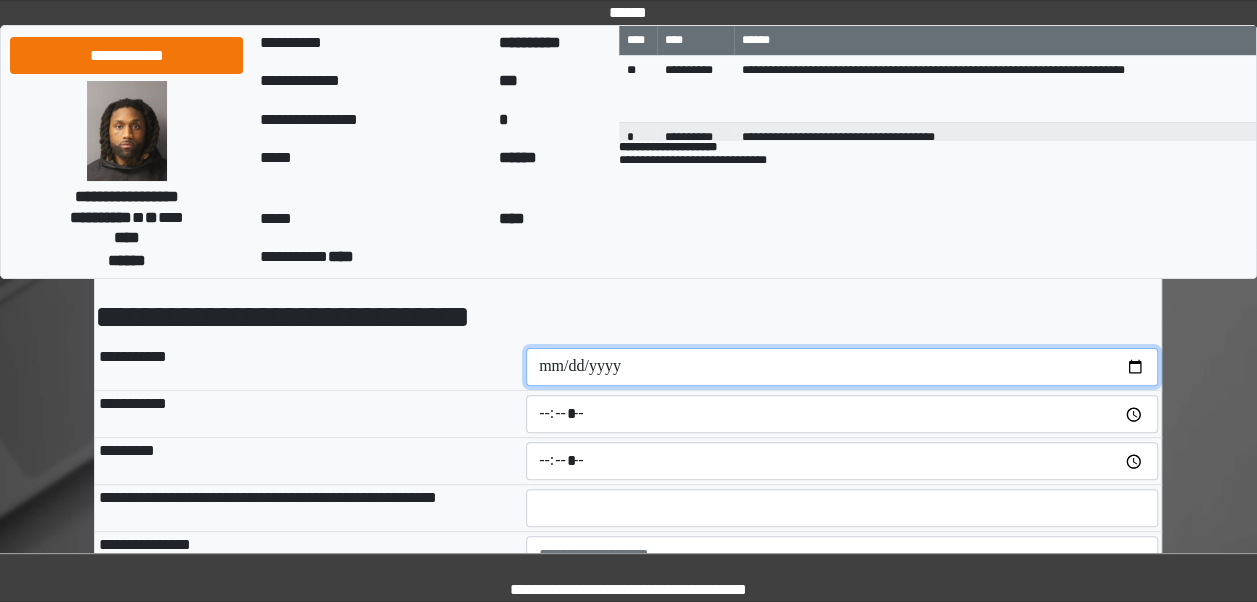 scroll, scrollTop: 99, scrollLeft: 0, axis: vertical 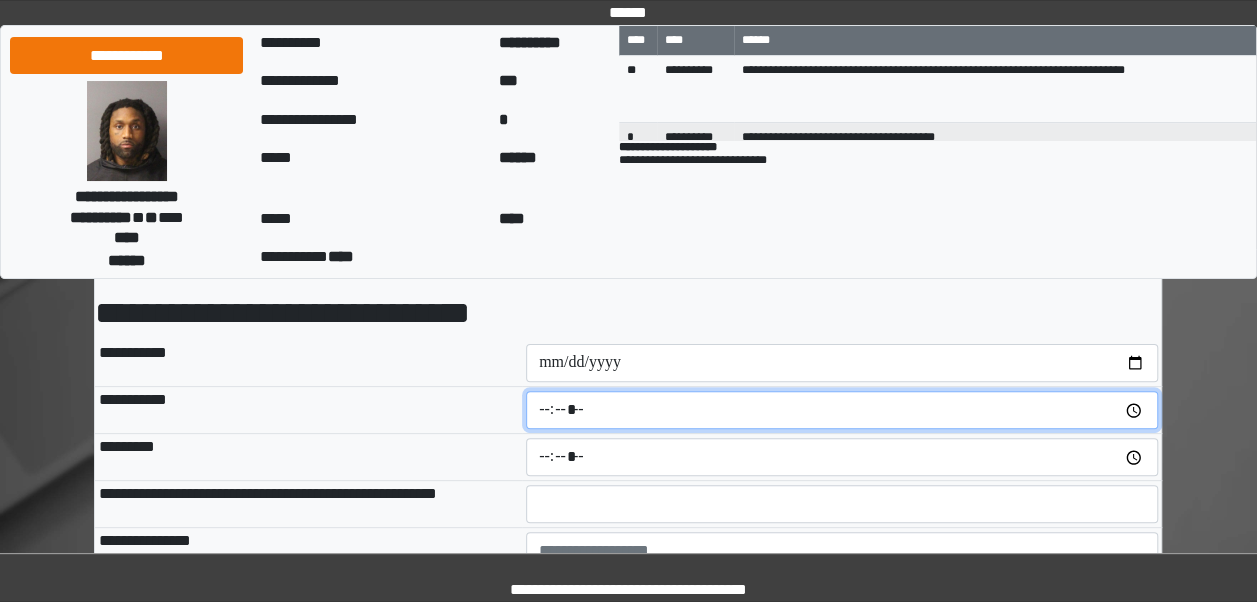 click at bounding box center [842, 410] 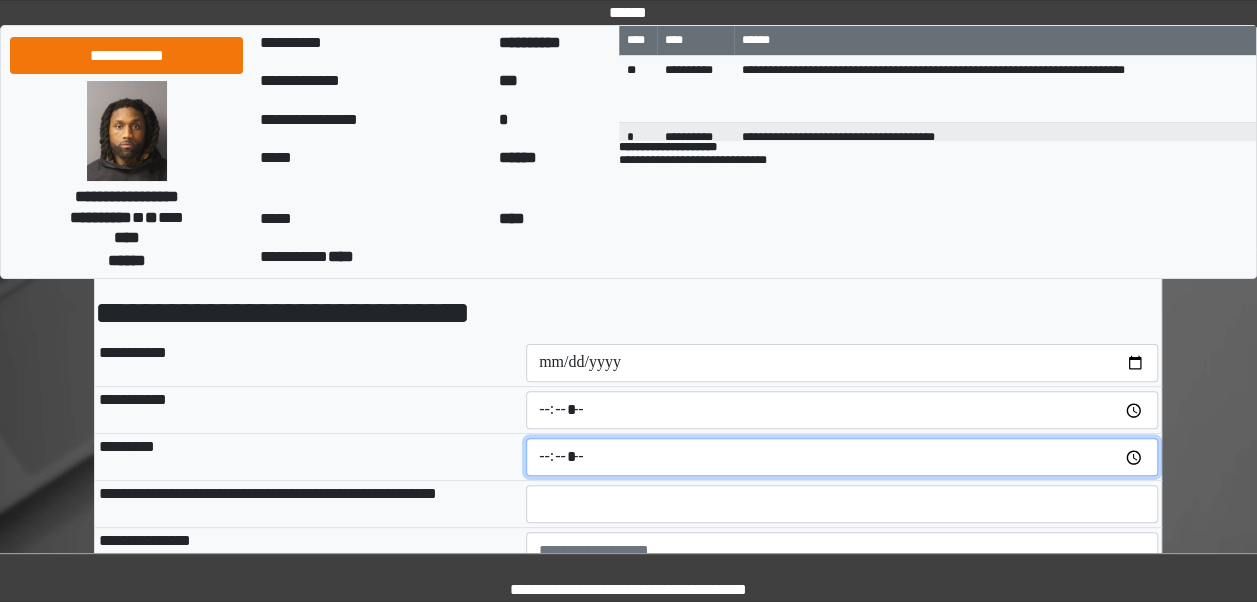 click at bounding box center (842, 457) 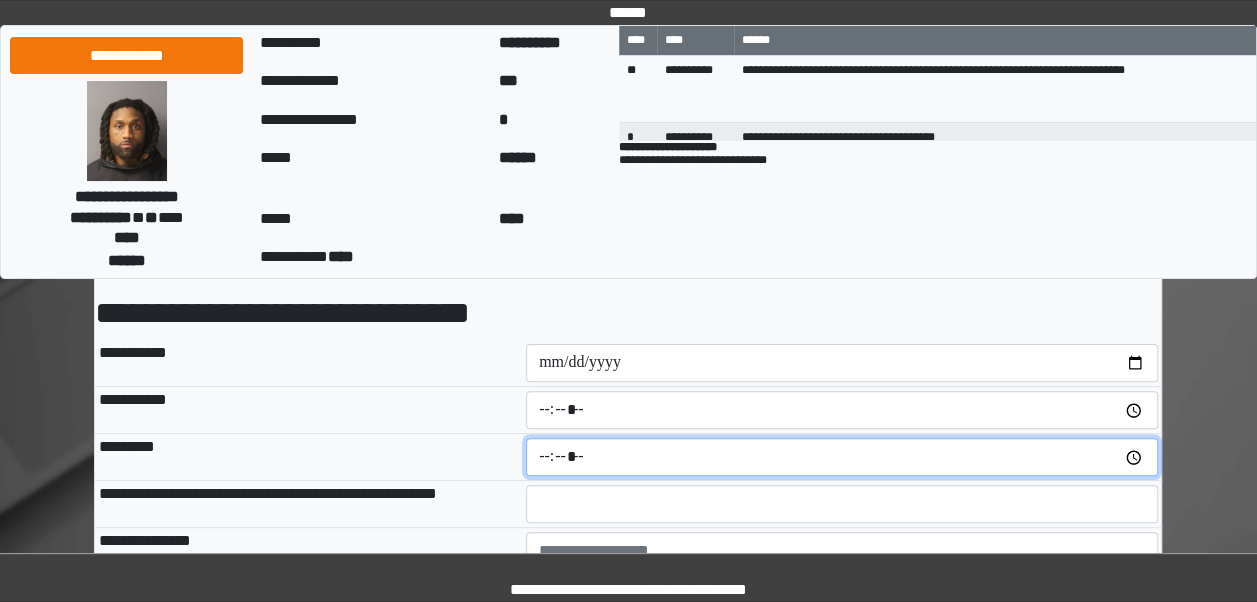 type on "*****" 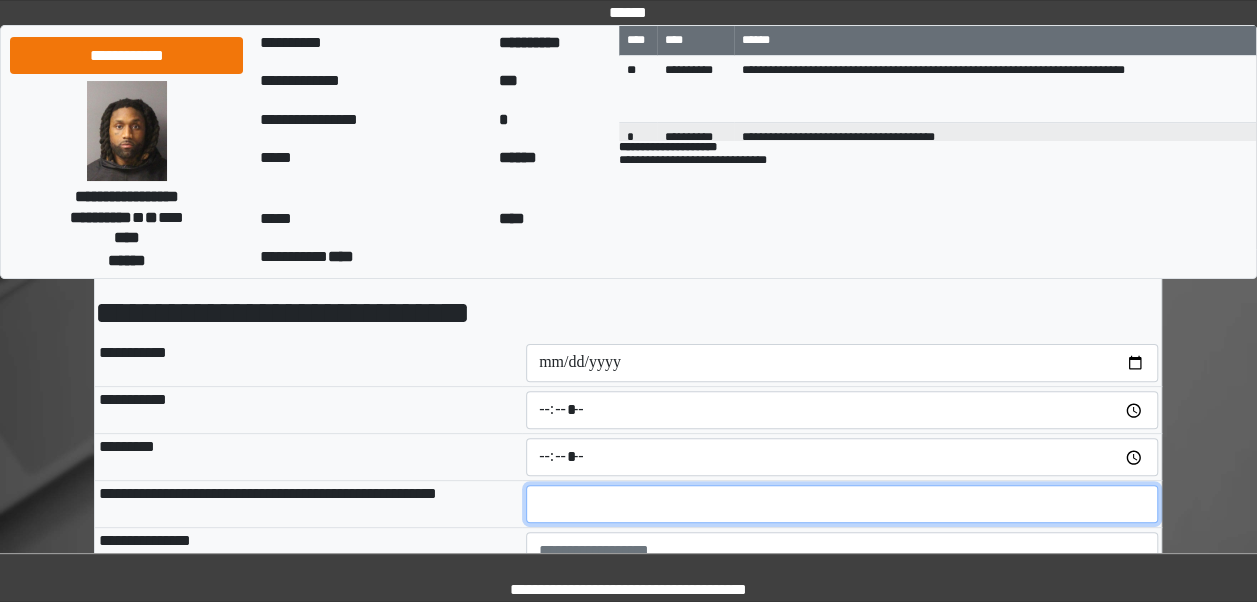 click at bounding box center [842, 504] 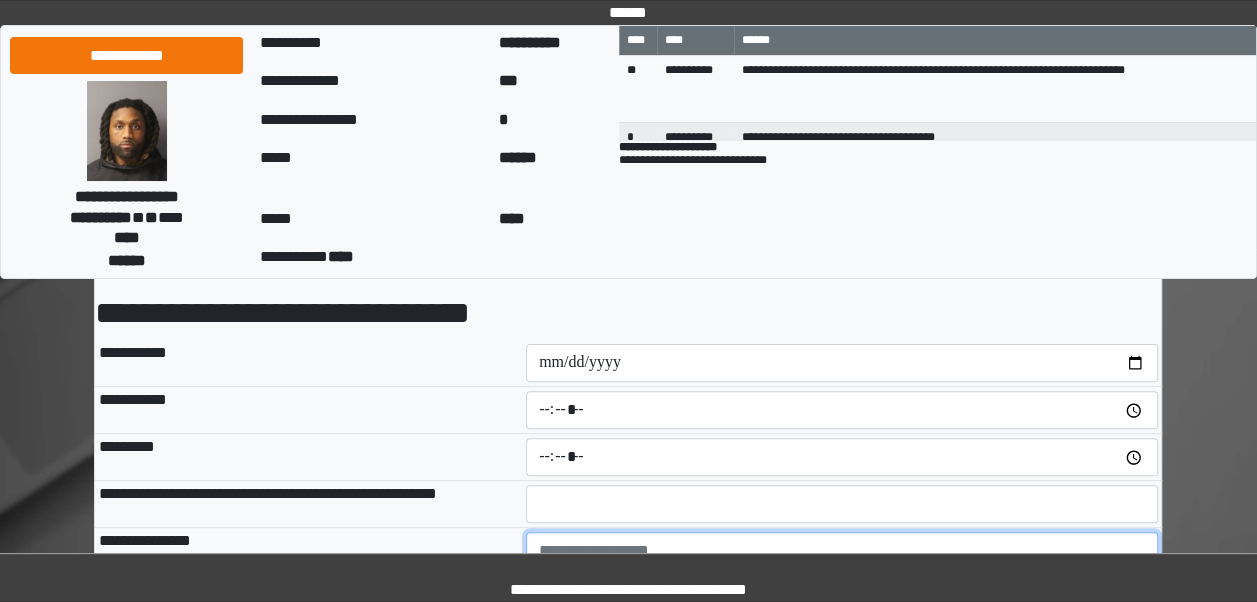 click at bounding box center [842, 587] 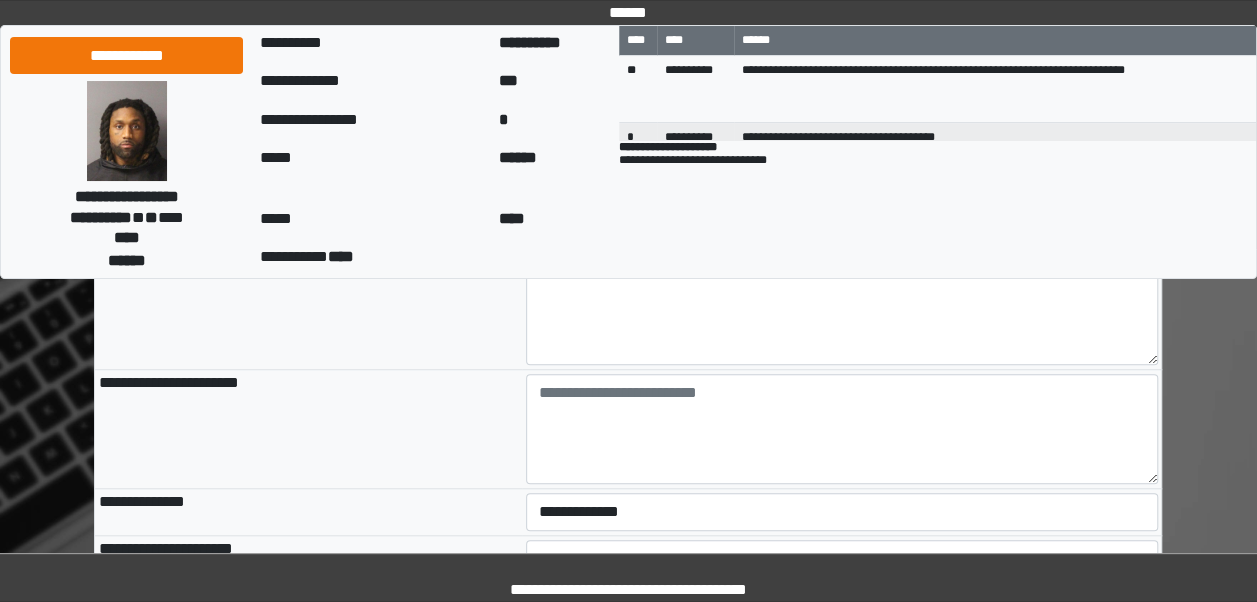 scroll, scrollTop: 622, scrollLeft: 0, axis: vertical 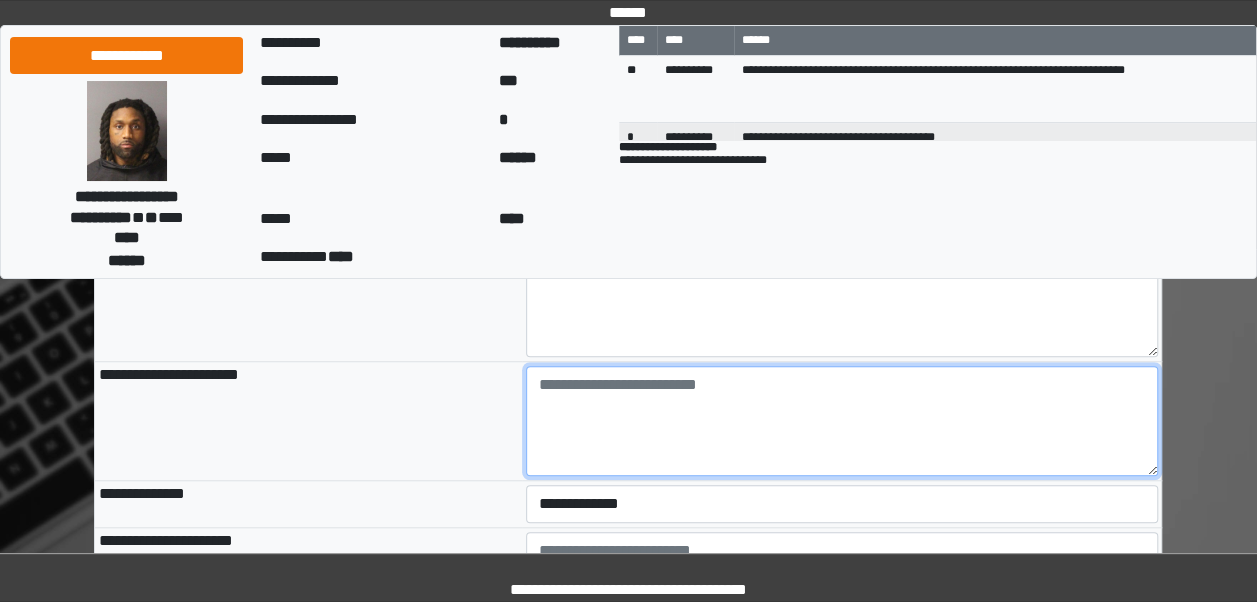 click at bounding box center [842, 421] 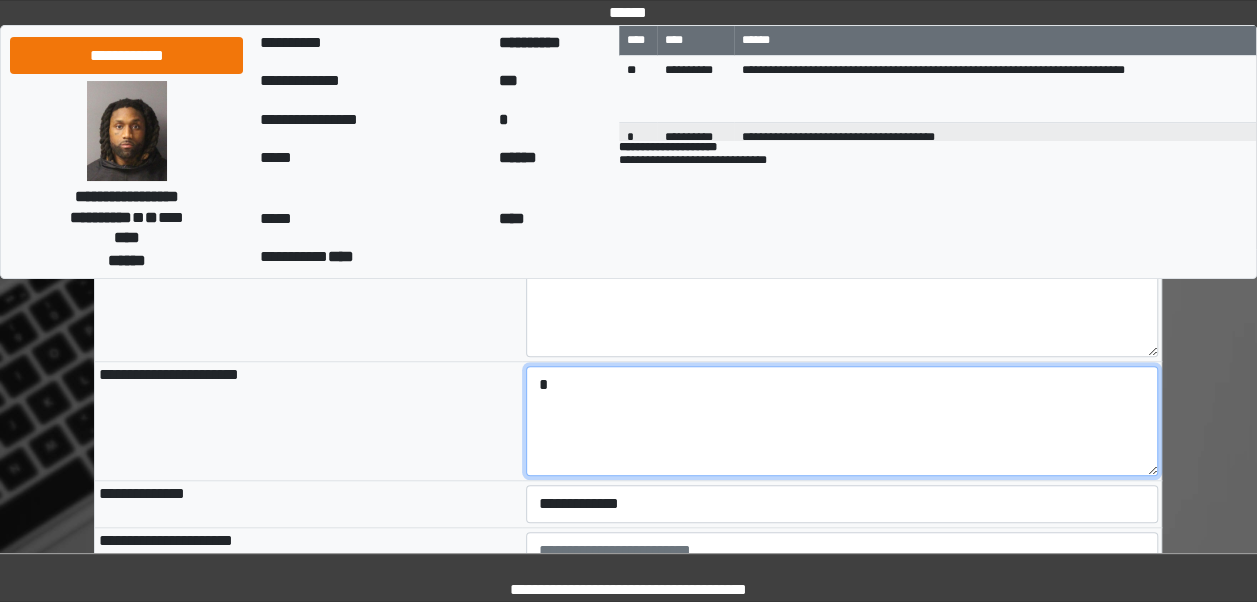 type on "*" 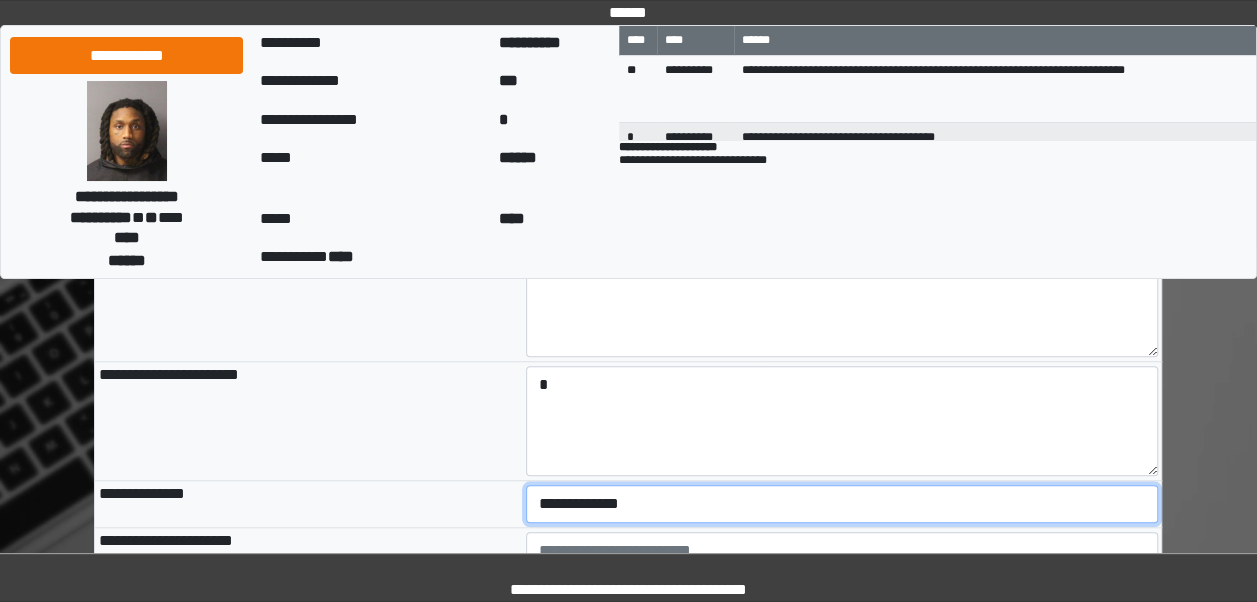 click on "**********" at bounding box center [842, 504] 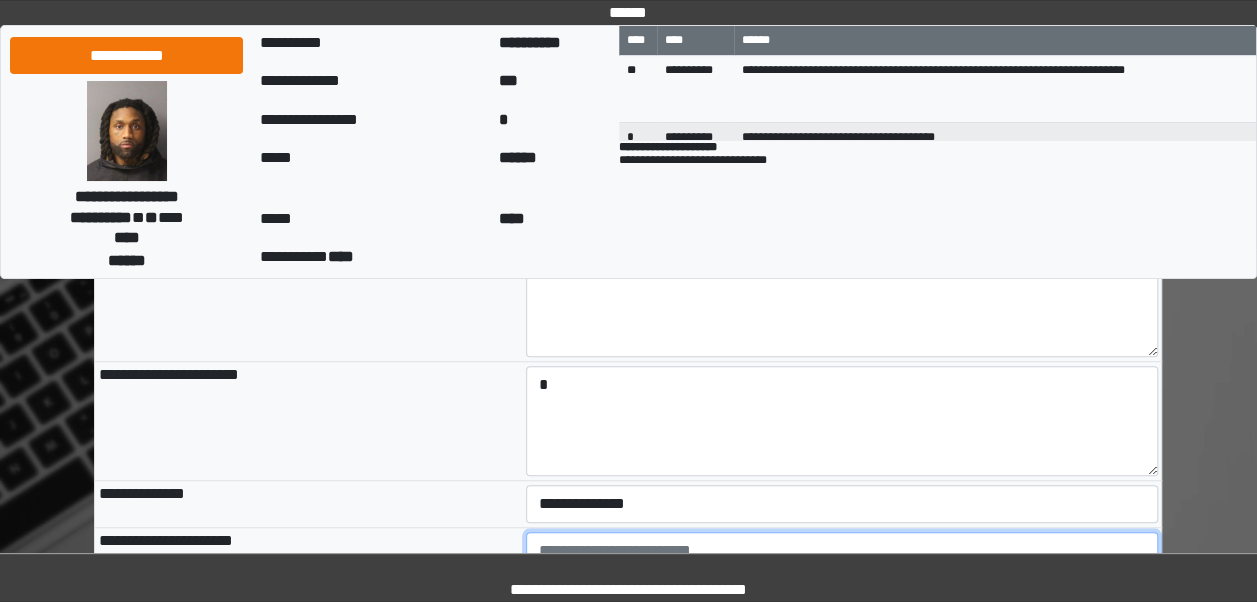 click at bounding box center [842, 587] 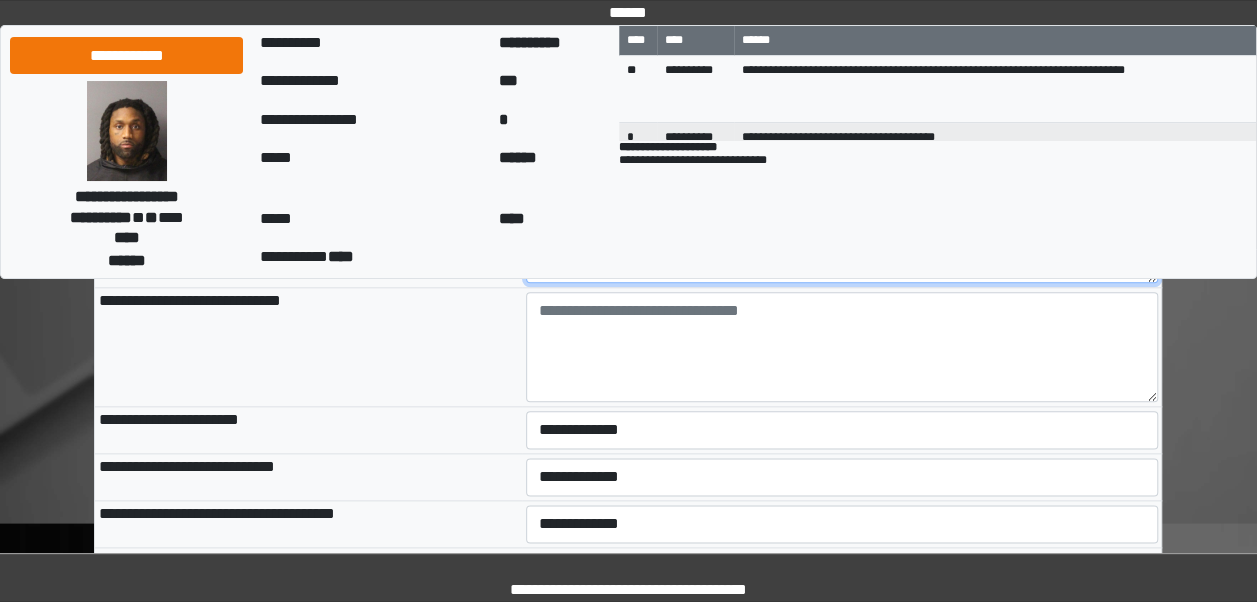 scroll, scrollTop: 983, scrollLeft: 0, axis: vertical 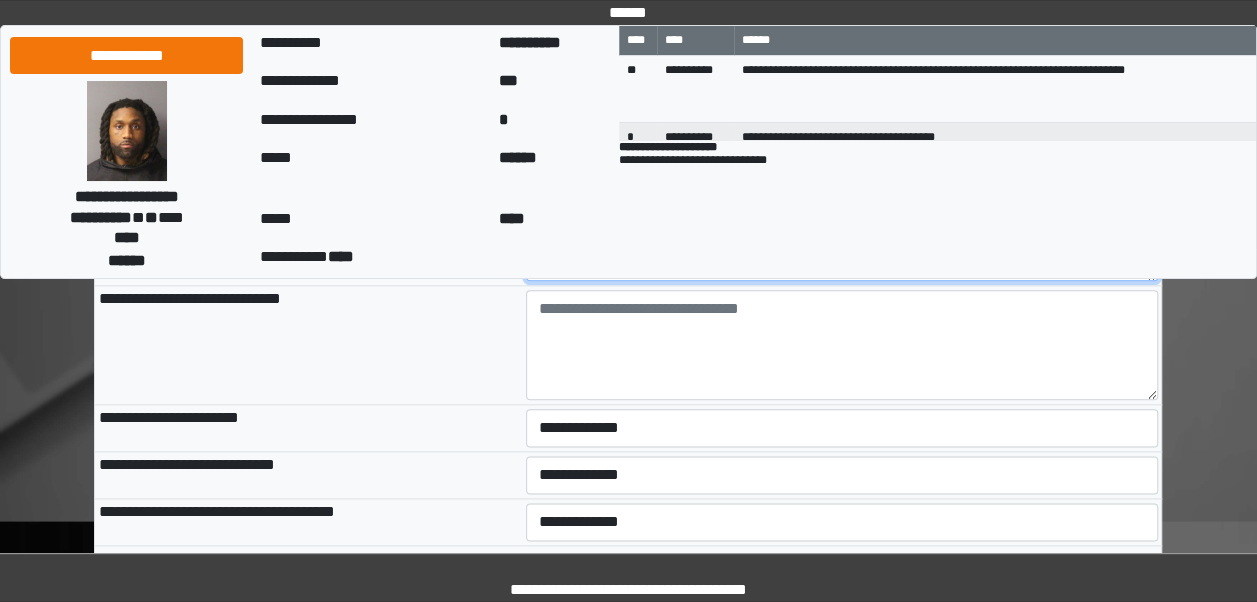 type on "**********" 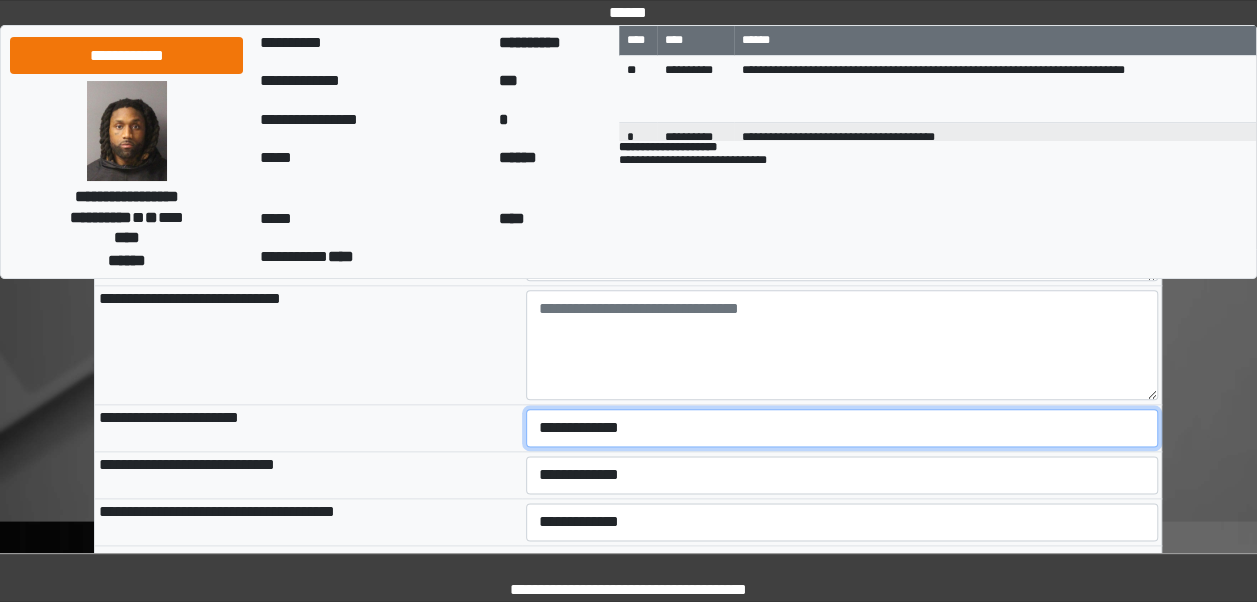 drag, startPoint x: 868, startPoint y: 422, endPoint x: 884, endPoint y: 412, distance: 18.867962 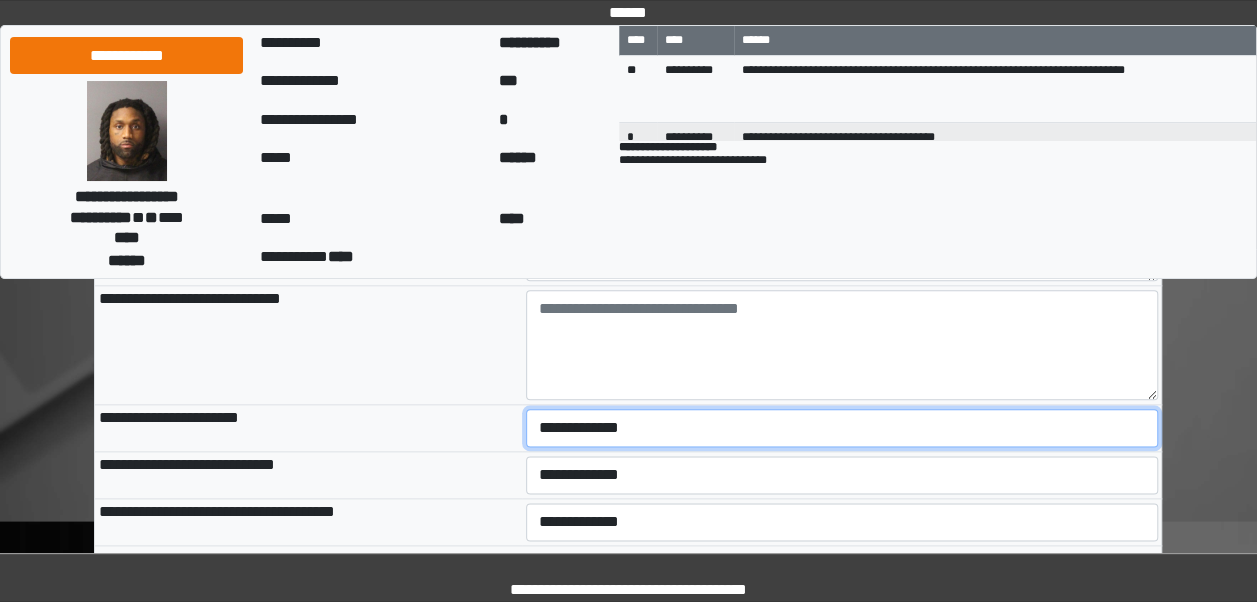 select on "***" 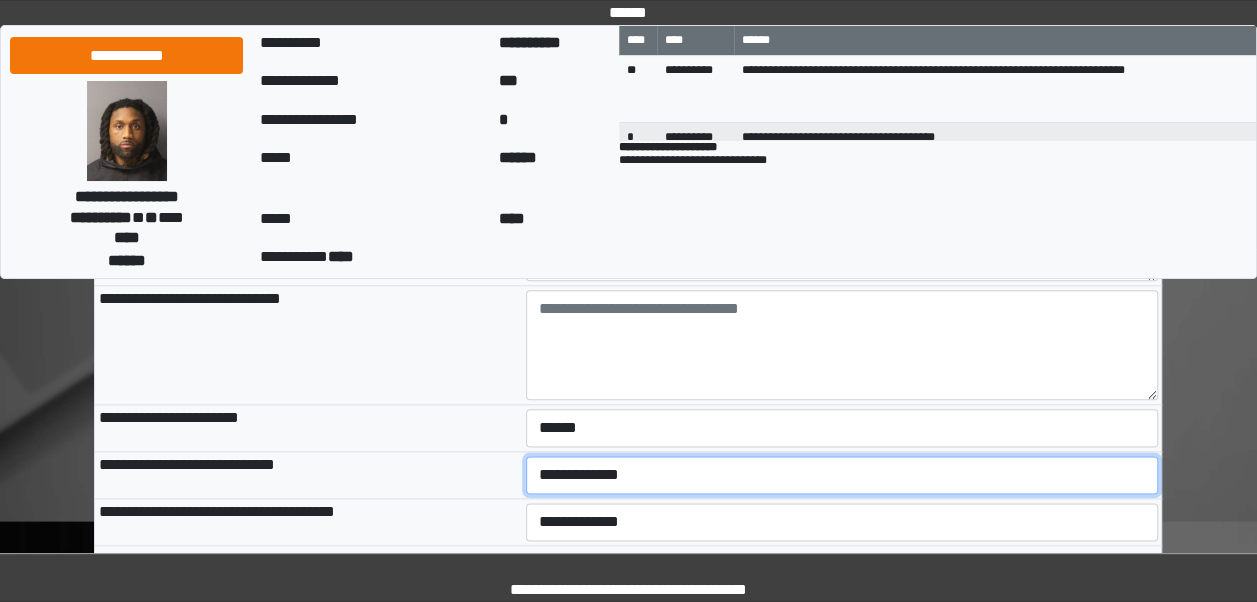 click on "**********" at bounding box center (842, 475) 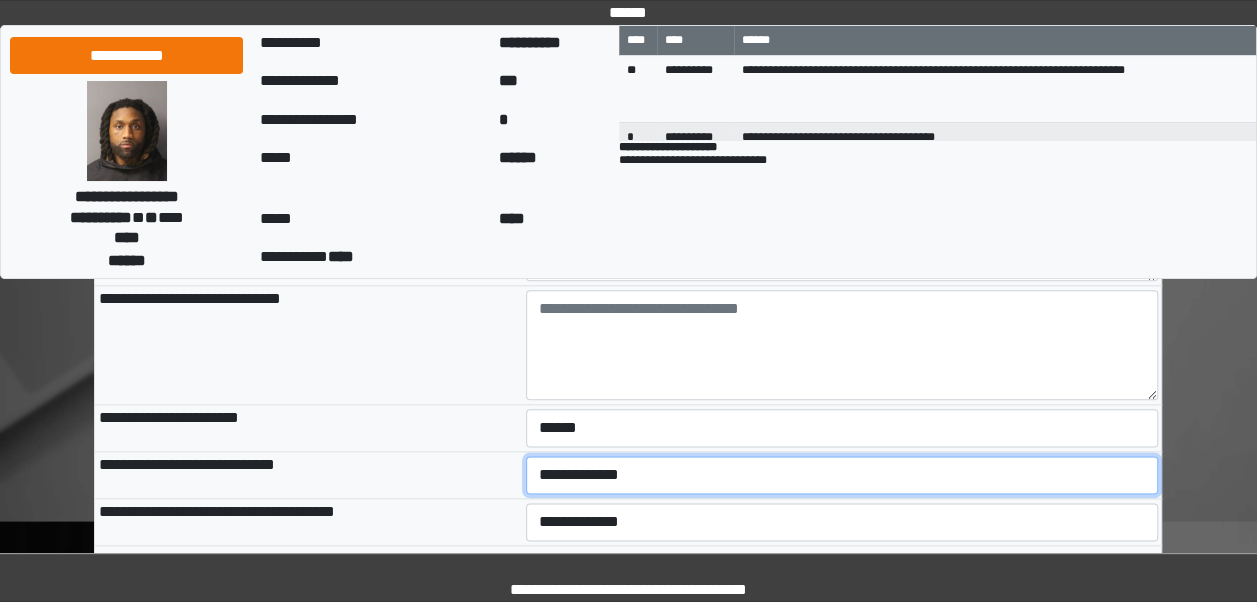 select on "***" 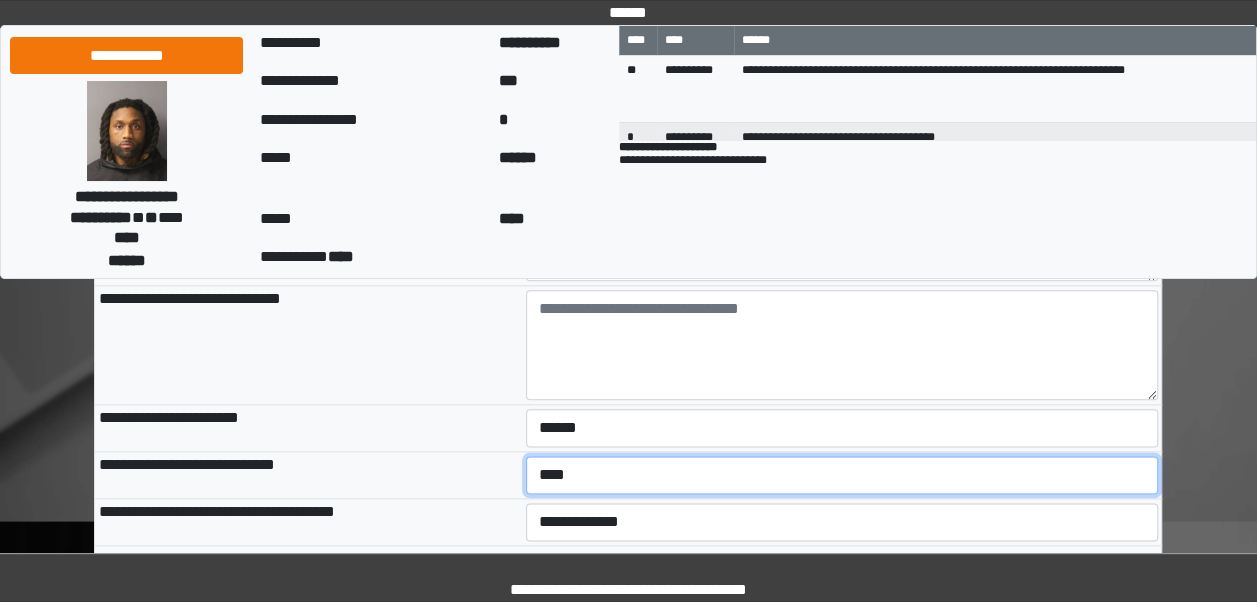 click on "**********" at bounding box center [842, 475] 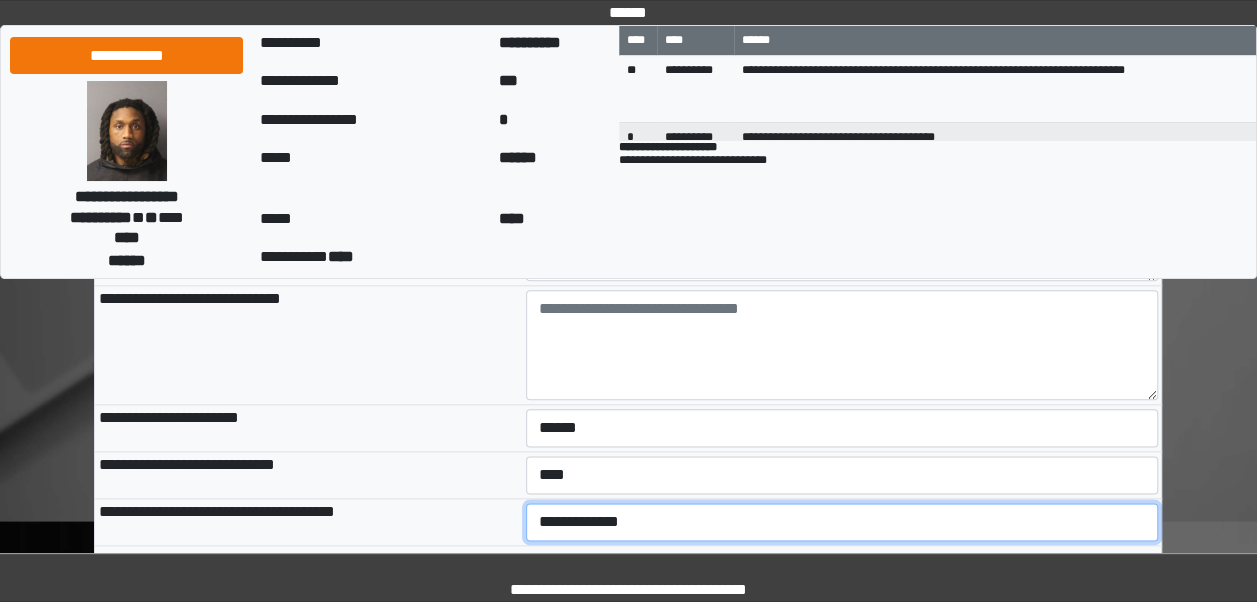 click on "**********" at bounding box center [842, 522] 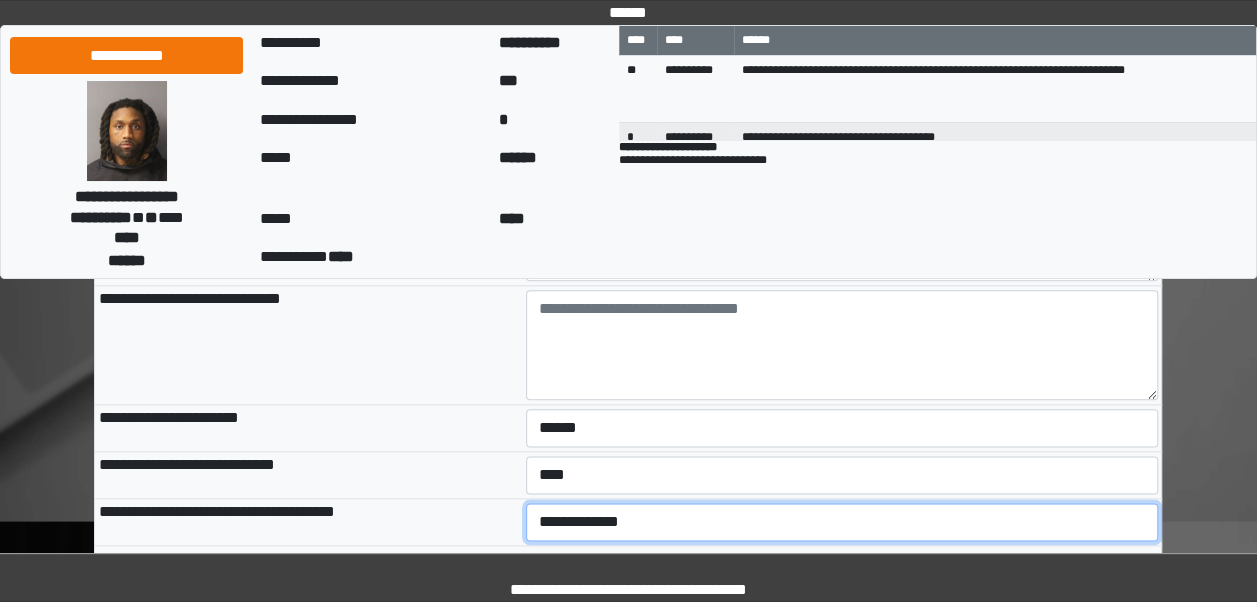 select on "***" 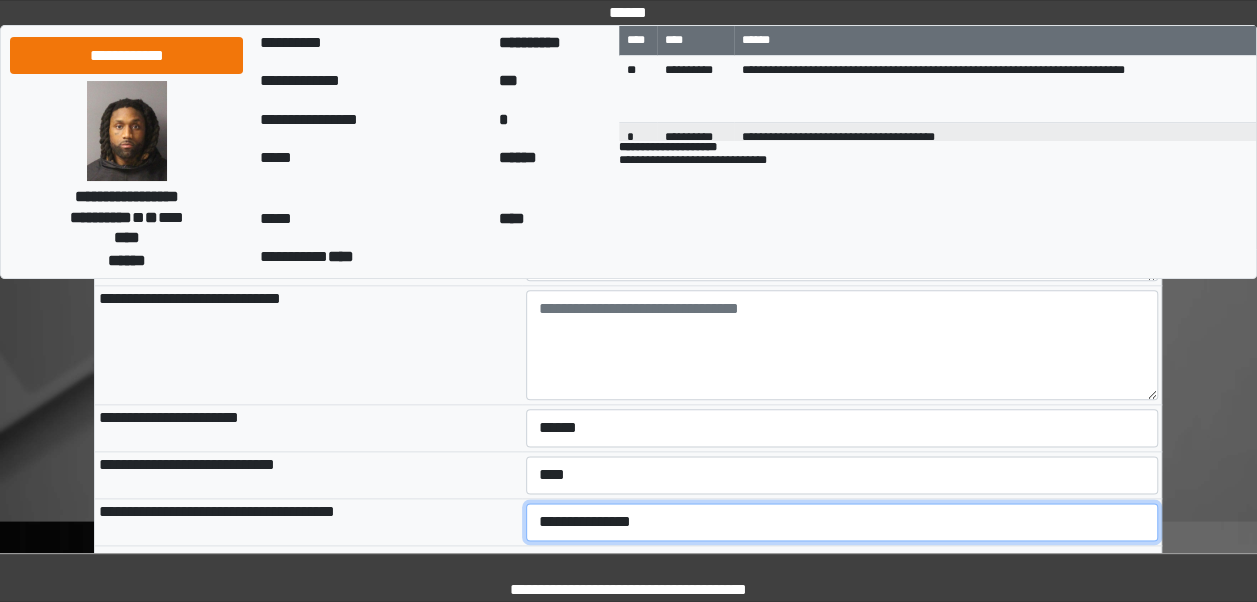 scroll, scrollTop: 1107, scrollLeft: 0, axis: vertical 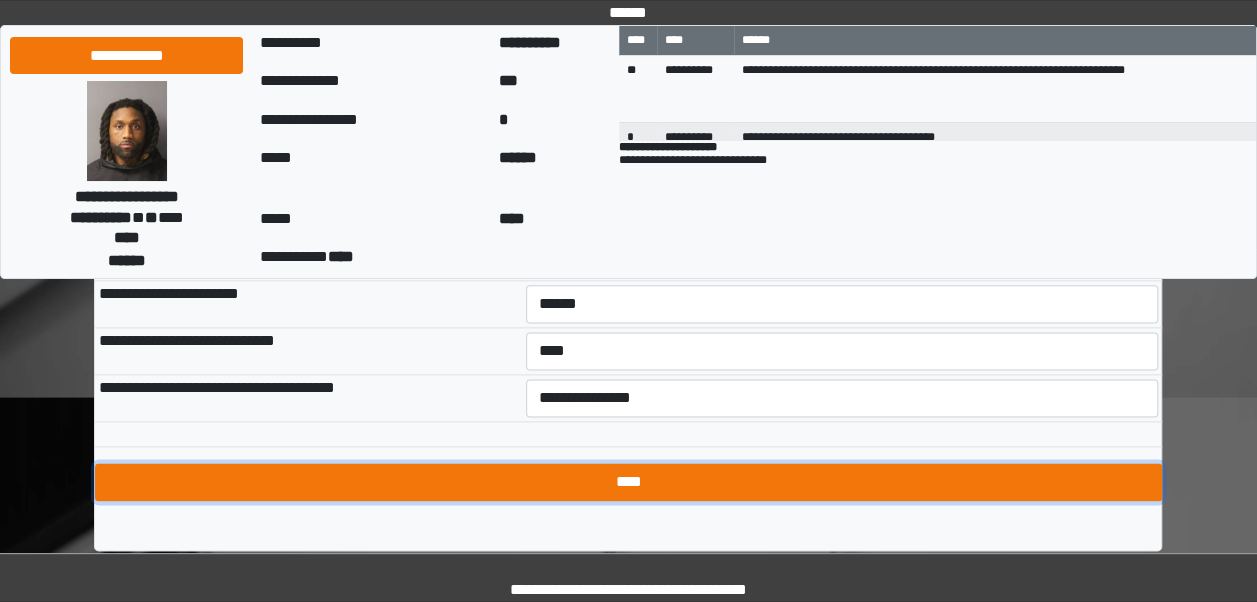 click on "****" at bounding box center (628, 482) 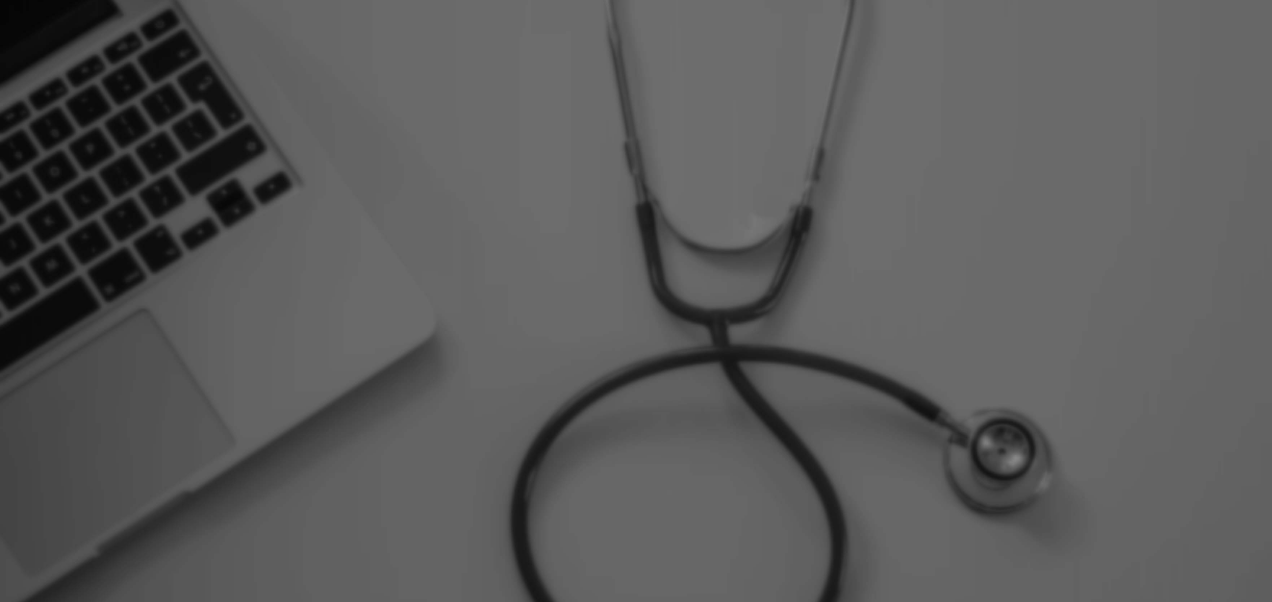 scroll, scrollTop: 0, scrollLeft: 0, axis: both 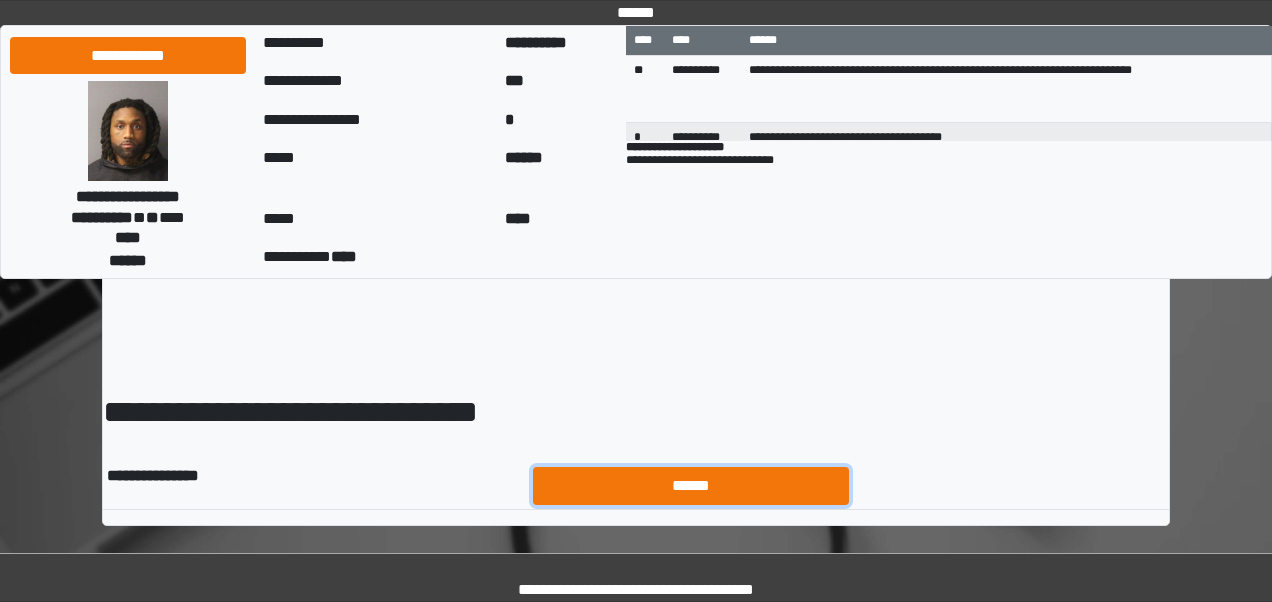 click on "******" at bounding box center (691, 485) 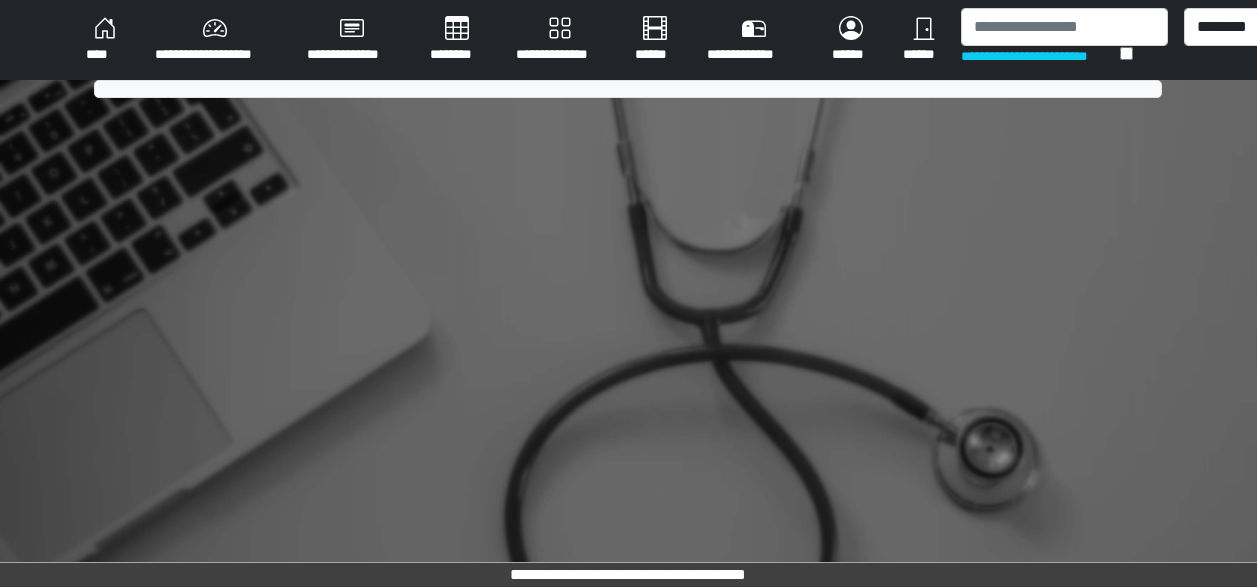 scroll, scrollTop: 0, scrollLeft: 0, axis: both 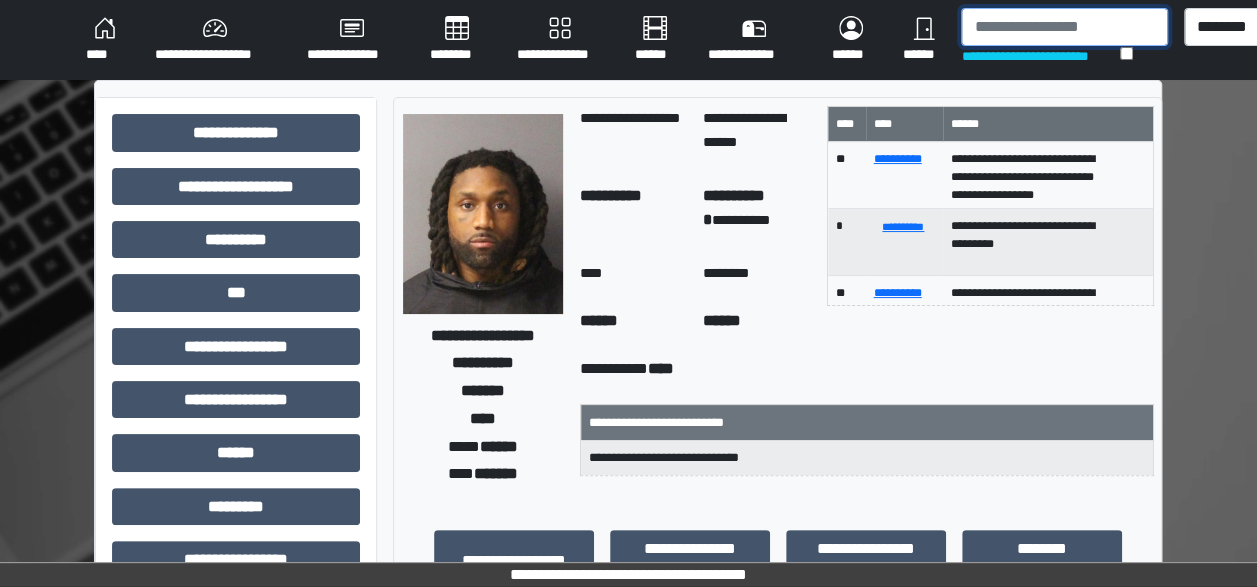 click at bounding box center (1064, 27) 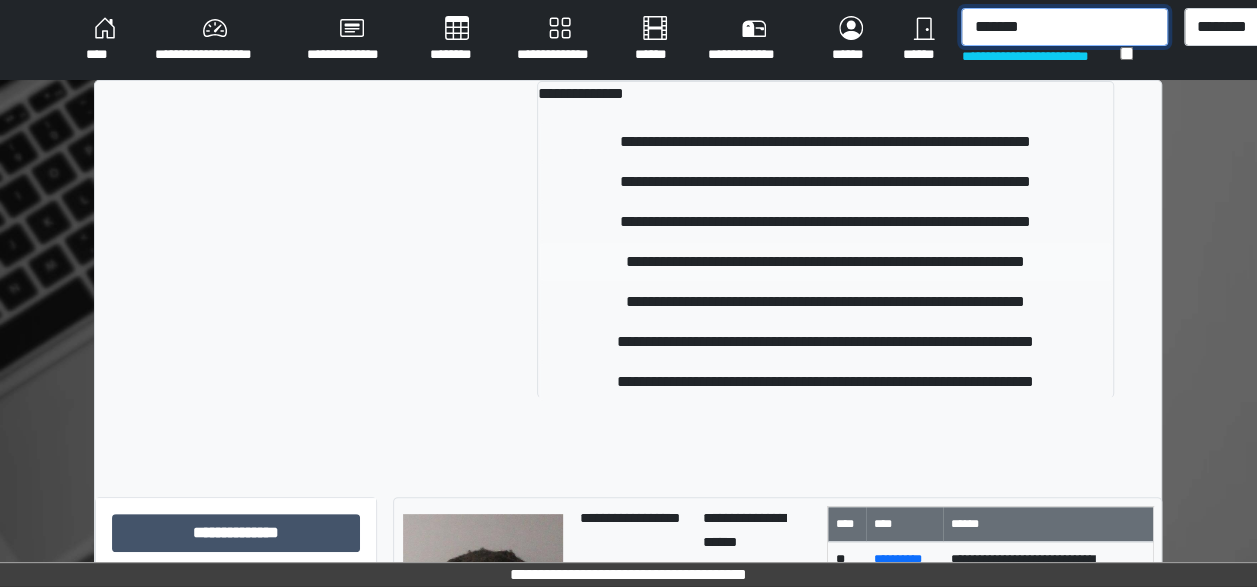 type on "*******" 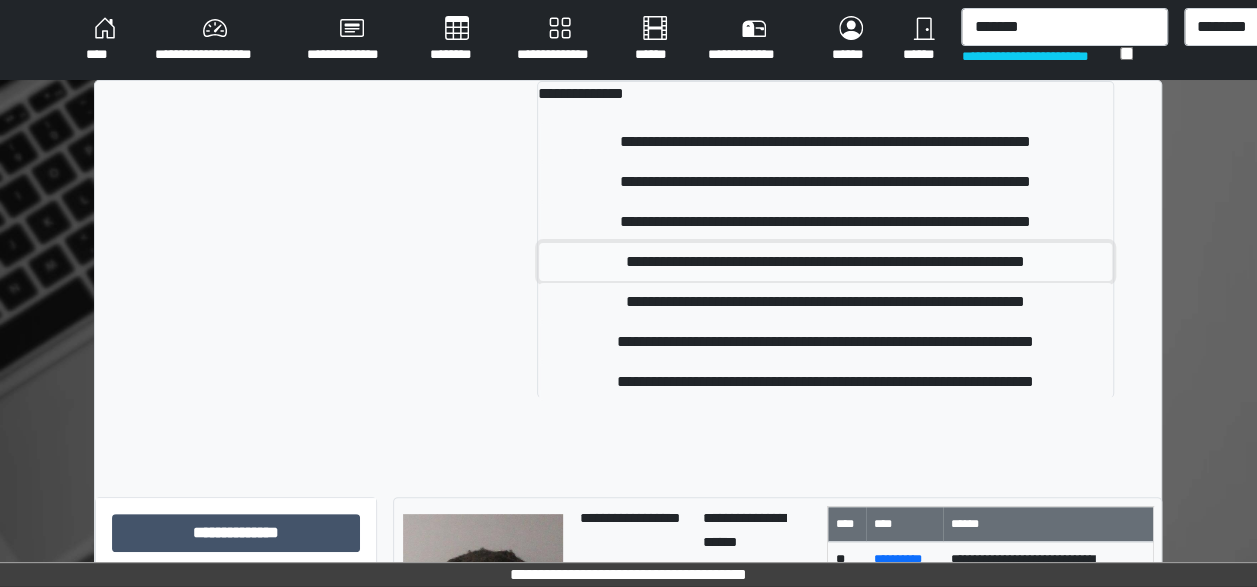 click on "**********" at bounding box center [825, 262] 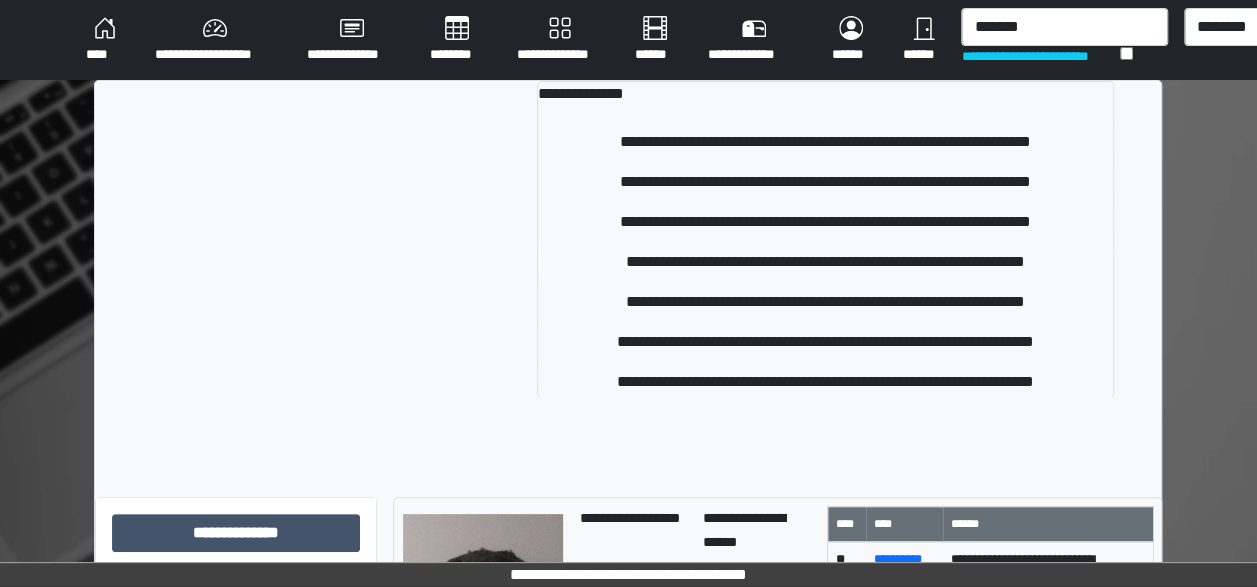 type 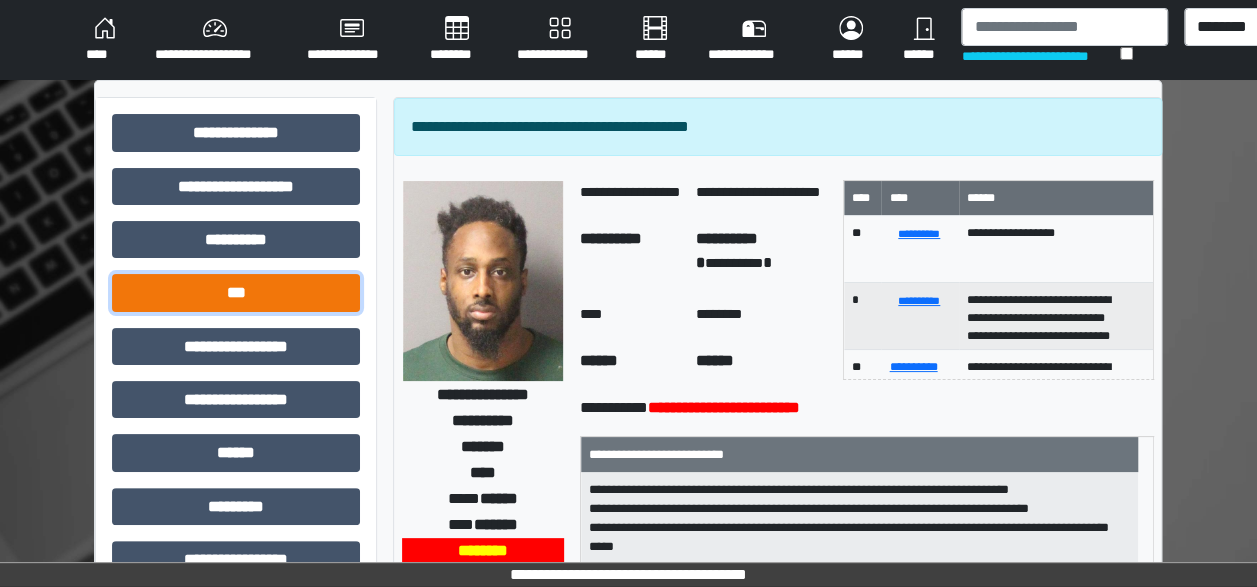 click on "***" at bounding box center [236, 292] 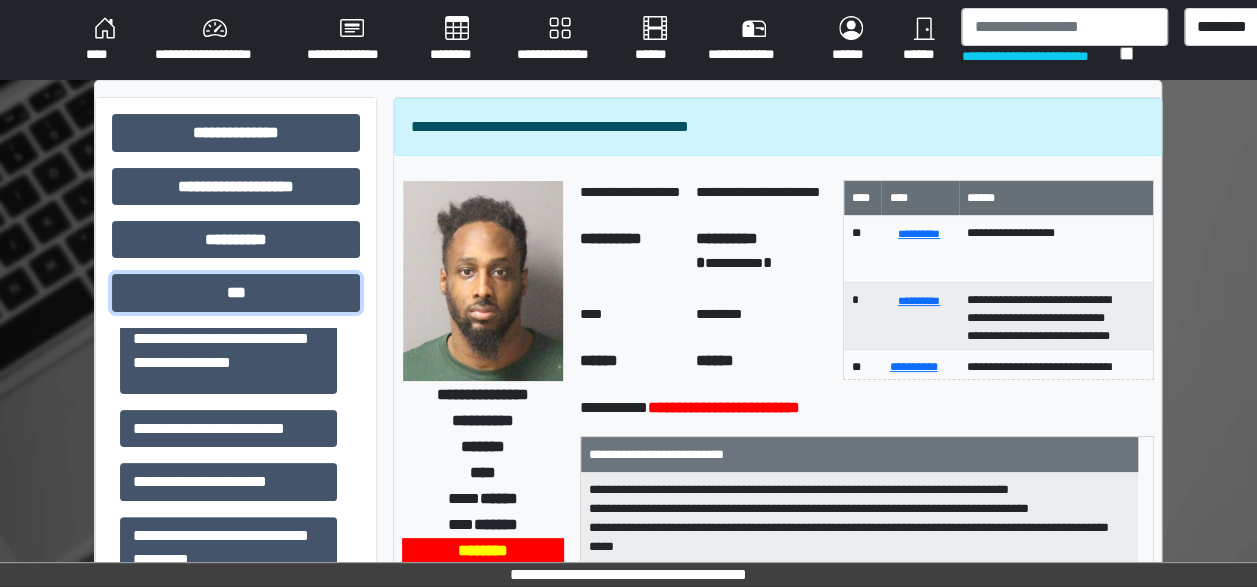 scroll, scrollTop: 263, scrollLeft: 0, axis: vertical 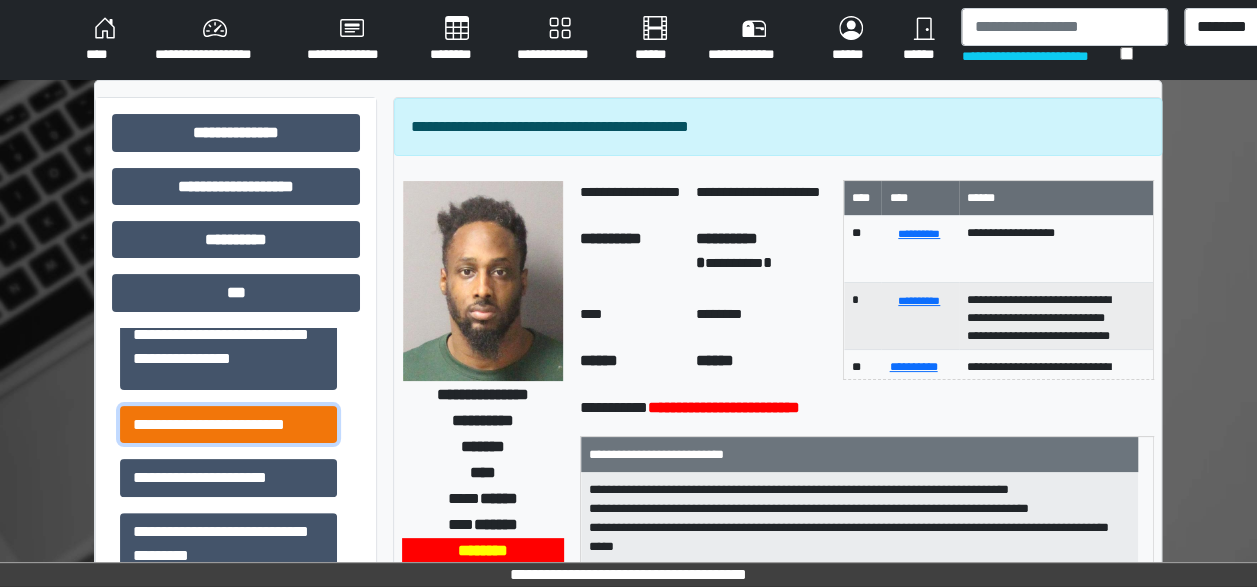 click on "**********" at bounding box center (228, 424) 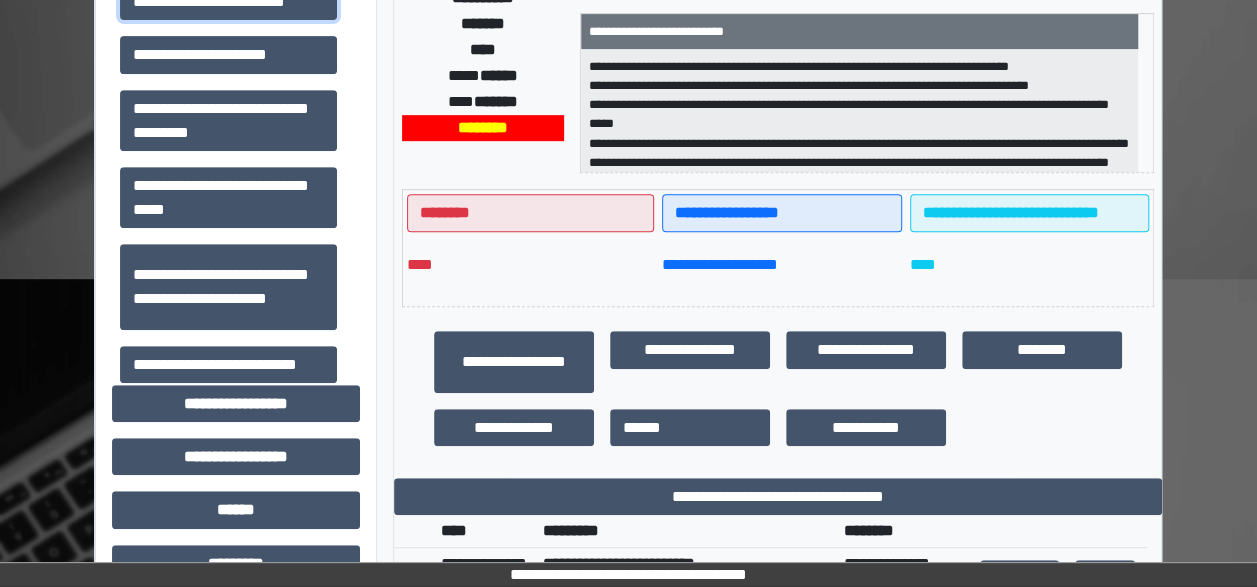scroll, scrollTop: 432, scrollLeft: 0, axis: vertical 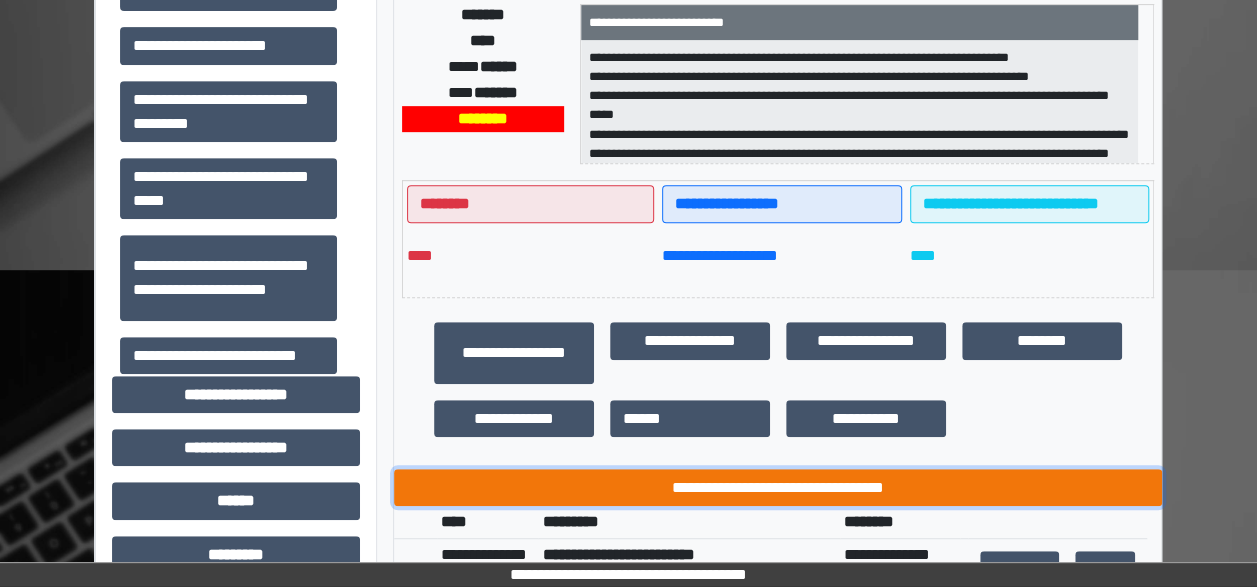 click on "**********" at bounding box center (778, 487) 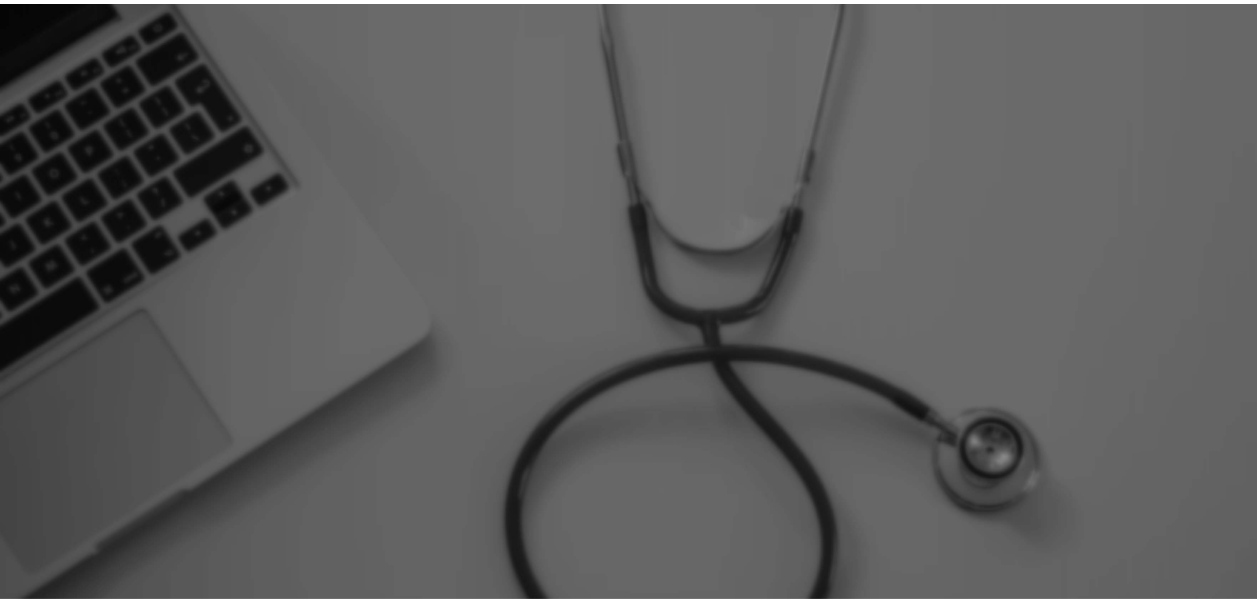 scroll, scrollTop: 0, scrollLeft: 0, axis: both 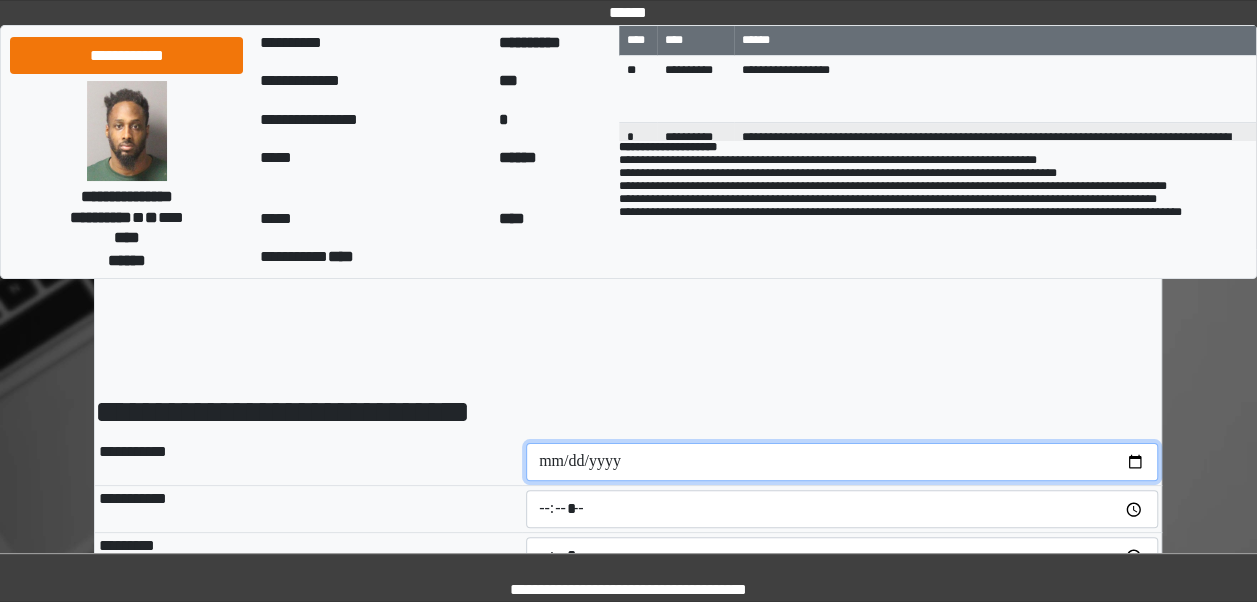 click at bounding box center (842, 462) 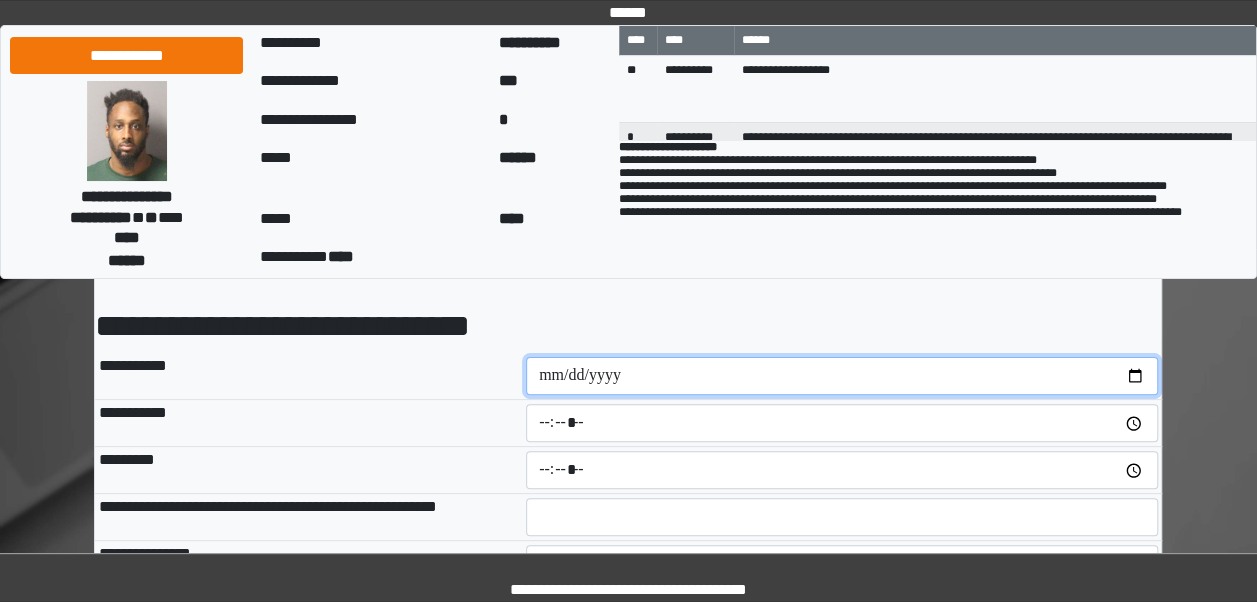 scroll, scrollTop: 116, scrollLeft: 0, axis: vertical 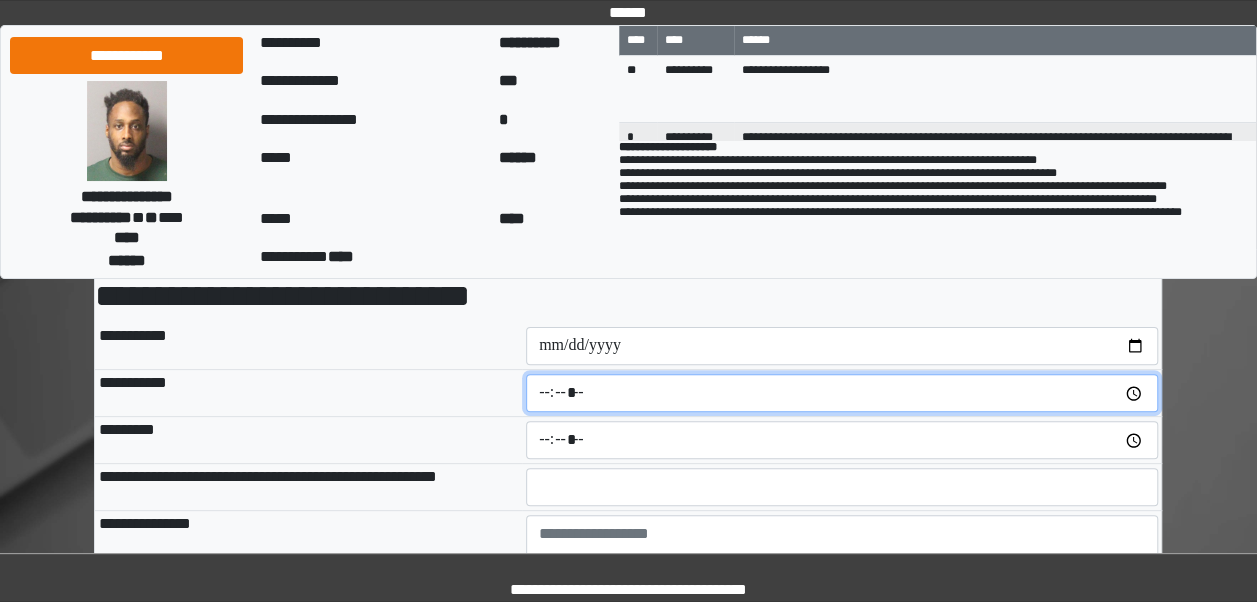 click at bounding box center [842, 393] 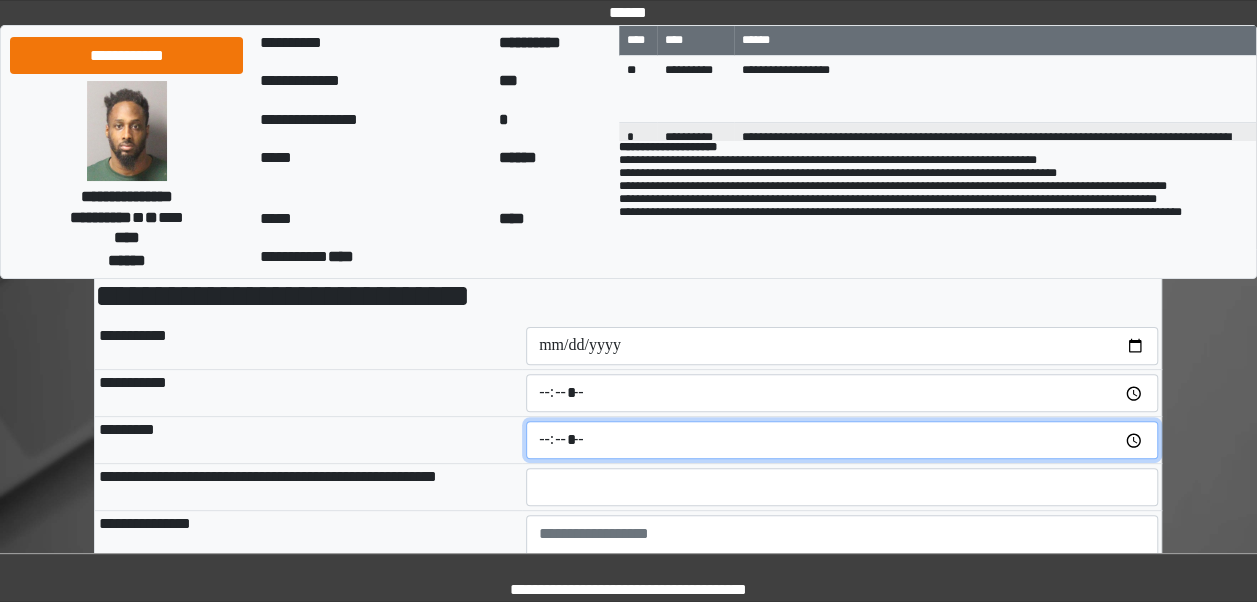 click at bounding box center [842, 440] 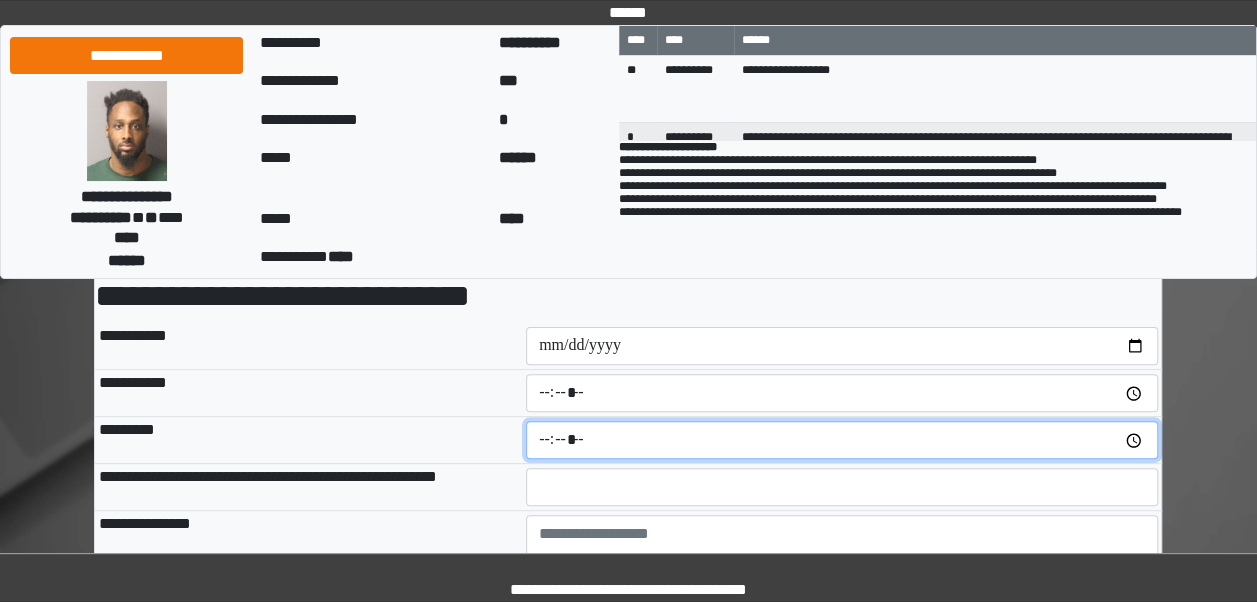 type on "*****" 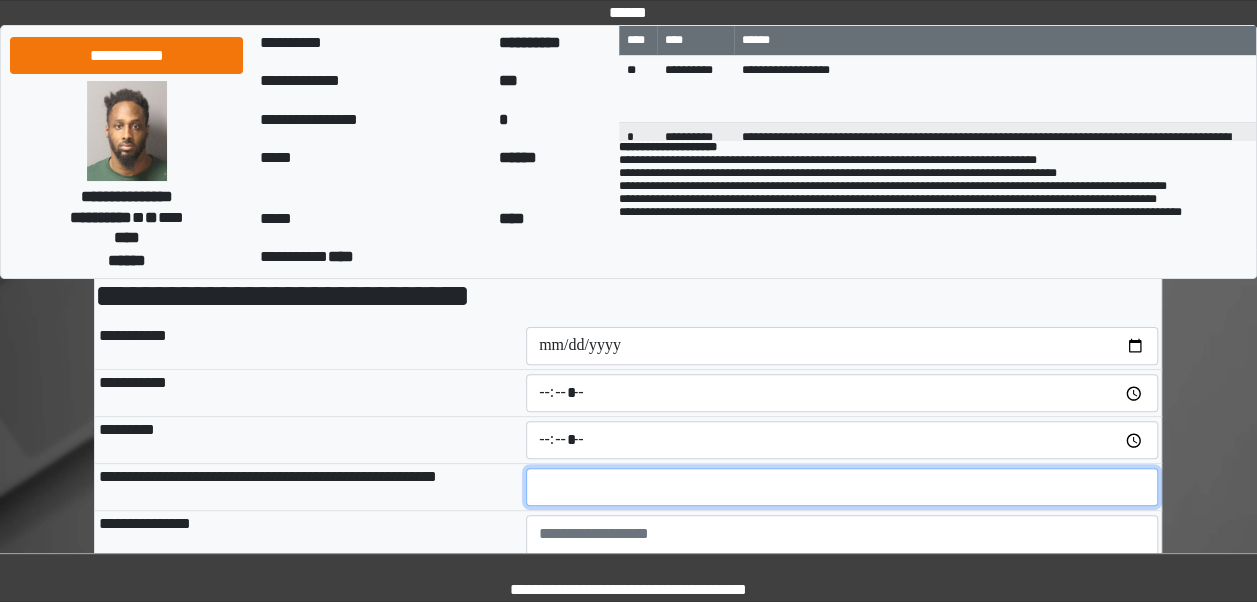 click at bounding box center [842, 487] 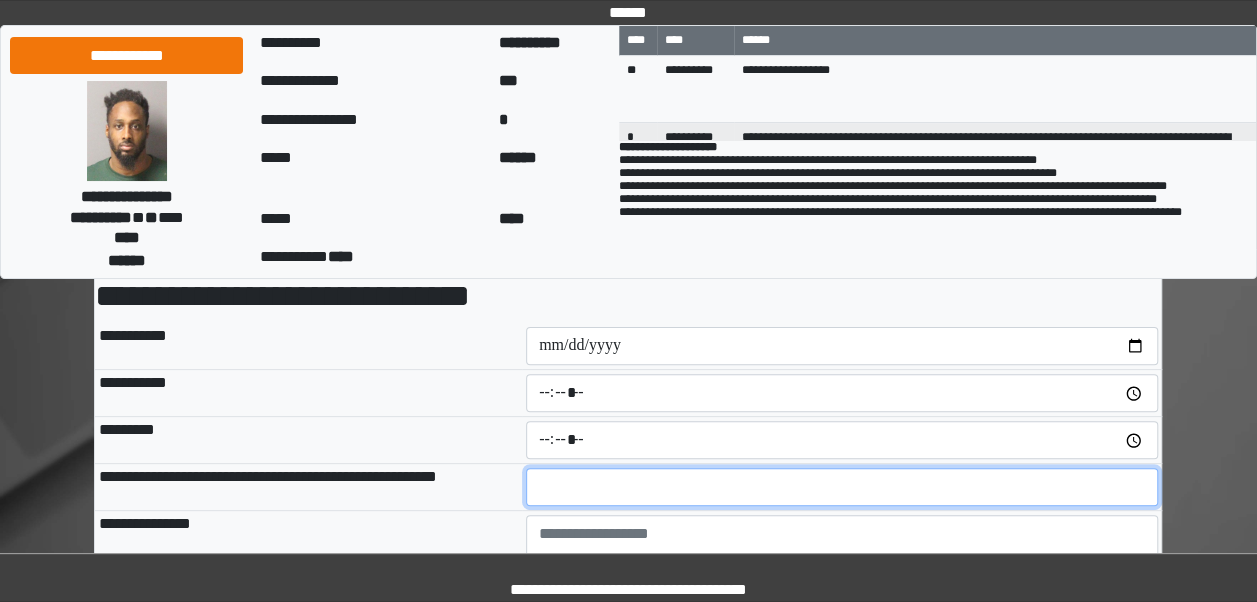 type on "**" 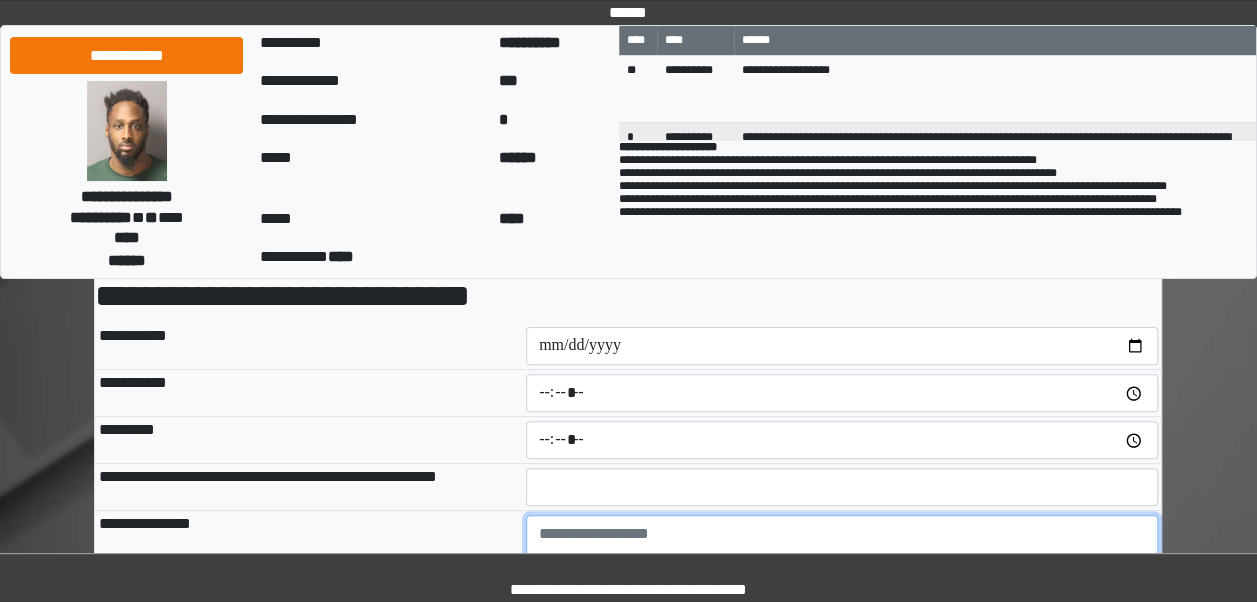 click at bounding box center [842, 570] 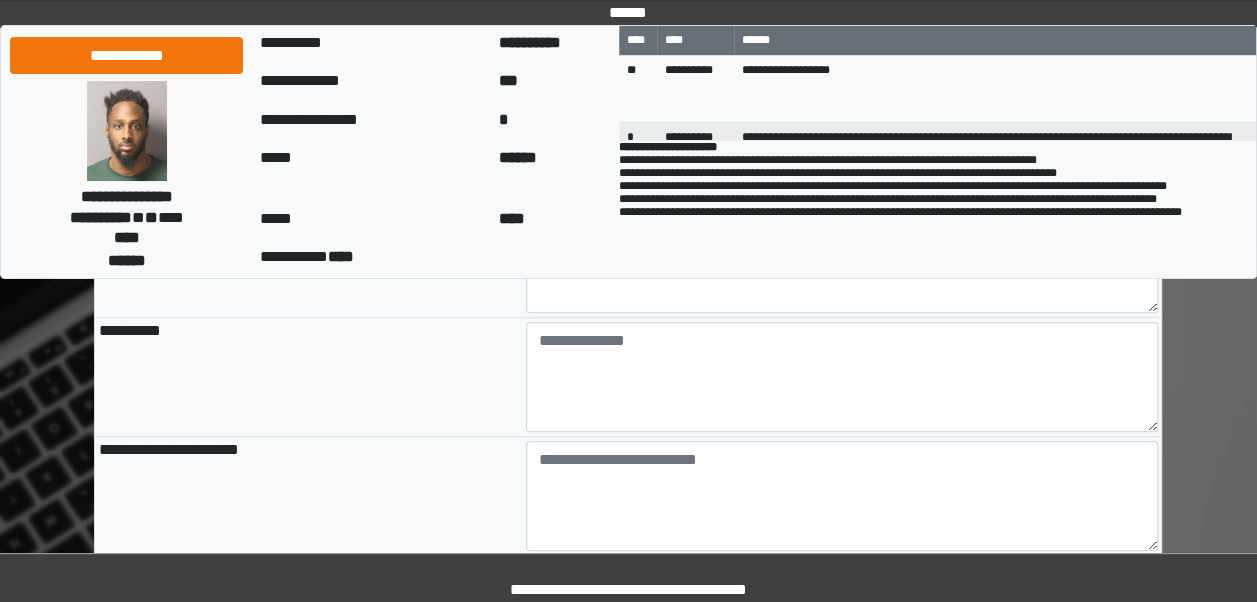 scroll, scrollTop: 568, scrollLeft: 0, axis: vertical 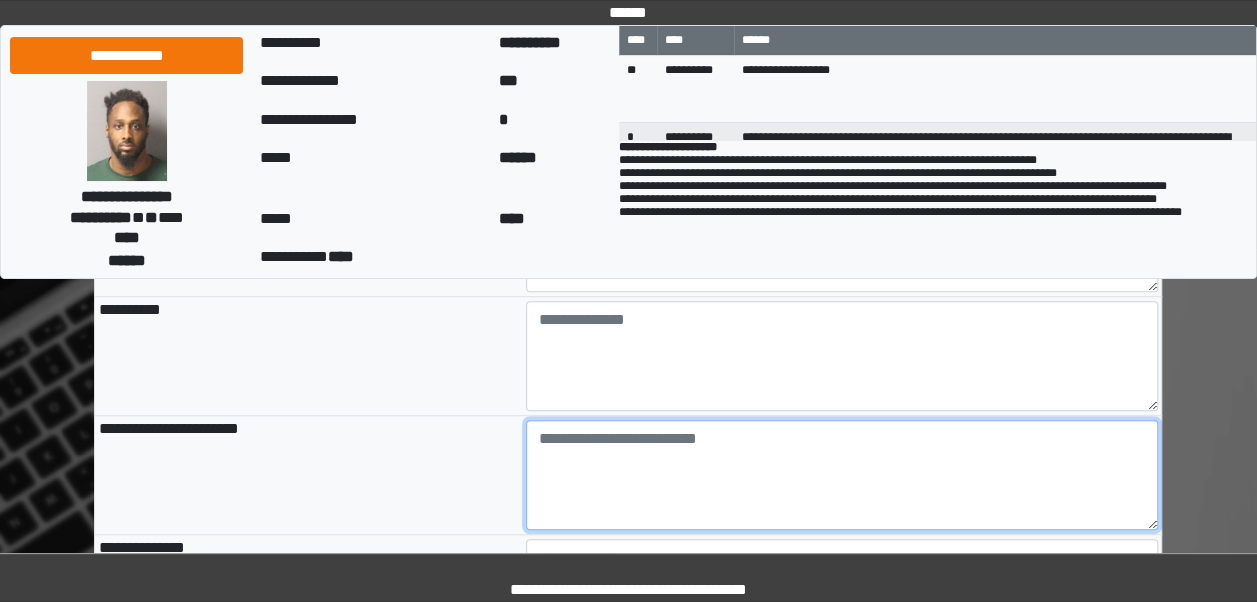 click at bounding box center [842, 475] 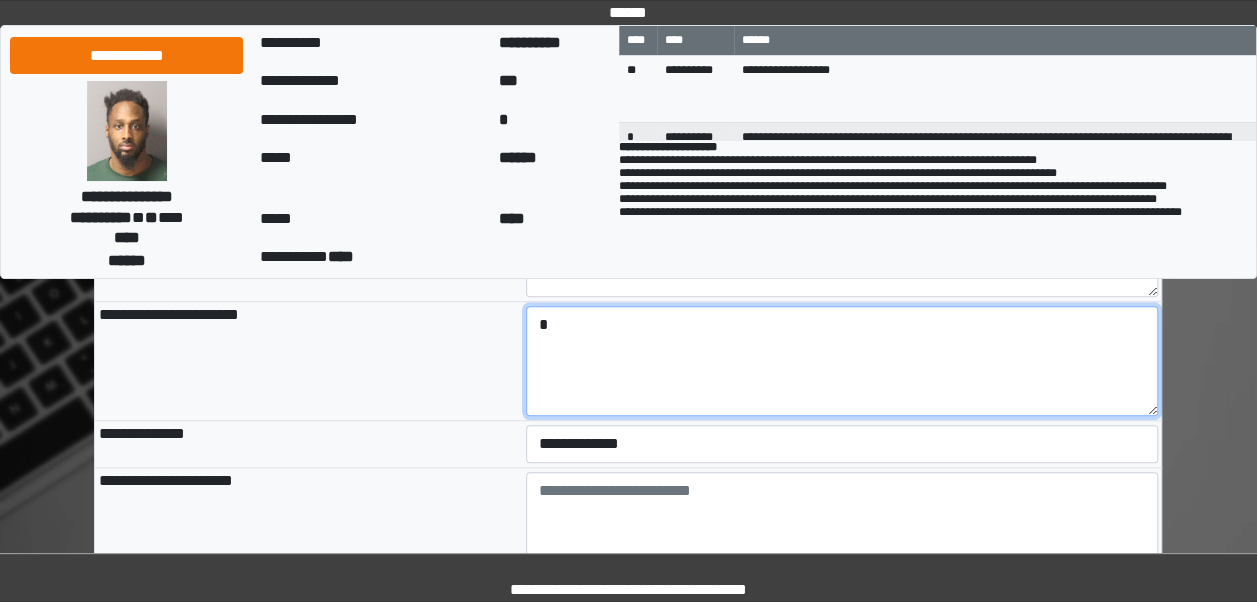 scroll, scrollTop: 738, scrollLeft: 0, axis: vertical 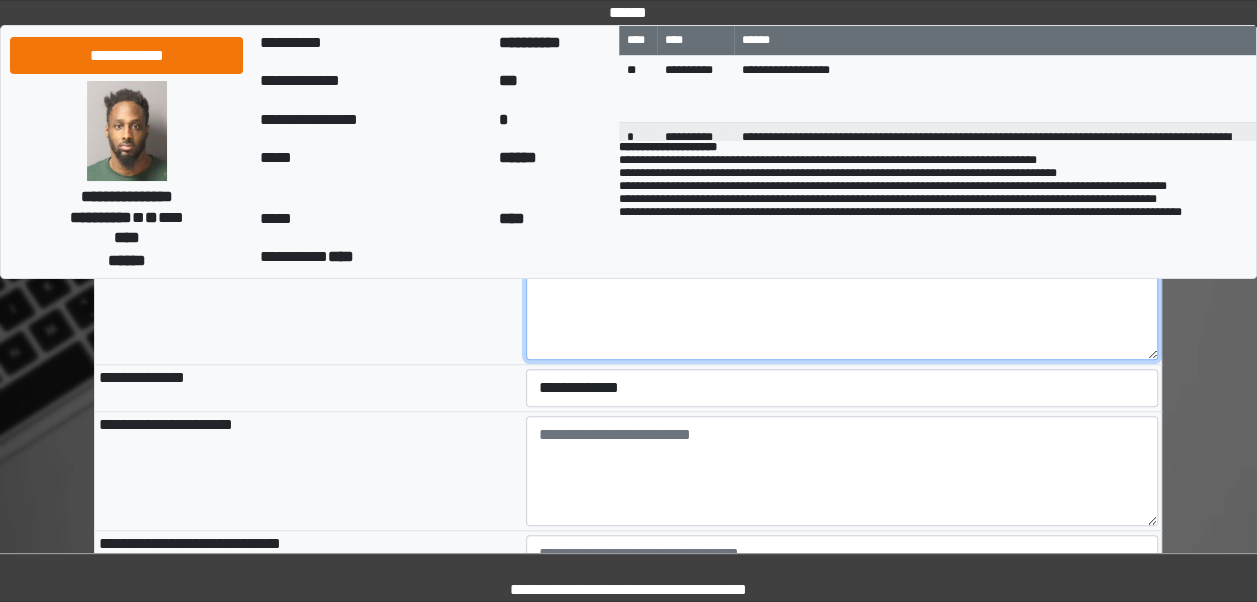 type on "*" 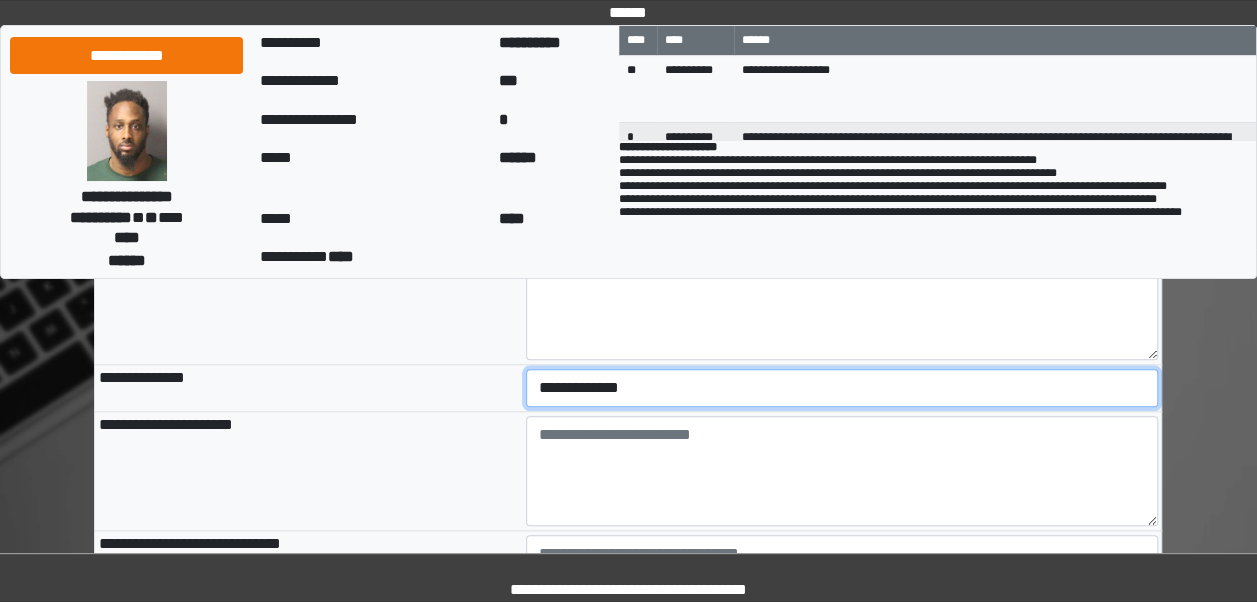 click on "**********" at bounding box center (842, 388) 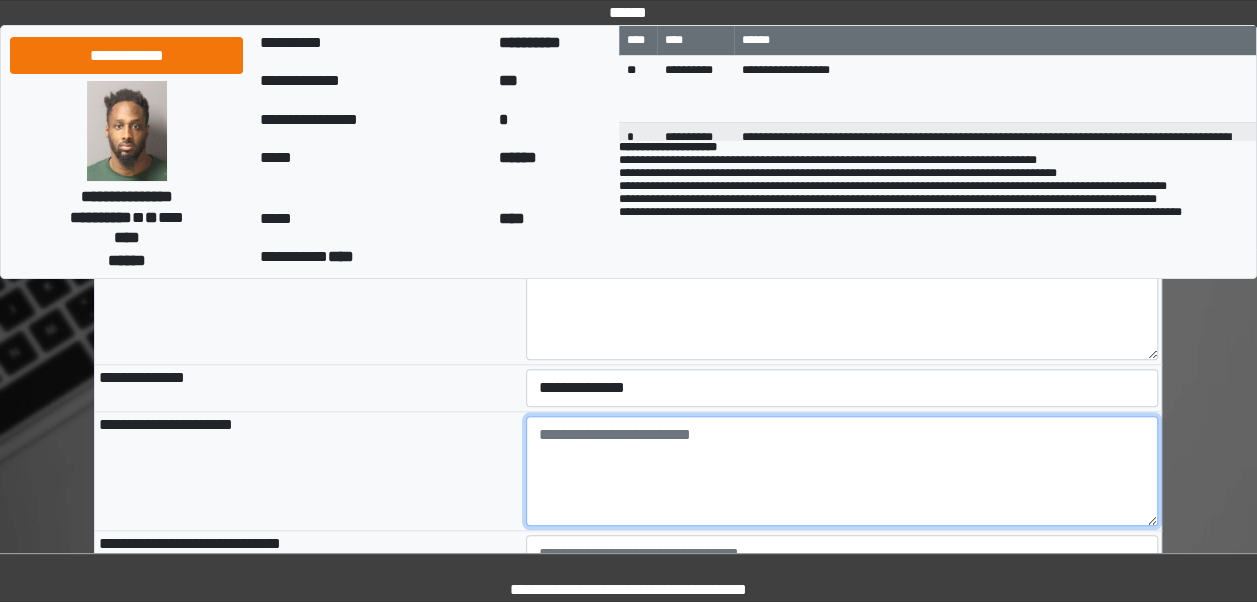 click at bounding box center (842, 471) 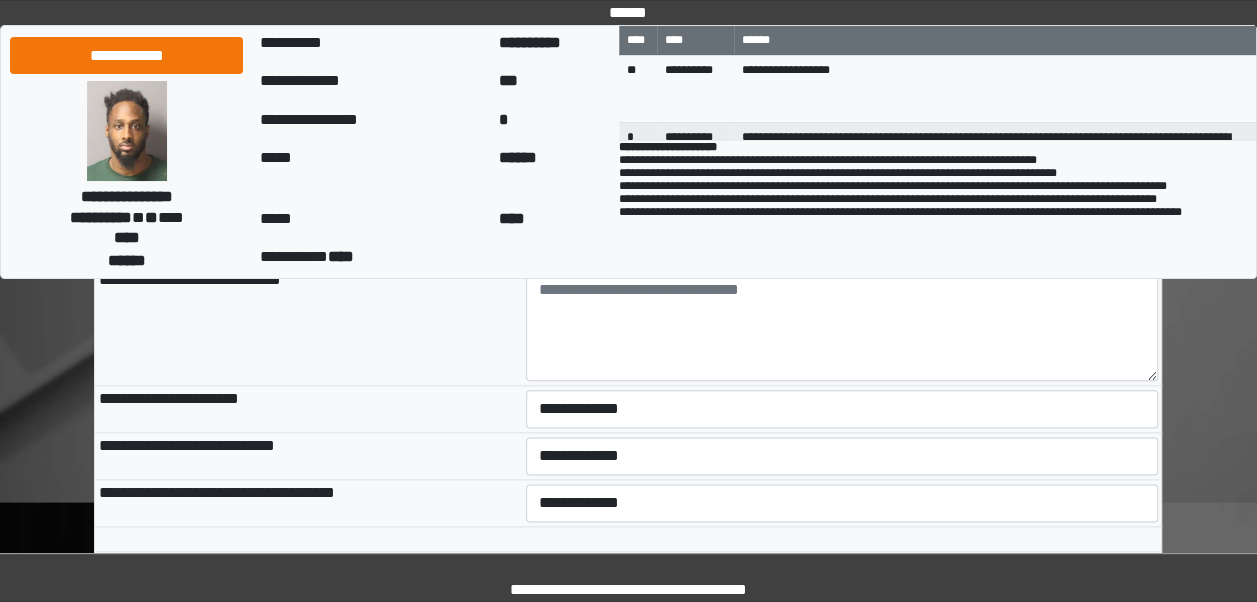 scroll, scrollTop: 1014, scrollLeft: 0, axis: vertical 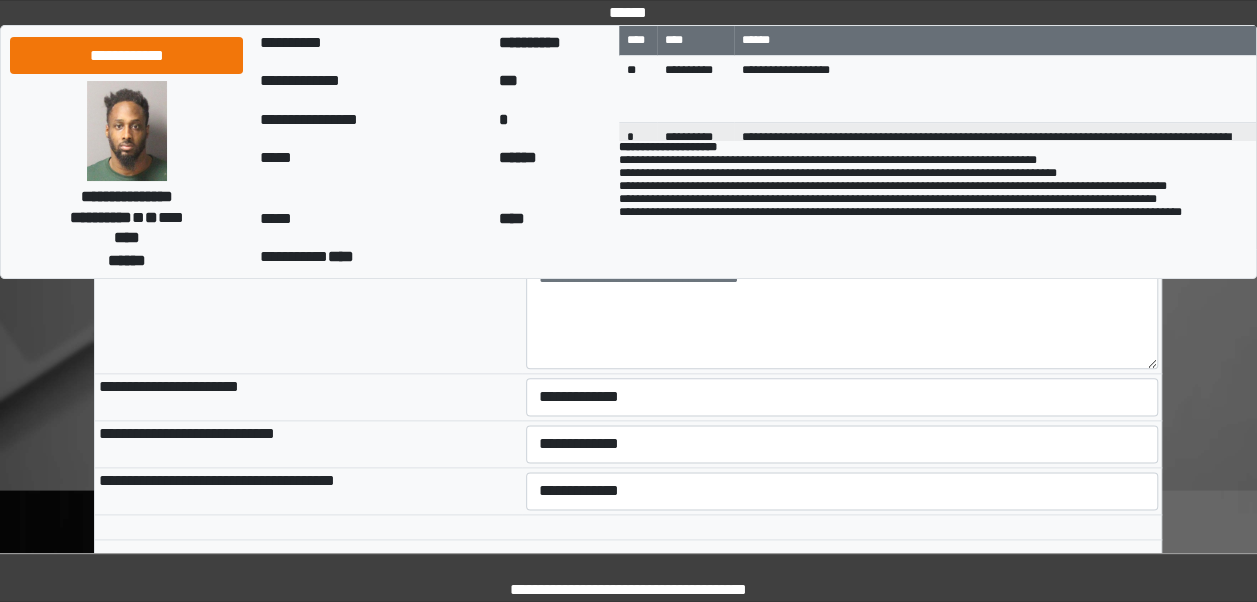 type on "**********" 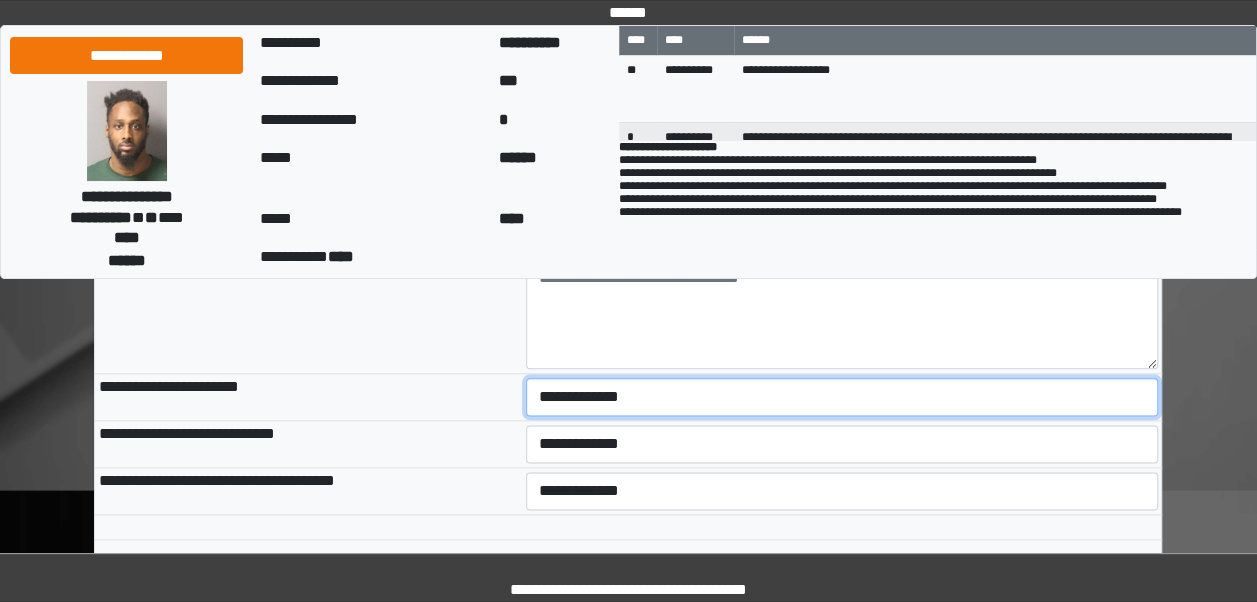 click on "**********" at bounding box center [842, 397] 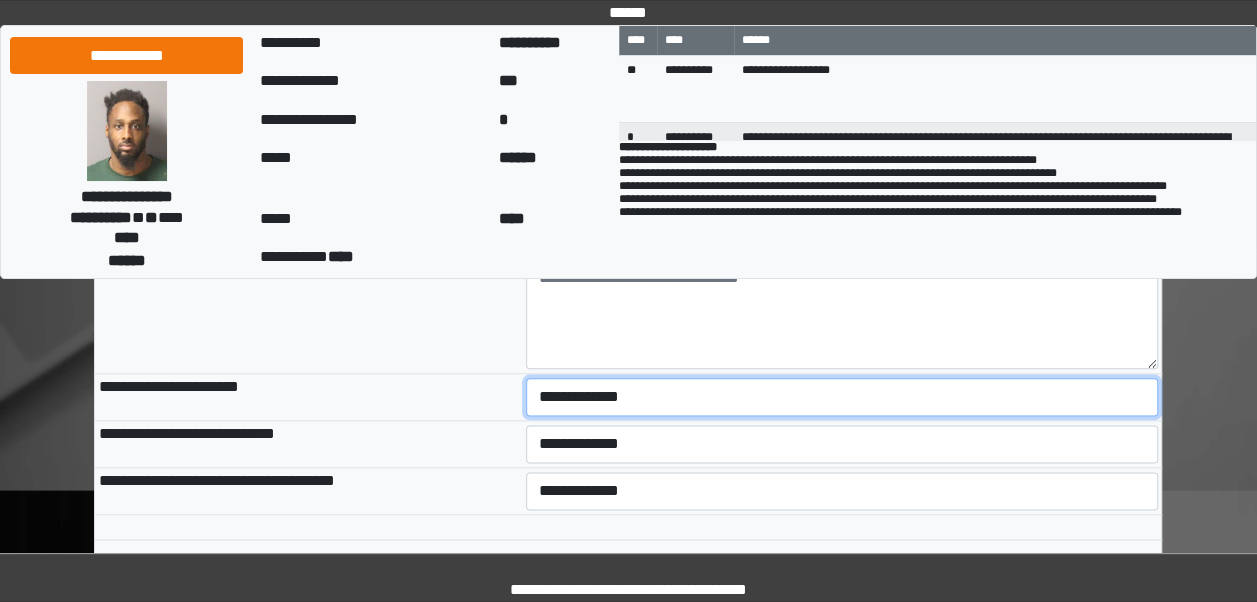 select on "***" 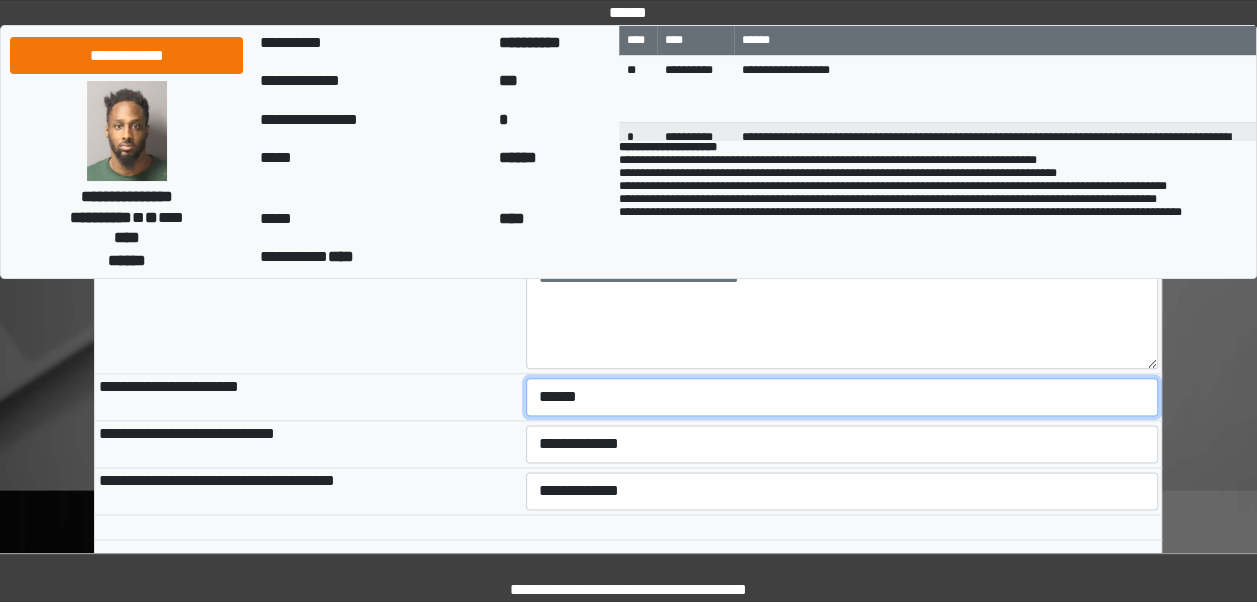 click on "**********" at bounding box center (842, 397) 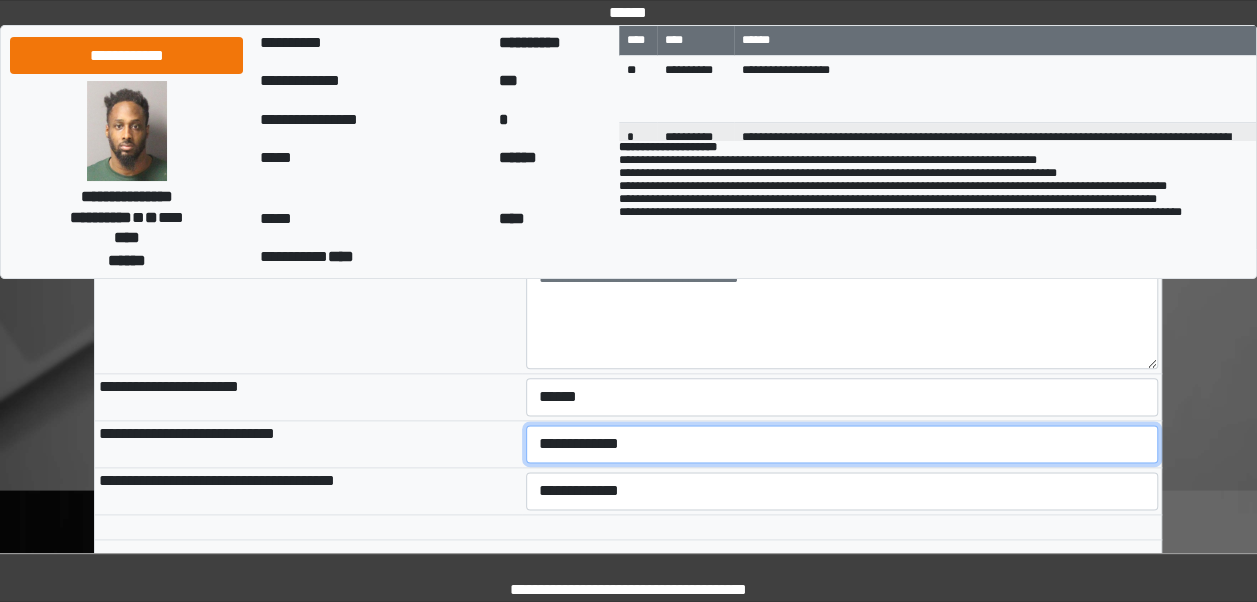 click on "**********" at bounding box center (842, 444) 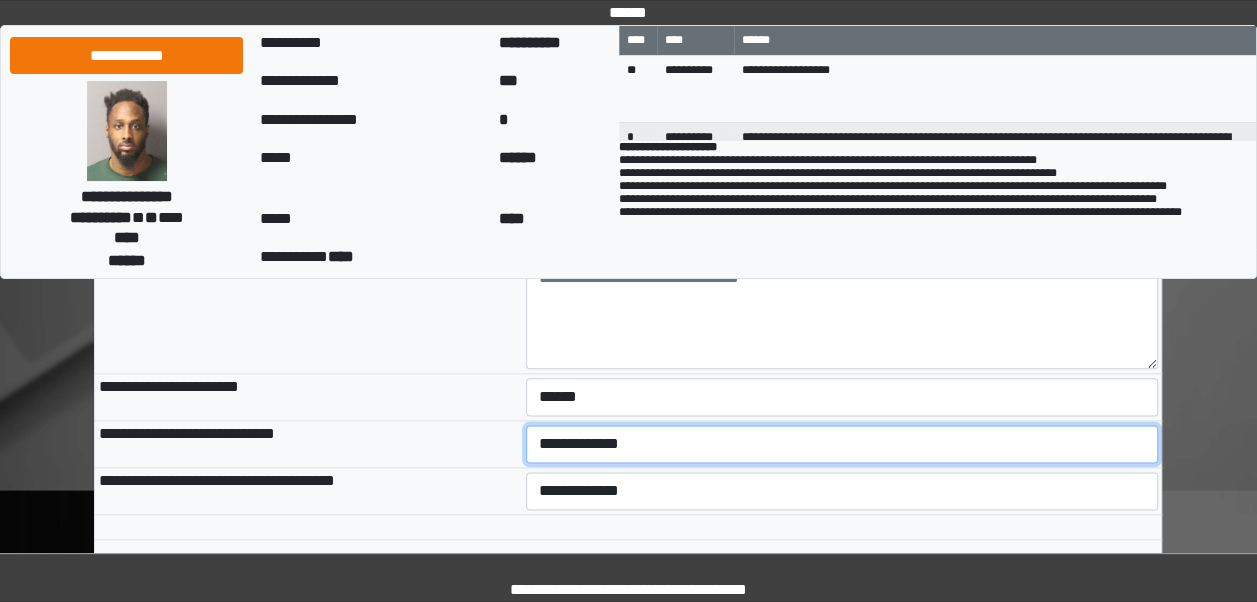 select on "***" 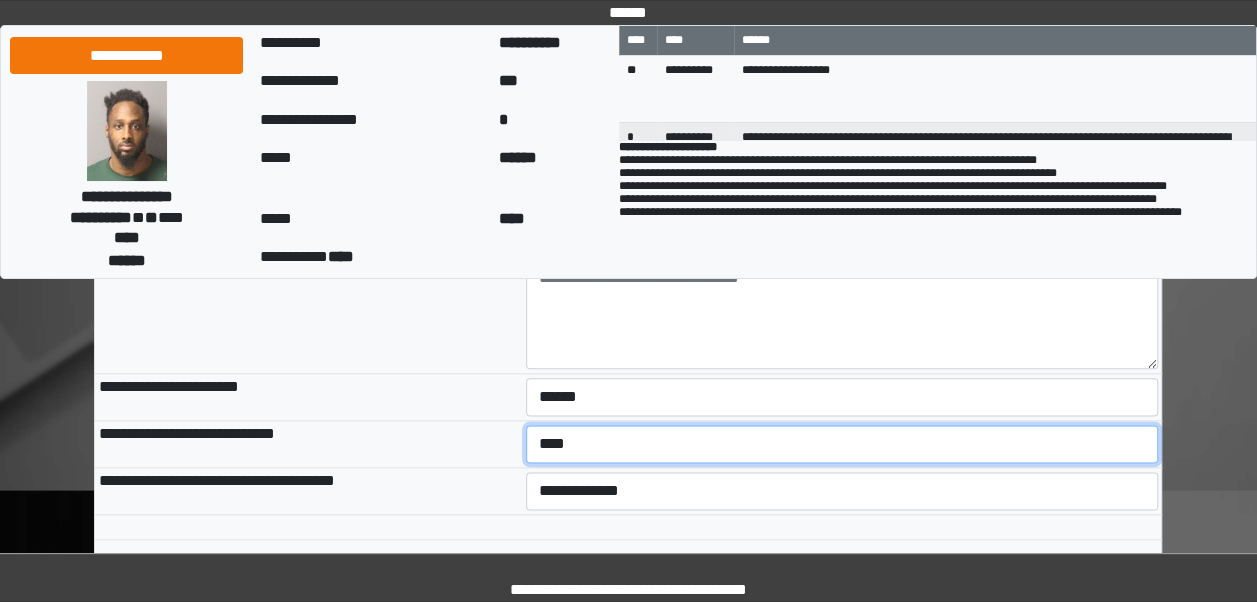 click on "**********" at bounding box center (842, 444) 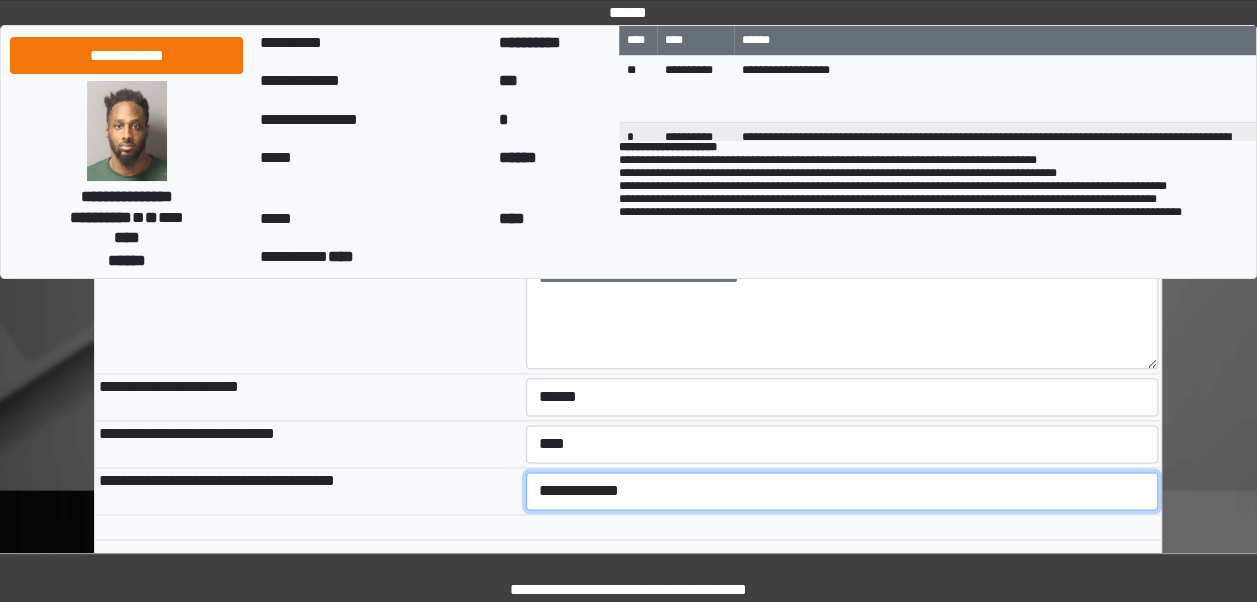 click on "**********" at bounding box center [842, 491] 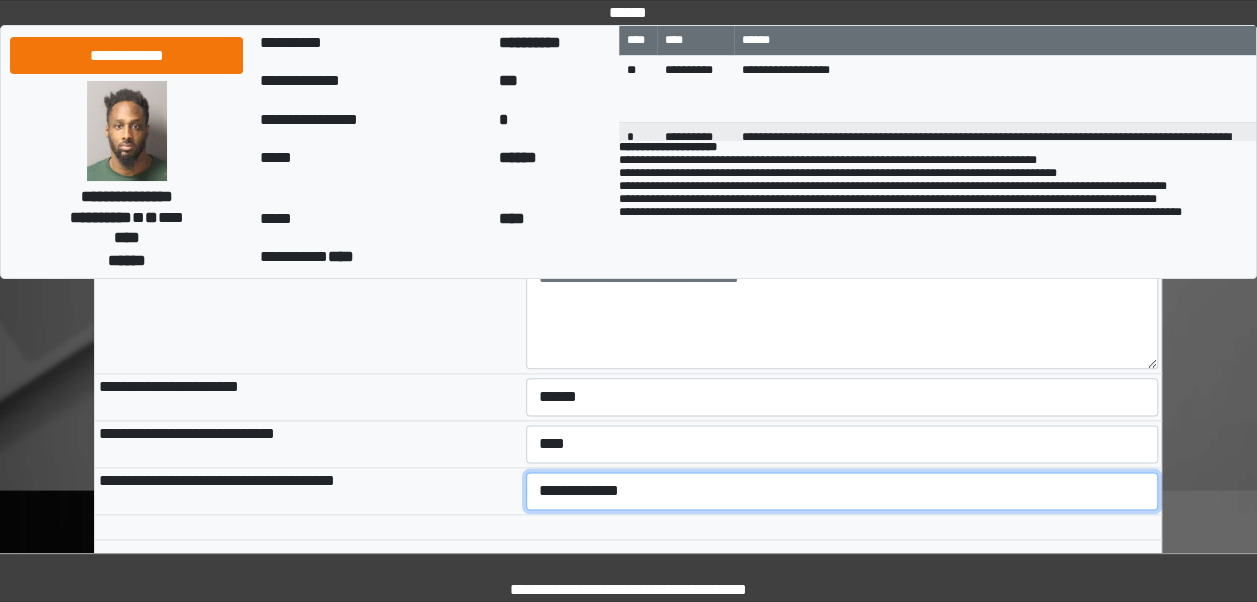 select on "***" 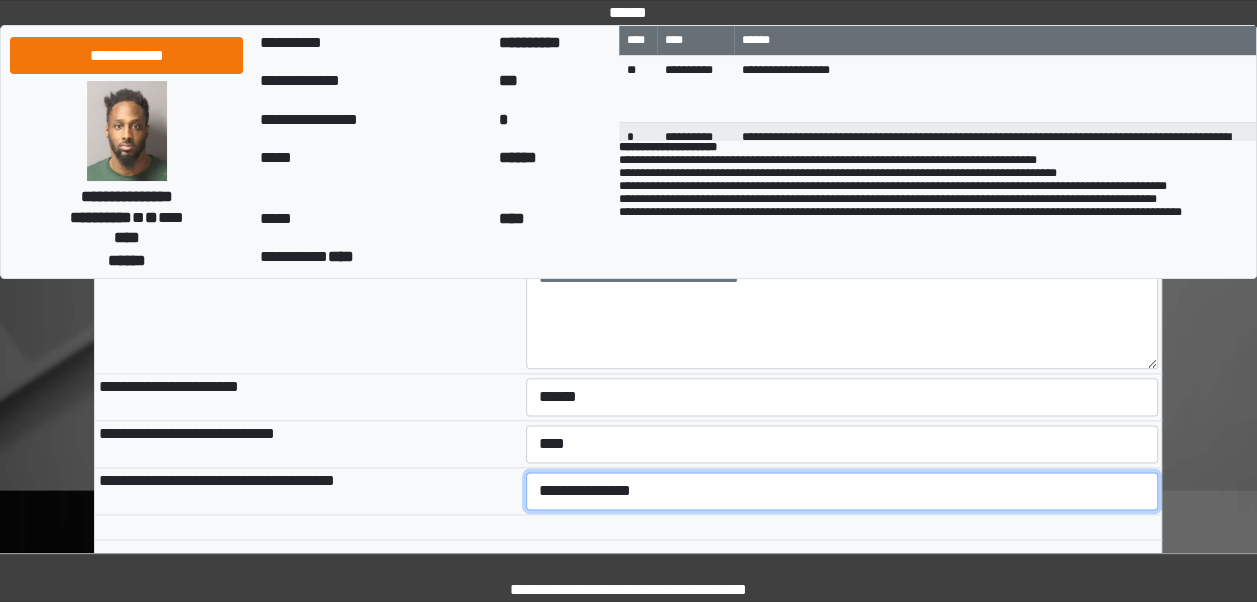 scroll, scrollTop: 1120, scrollLeft: 0, axis: vertical 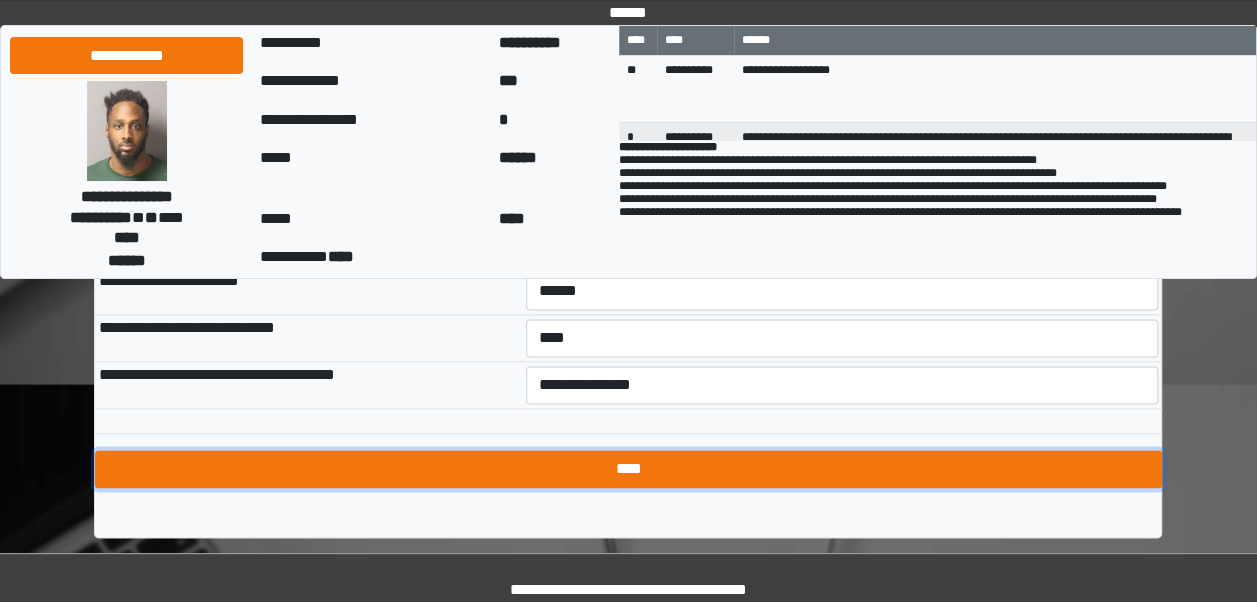 click on "****" at bounding box center (628, 469) 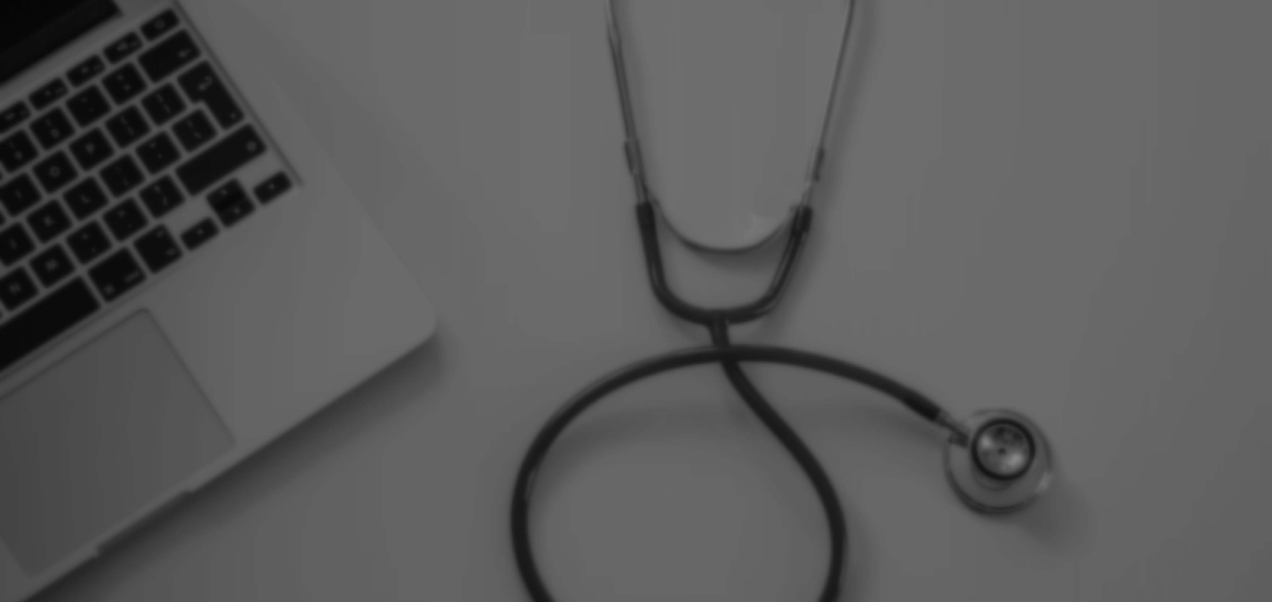 scroll, scrollTop: 0, scrollLeft: 0, axis: both 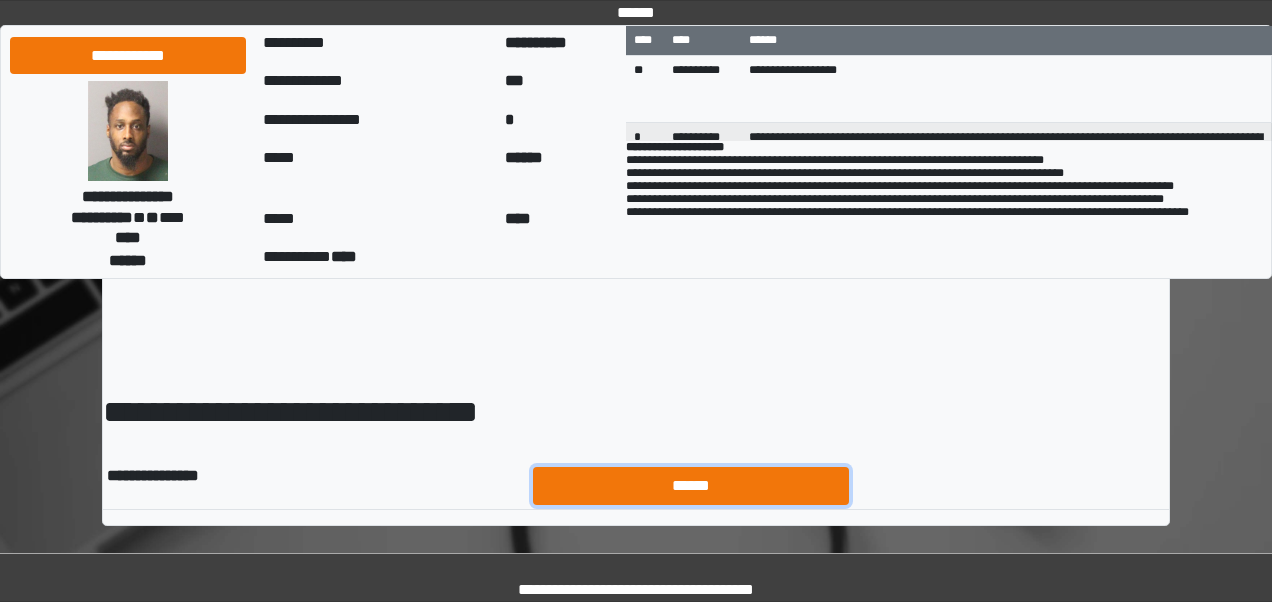 click on "******" at bounding box center [691, 485] 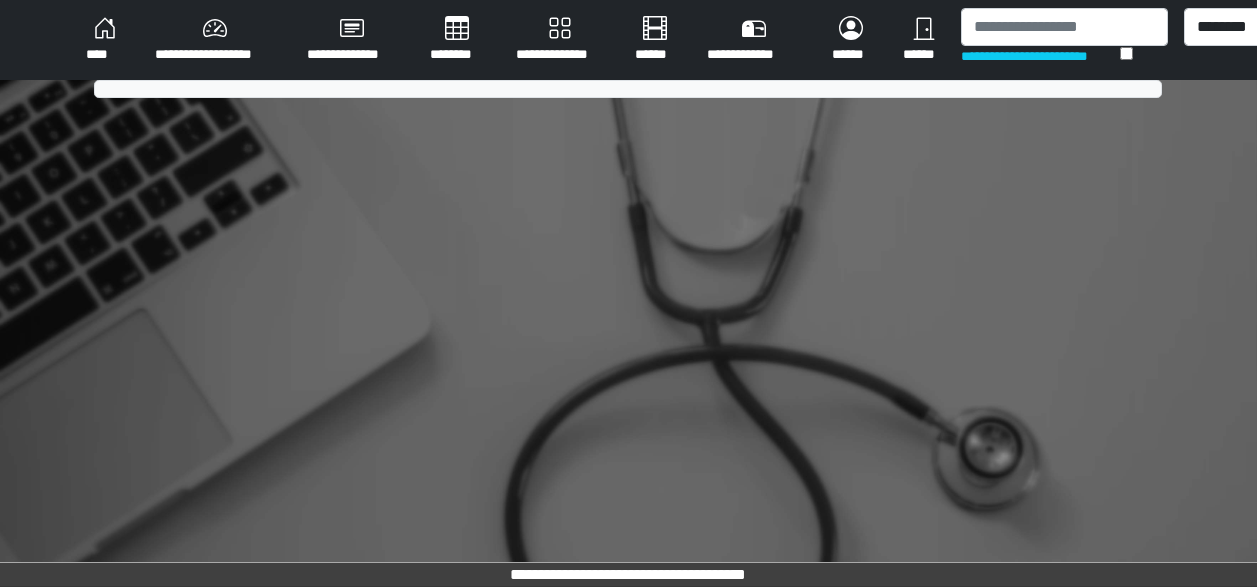 scroll, scrollTop: 0, scrollLeft: 0, axis: both 